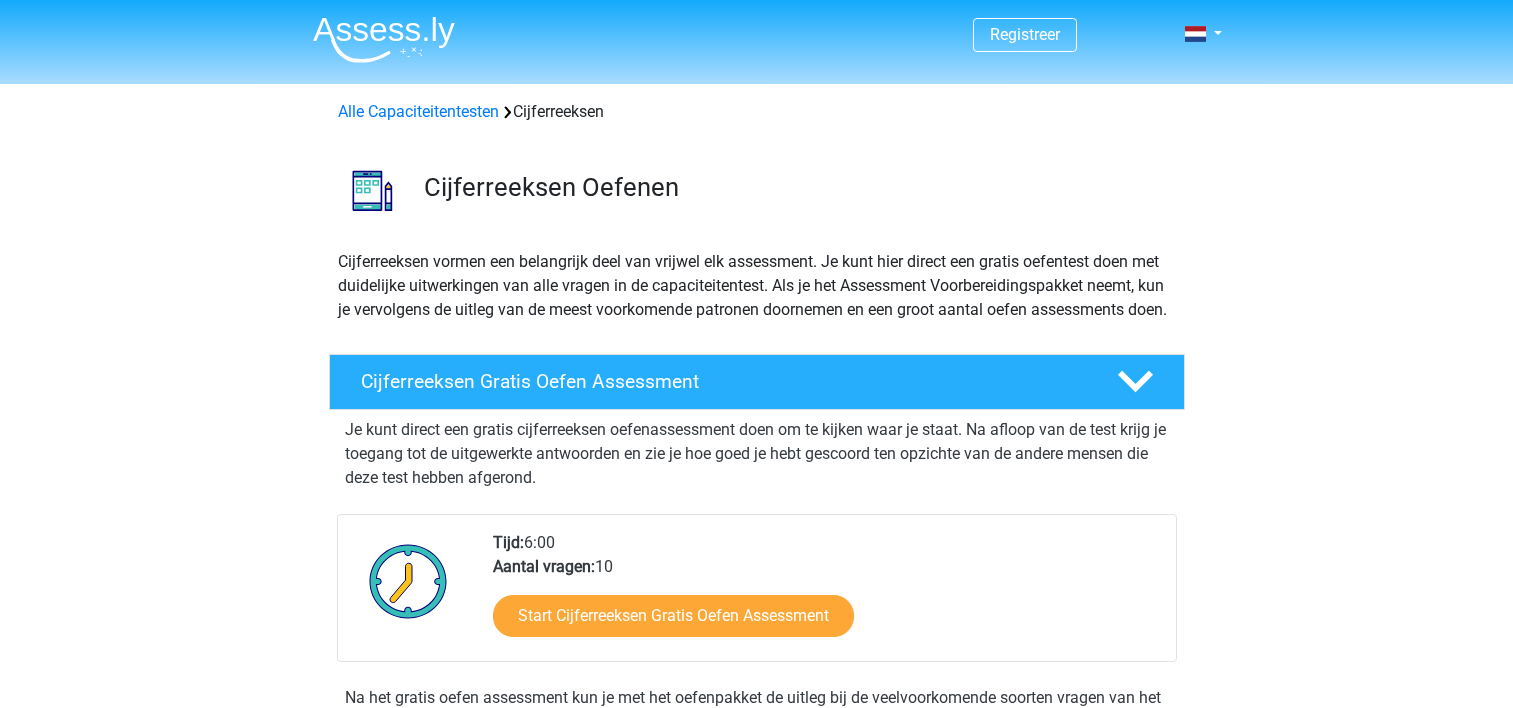 scroll, scrollTop: 66, scrollLeft: 0, axis: vertical 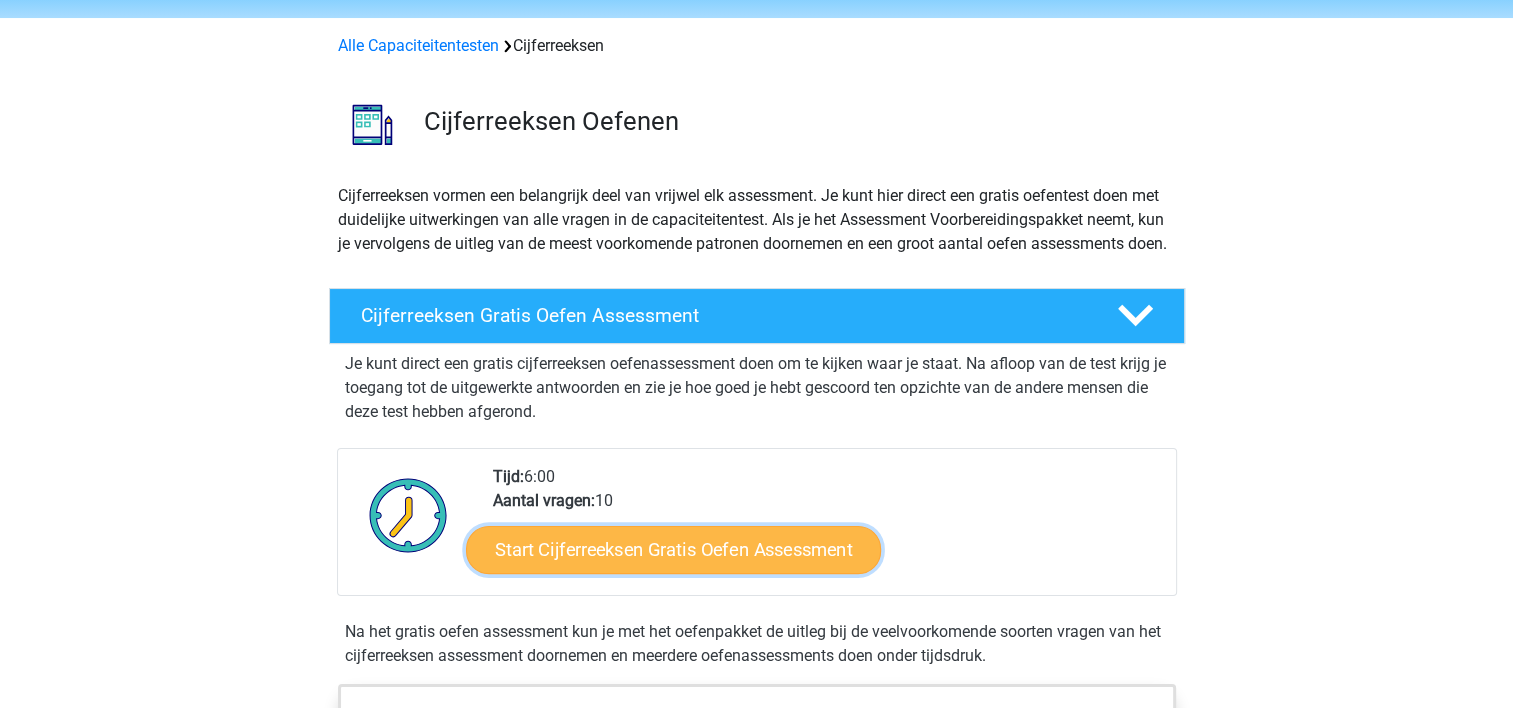 click on "Start Cijferreeksen
Gratis Oefen Assessment" at bounding box center [673, 549] 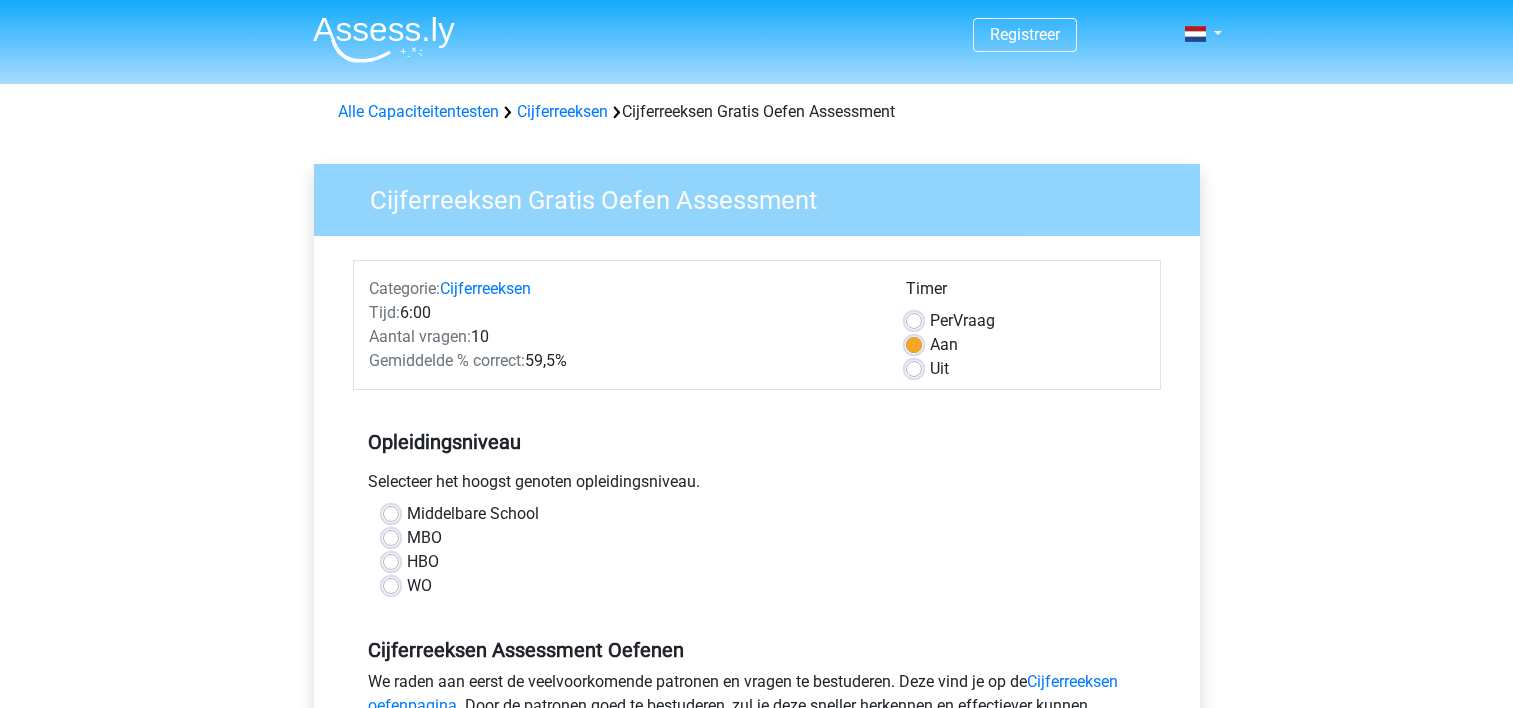 scroll, scrollTop: 0, scrollLeft: 0, axis: both 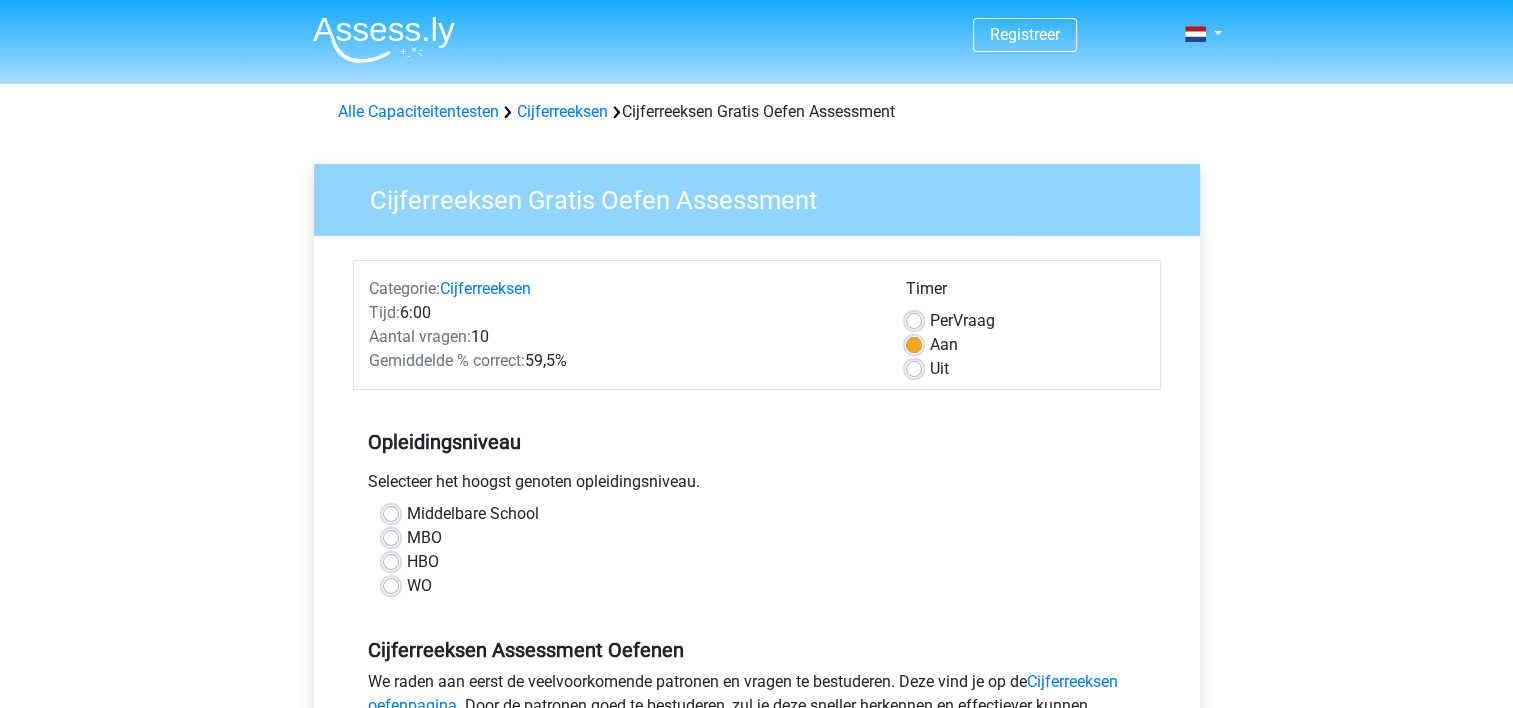click on "MBO" at bounding box center (424, 538) 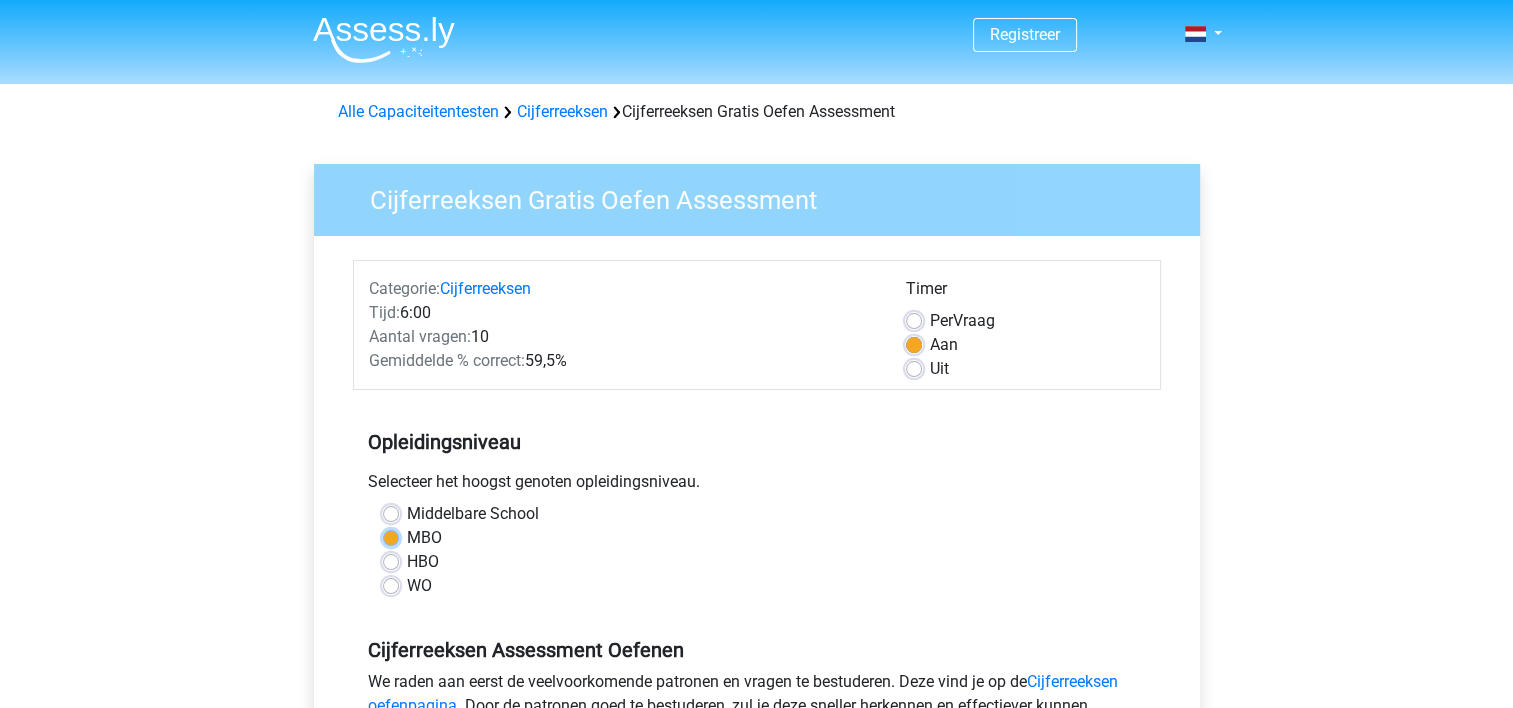 click on "MBO" at bounding box center [391, 536] 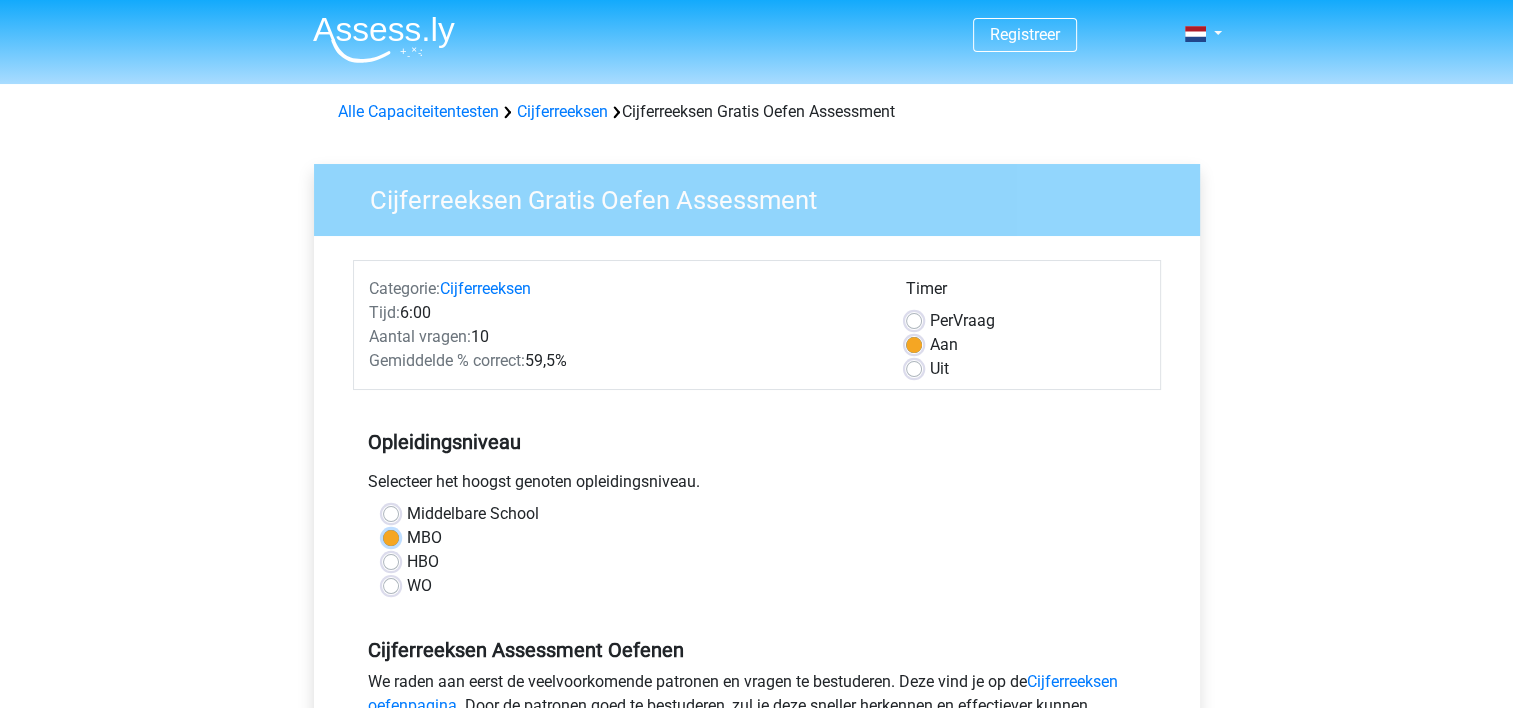 scroll, scrollTop: 100, scrollLeft: 0, axis: vertical 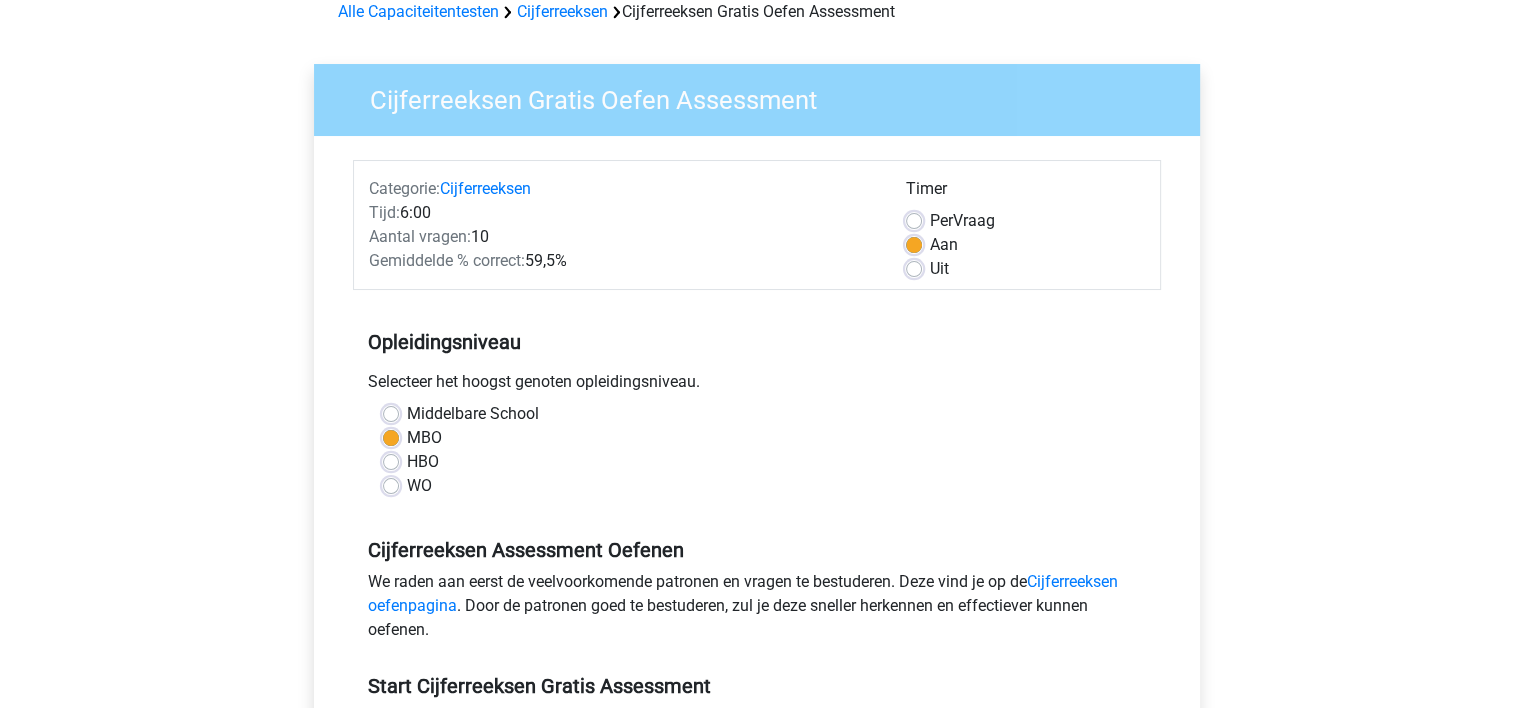 click on "HBO" at bounding box center (423, 462) 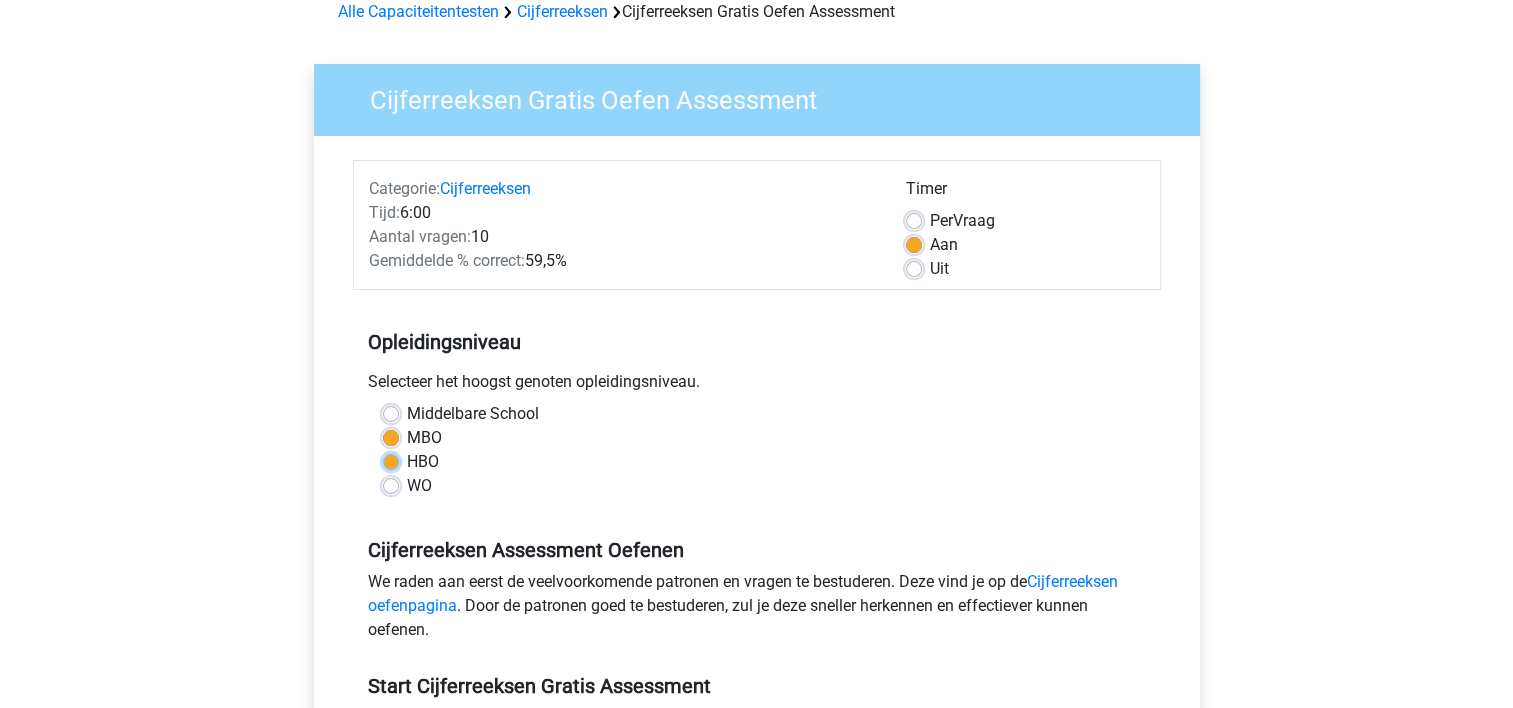 radio on "true" 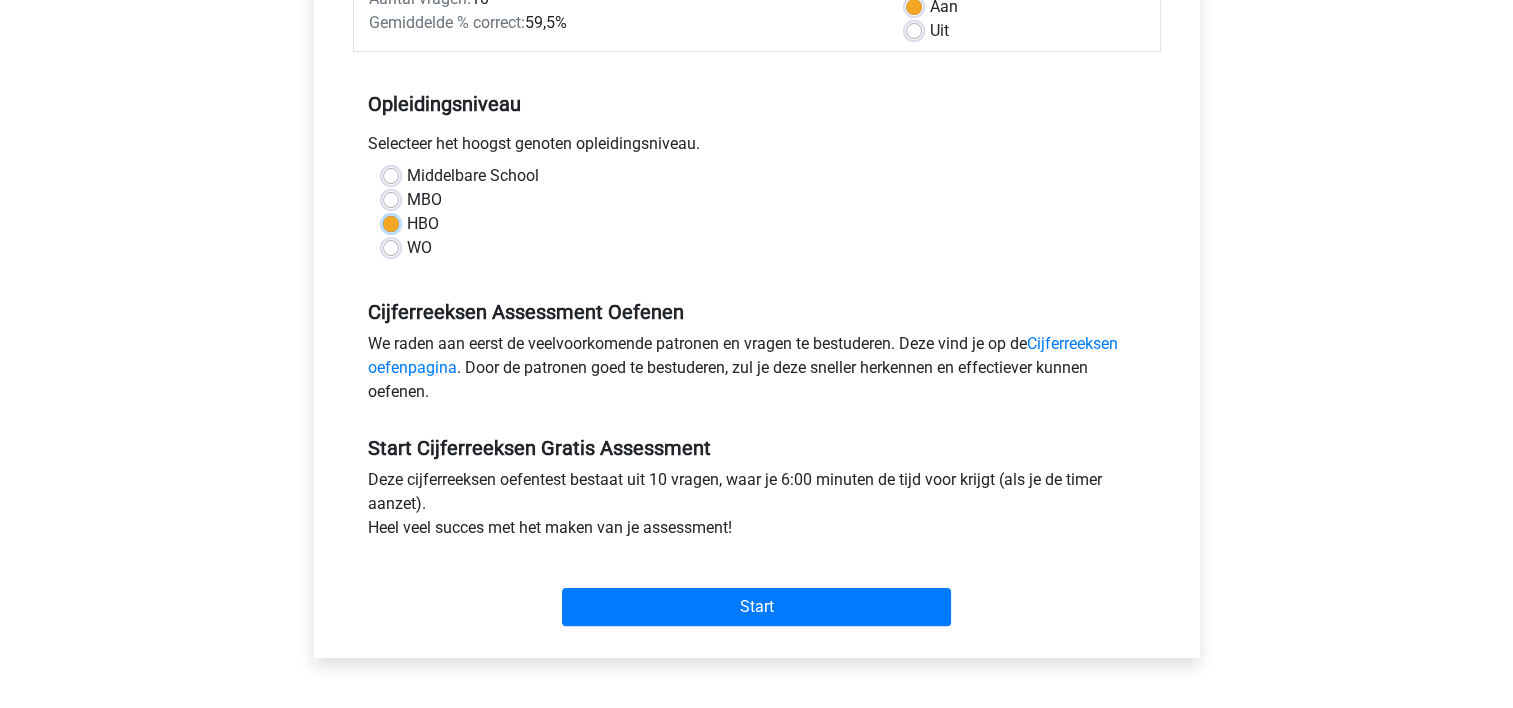 scroll, scrollTop: 400, scrollLeft: 0, axis: vertical 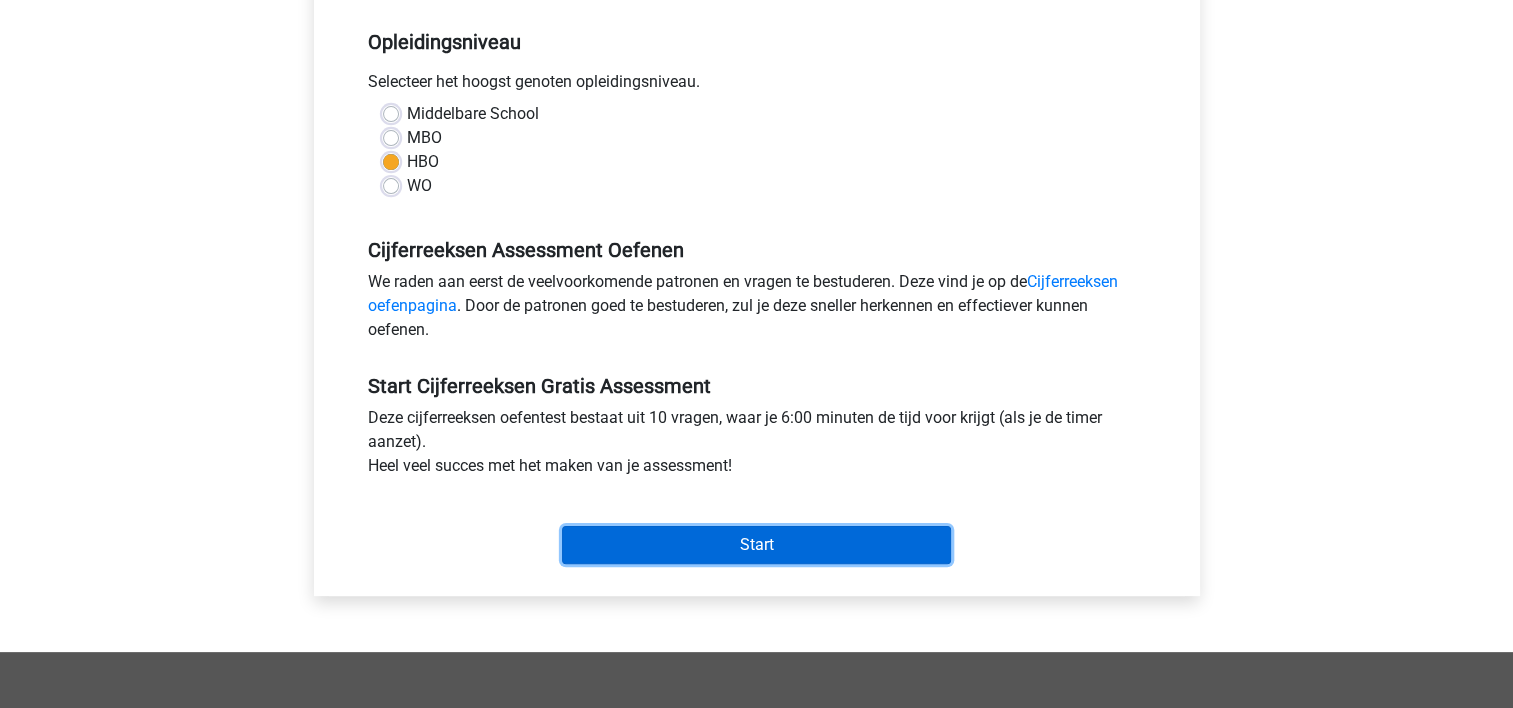 click on "Start" at bounding box center [756, 545] 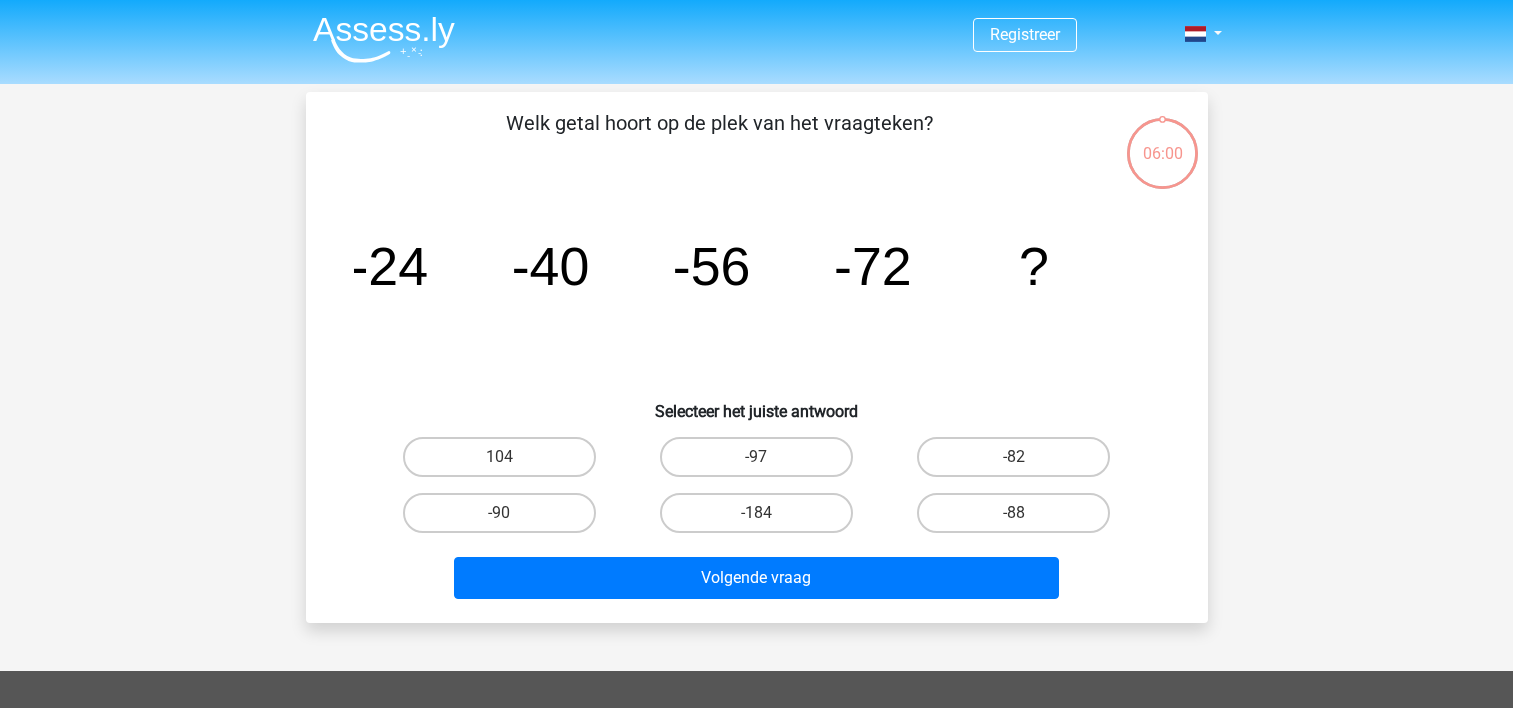 scroll, scrollTop: 0, scrollLeft: 0, axis: both 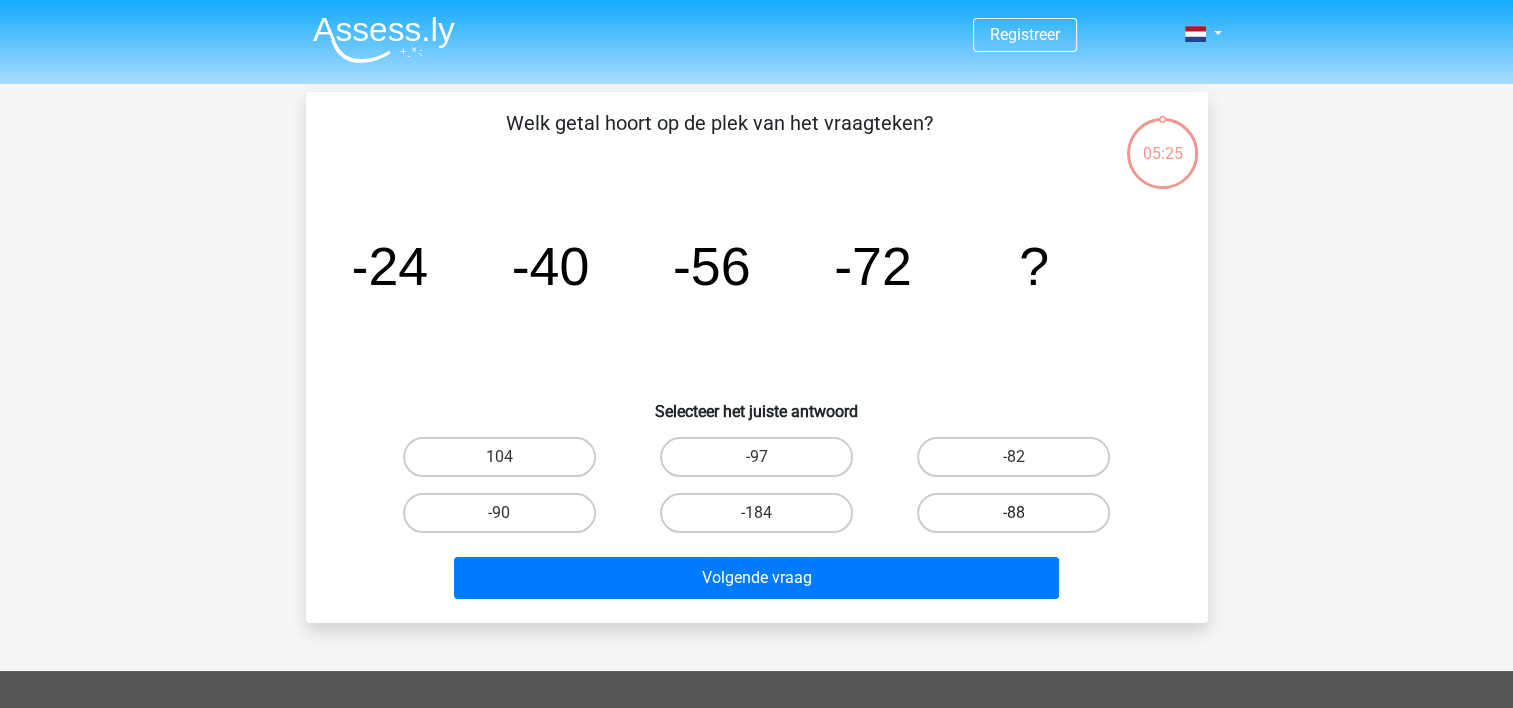 click on "-88" at bounding box center (1013, 513) 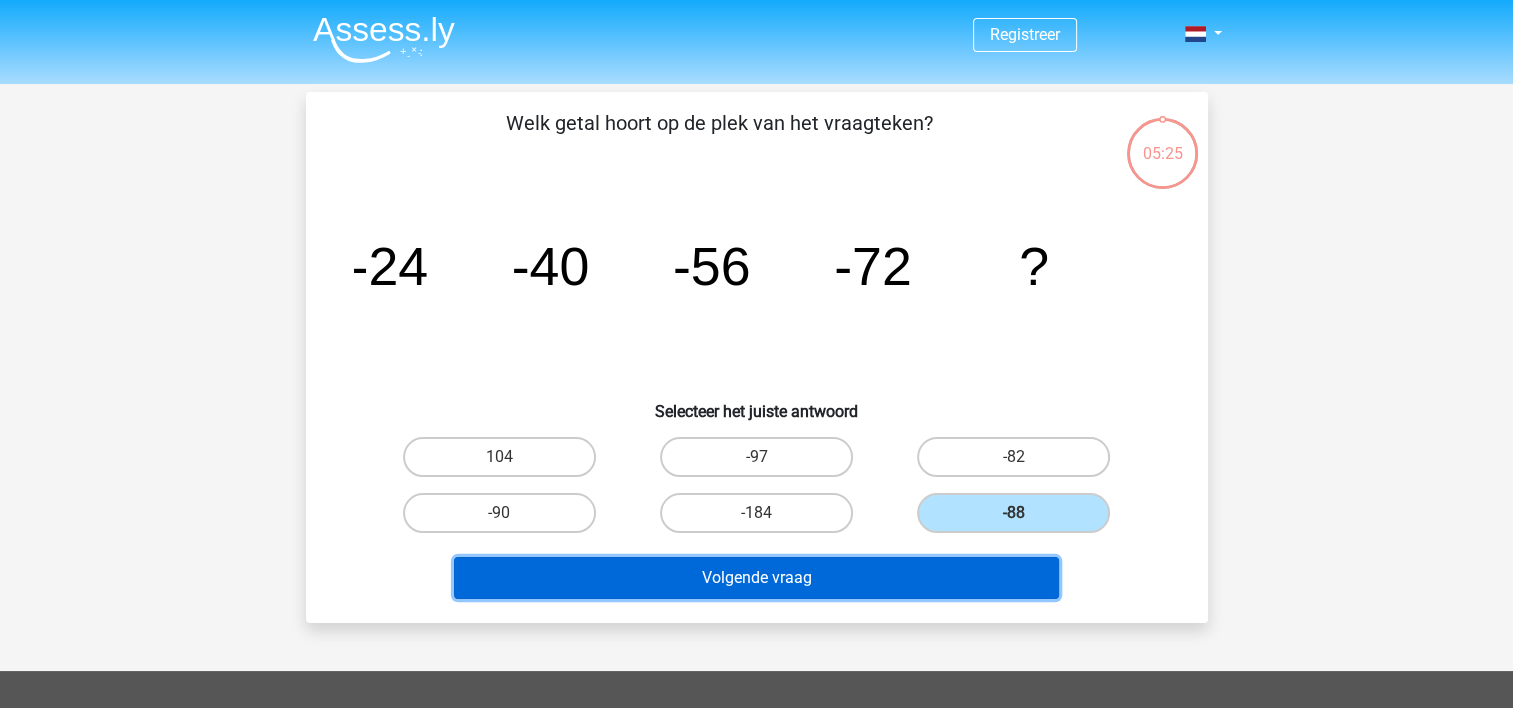 click on "Volgende vraag" at bounding box center [756, 578] 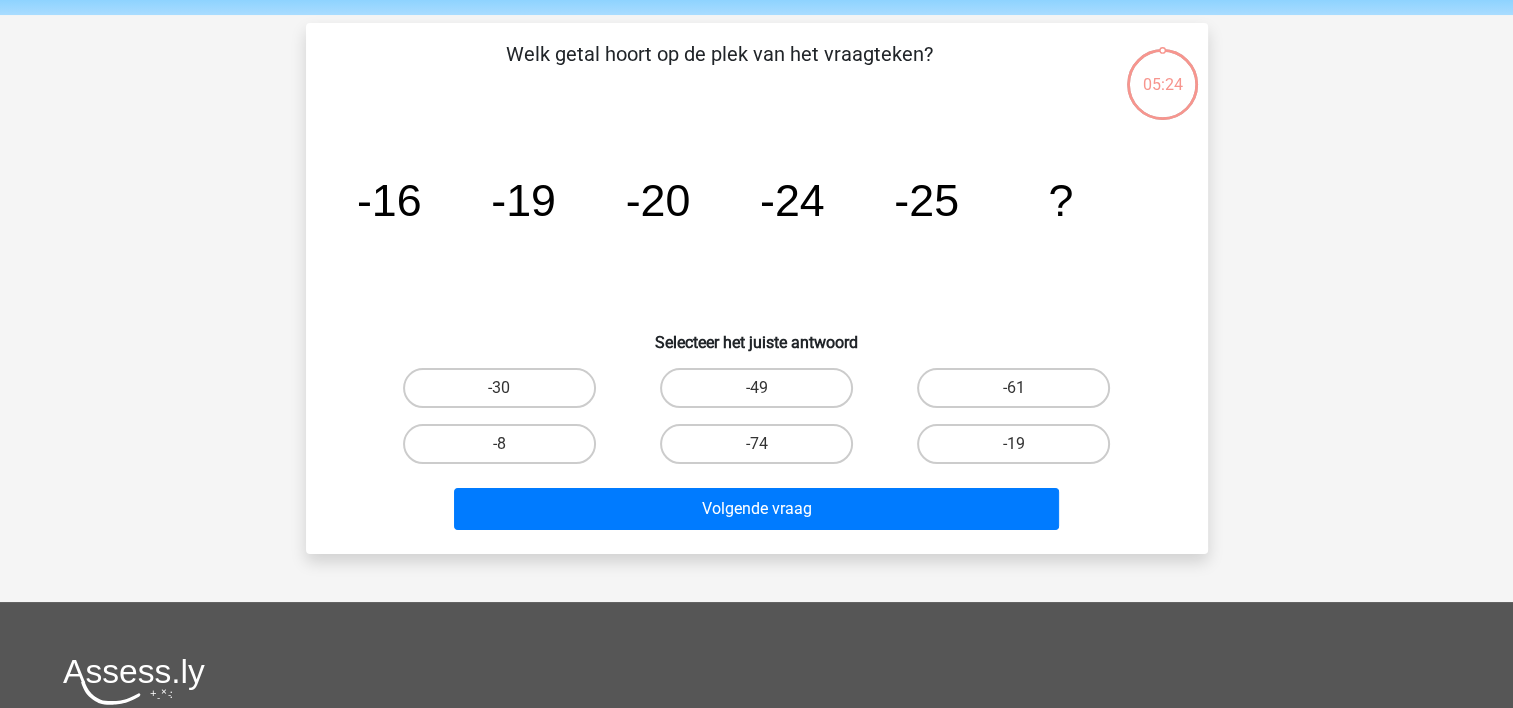 scroll, scrollTop: 92, scrollLeft: 0, axis: vertical 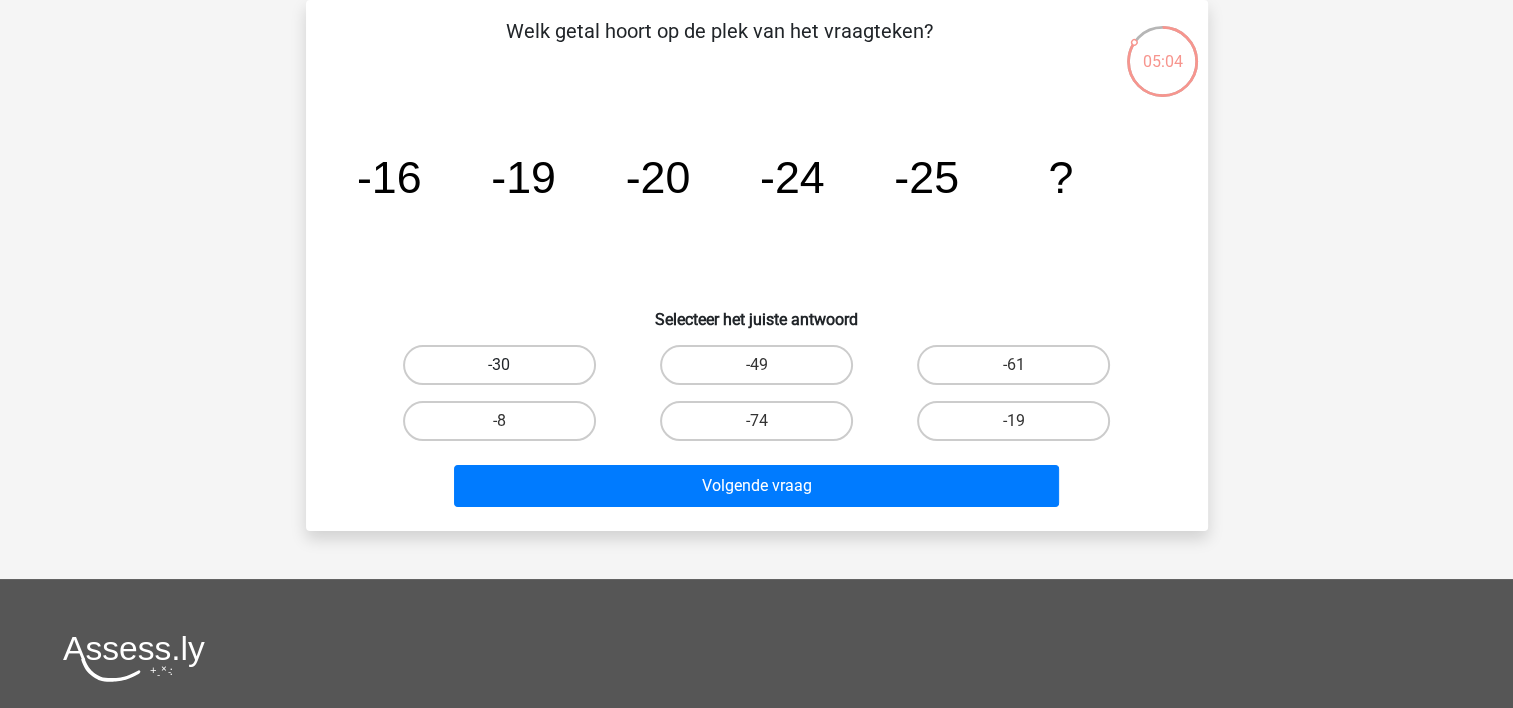 click on "-30" at bounding box center (499, 365) 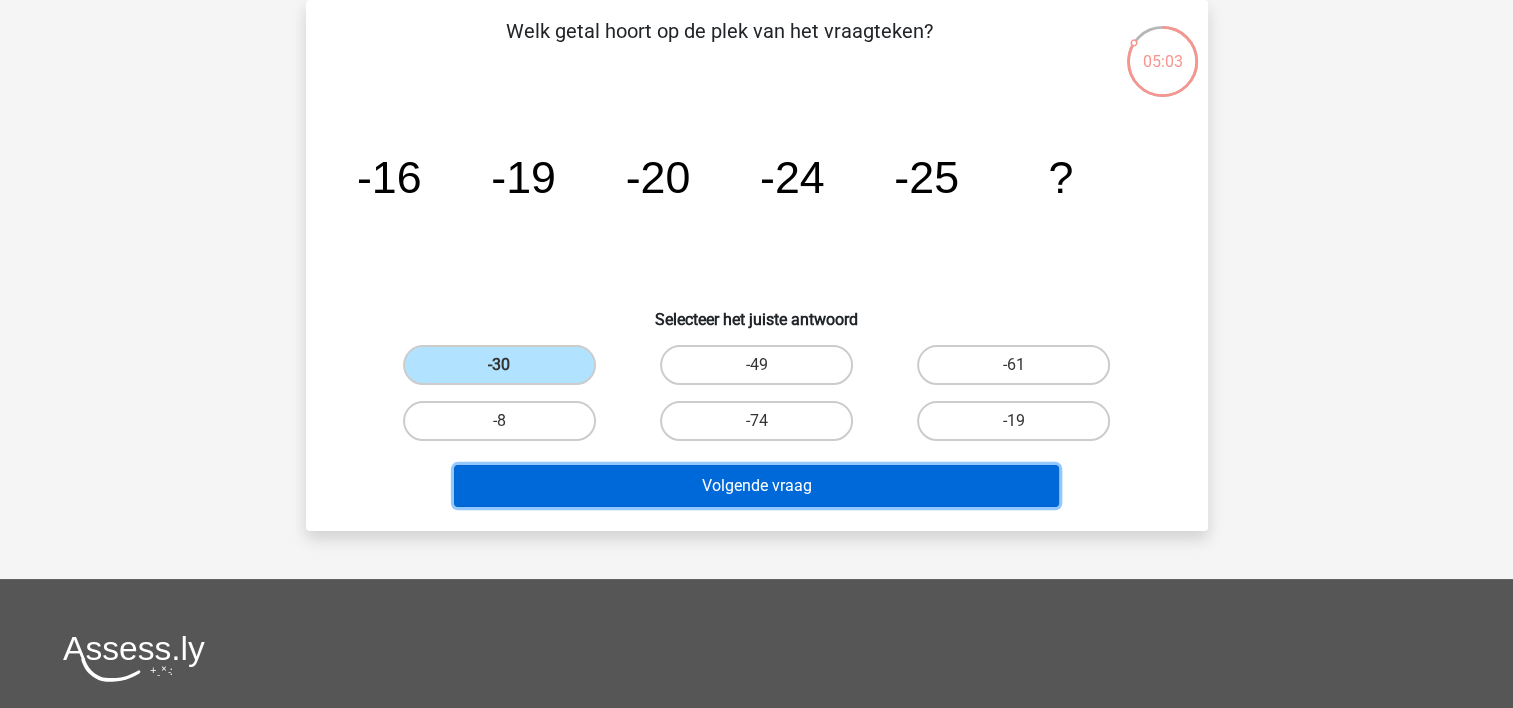 click on "Volgende vraag" at bounding box center [756, 486] 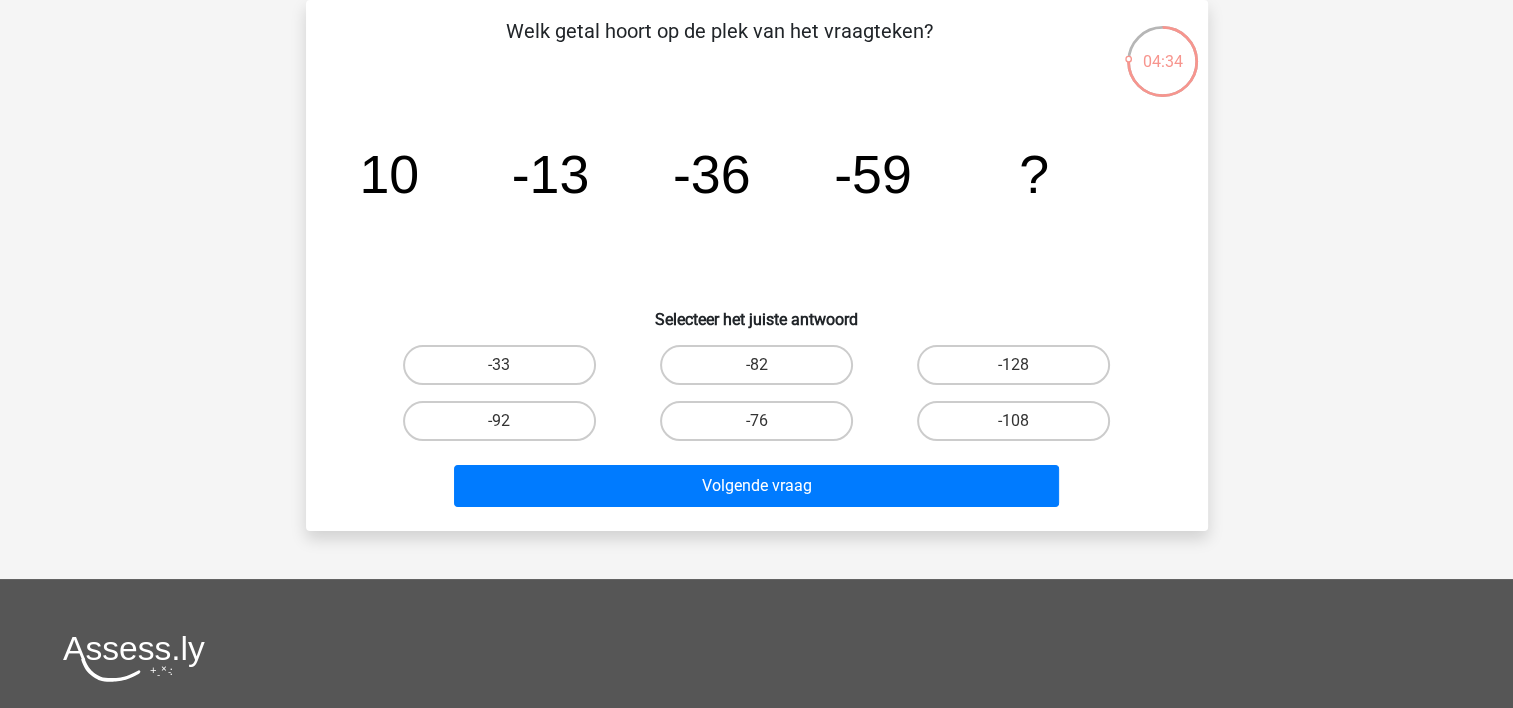 click on "-82" at bounding box center [762, 371] 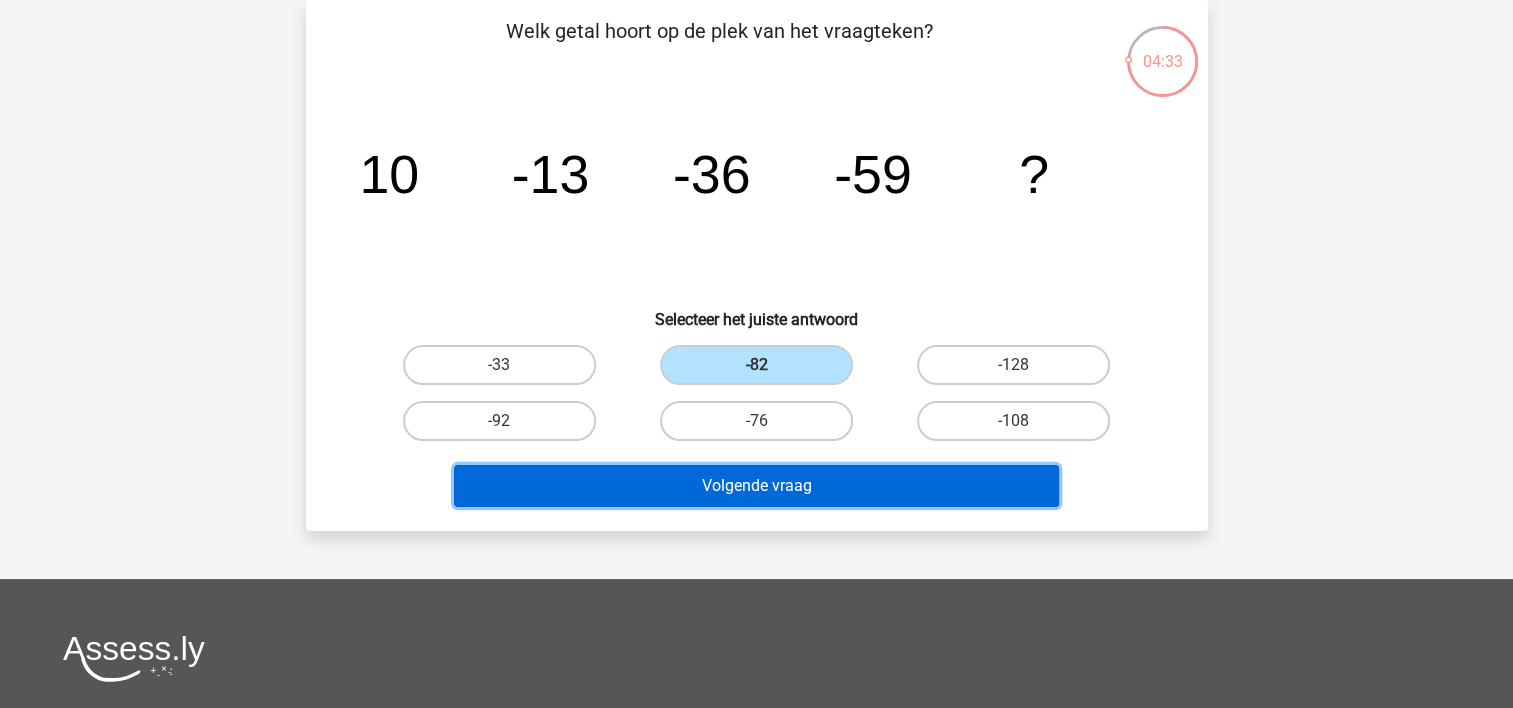 click on "Volgende vraag" at bounding box center (756, 486) 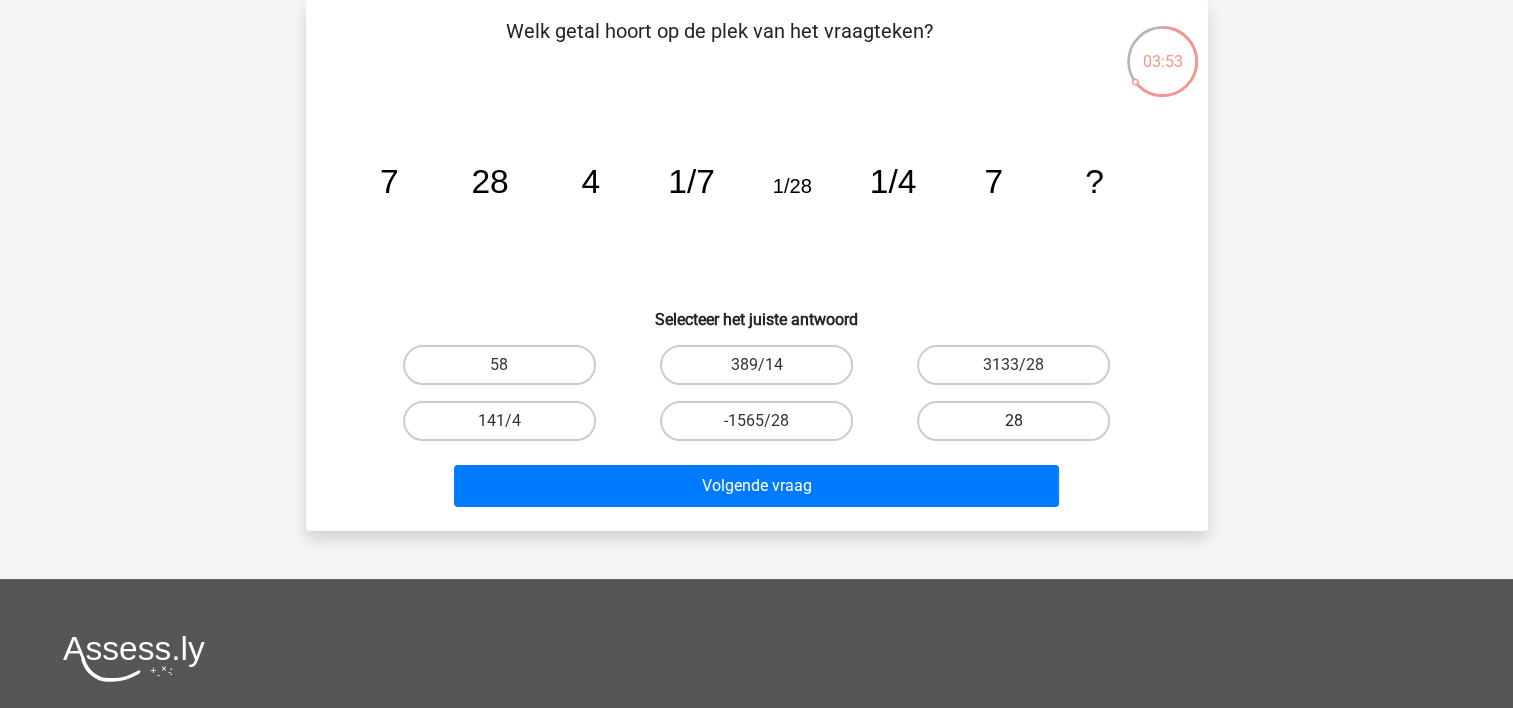 click on "28" at bounding box center [1013, 421] 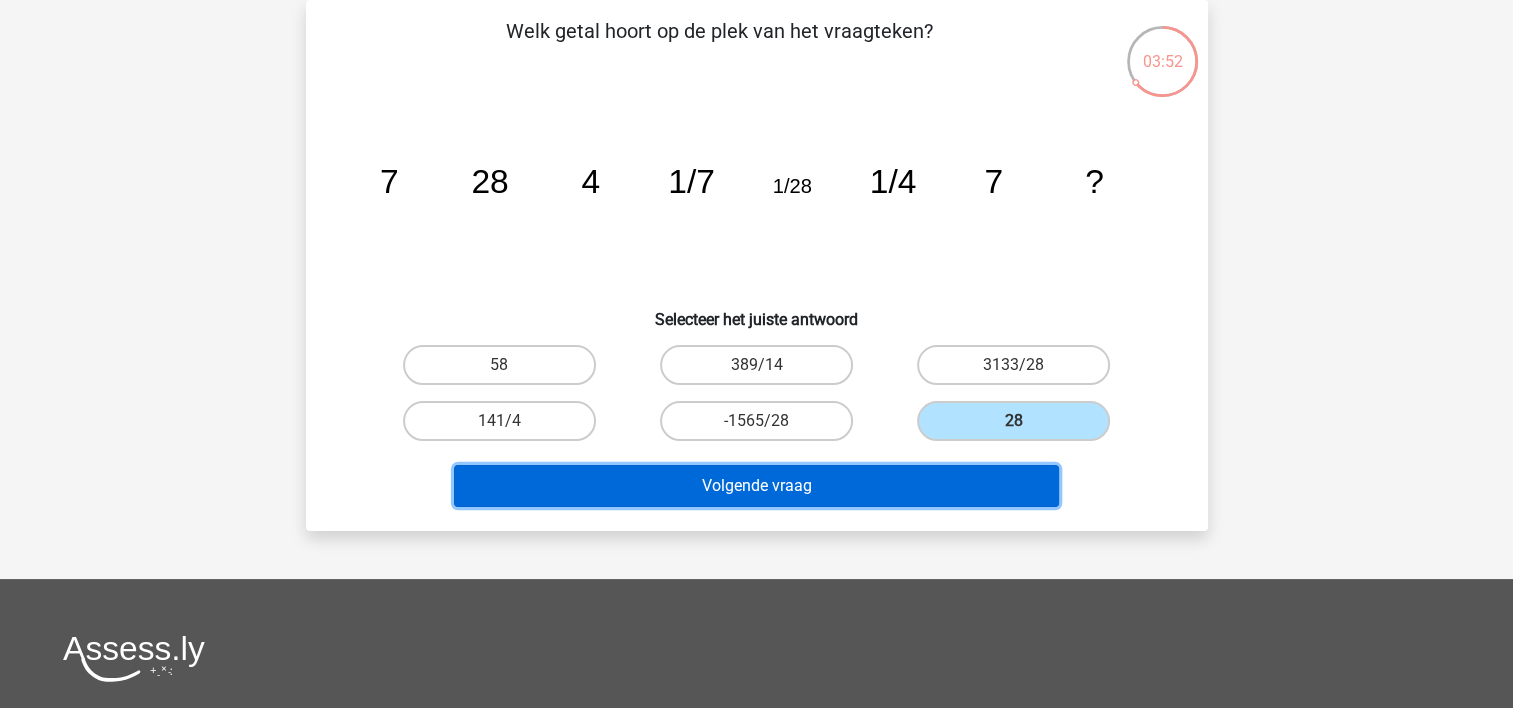 click on "Volgende vraag" at bounding box center [756, 486] 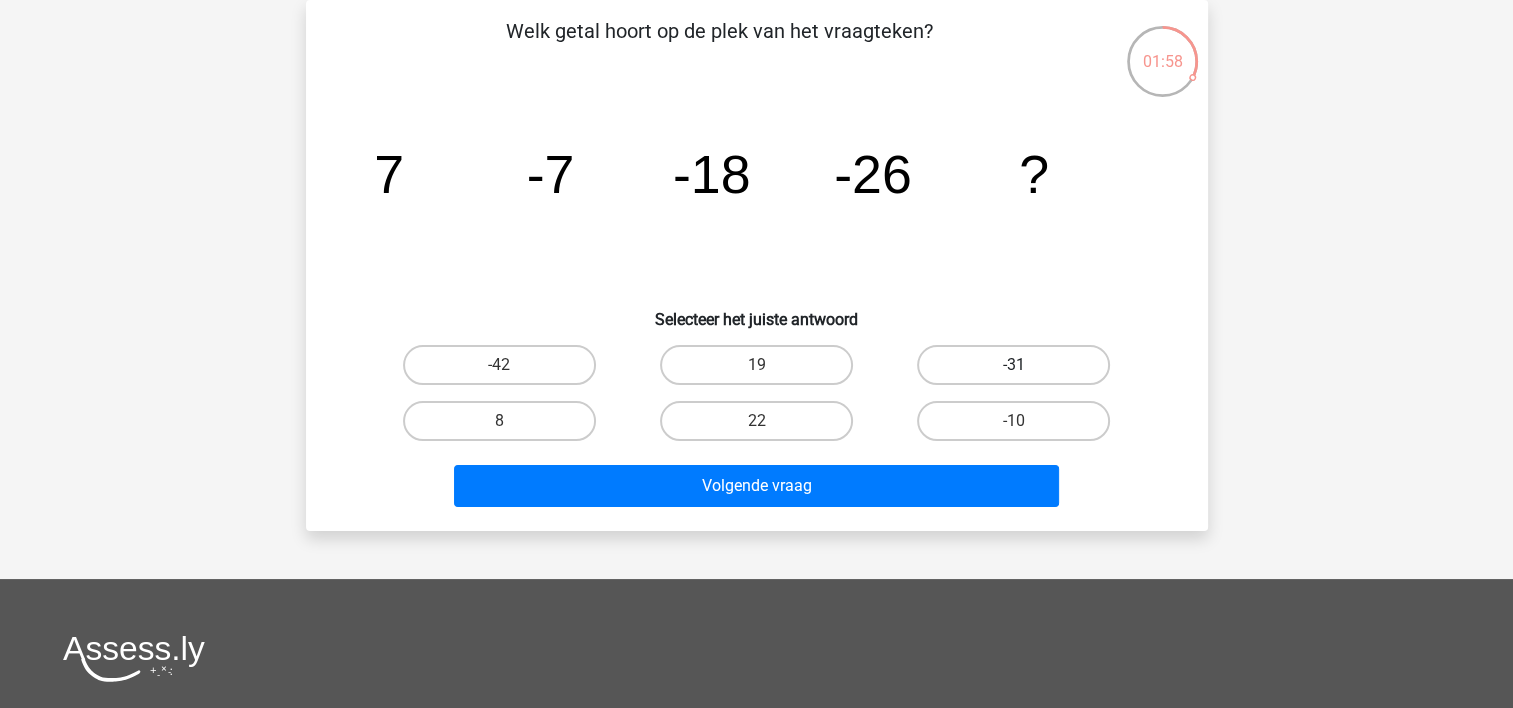 click on "-31" at bounding box center (1013, 365) 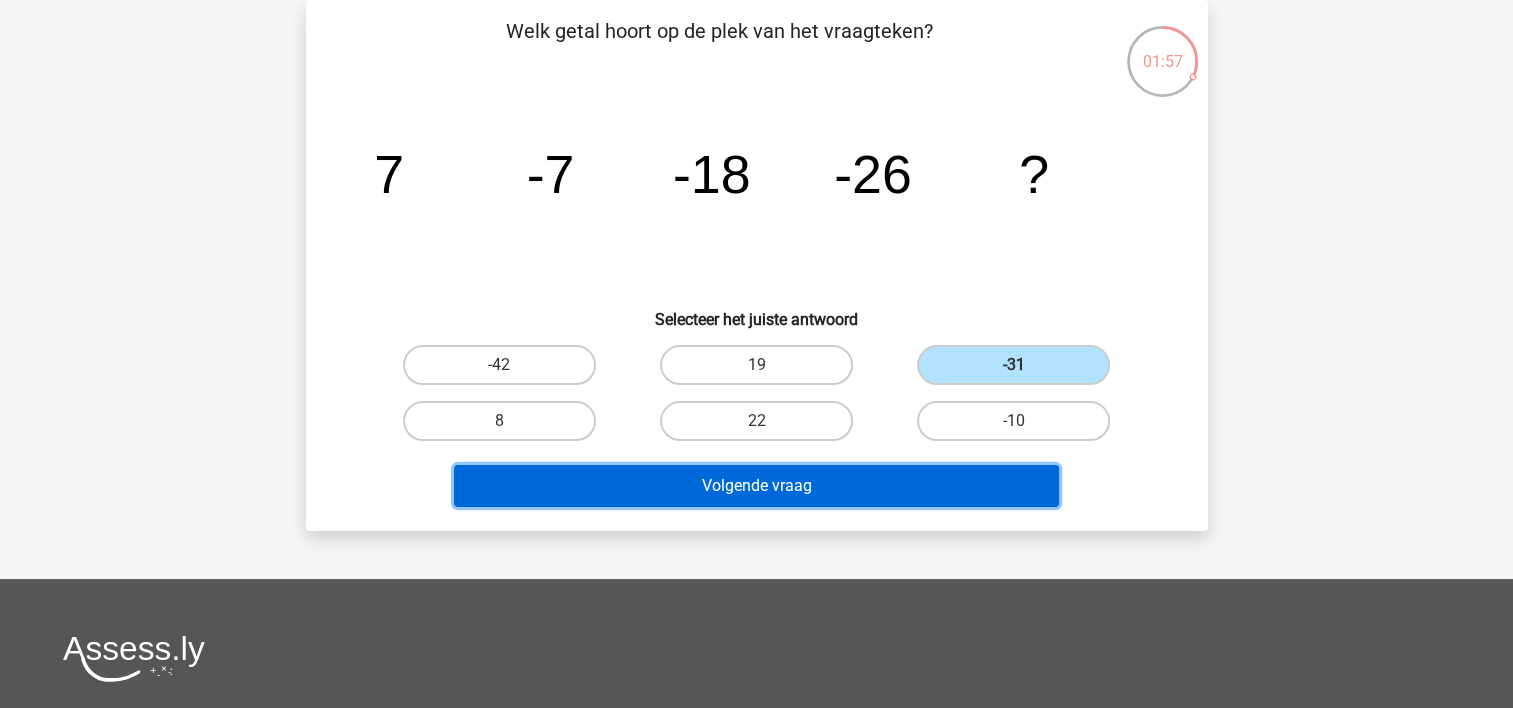 click on "Volgende vraag" at bounding box center [756, 486] 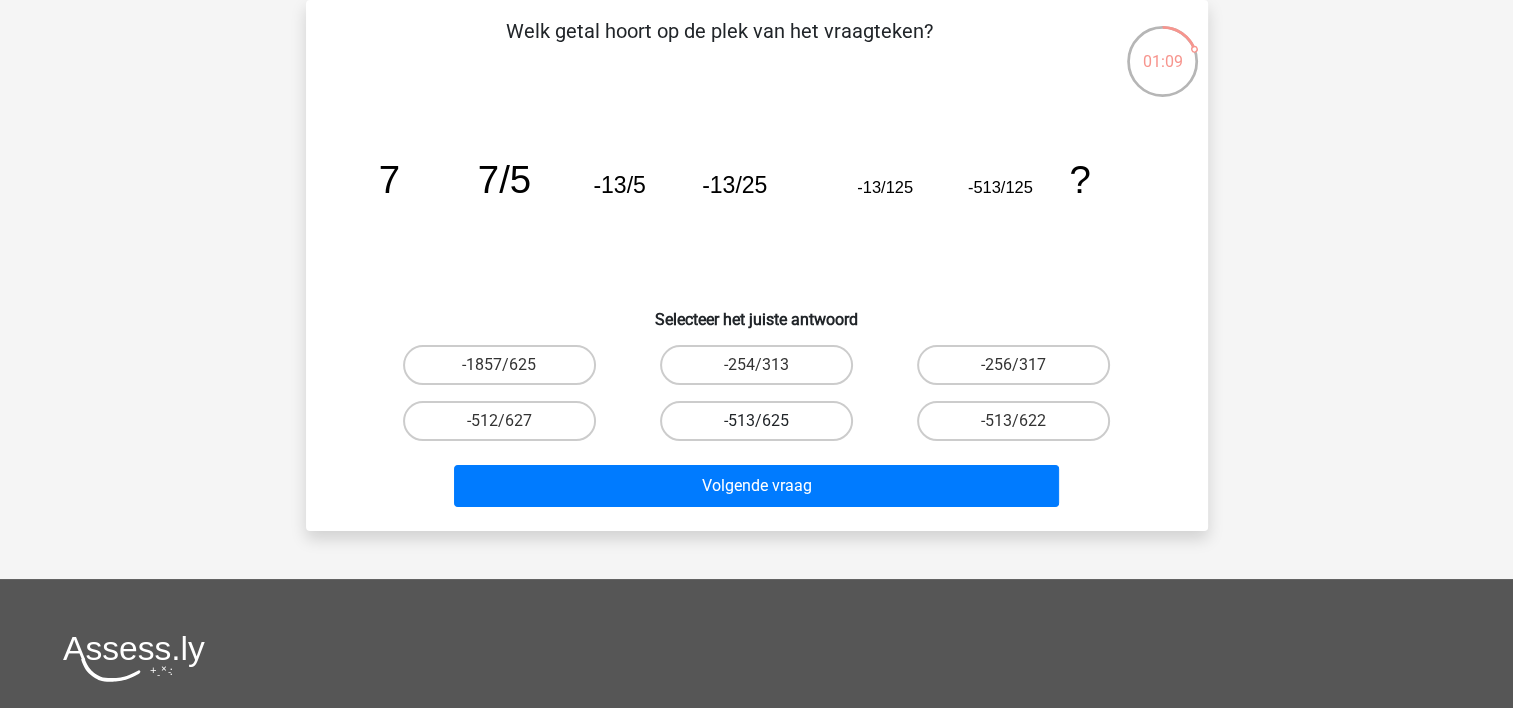 click on "-513/625" at bounding box center (756, 421) 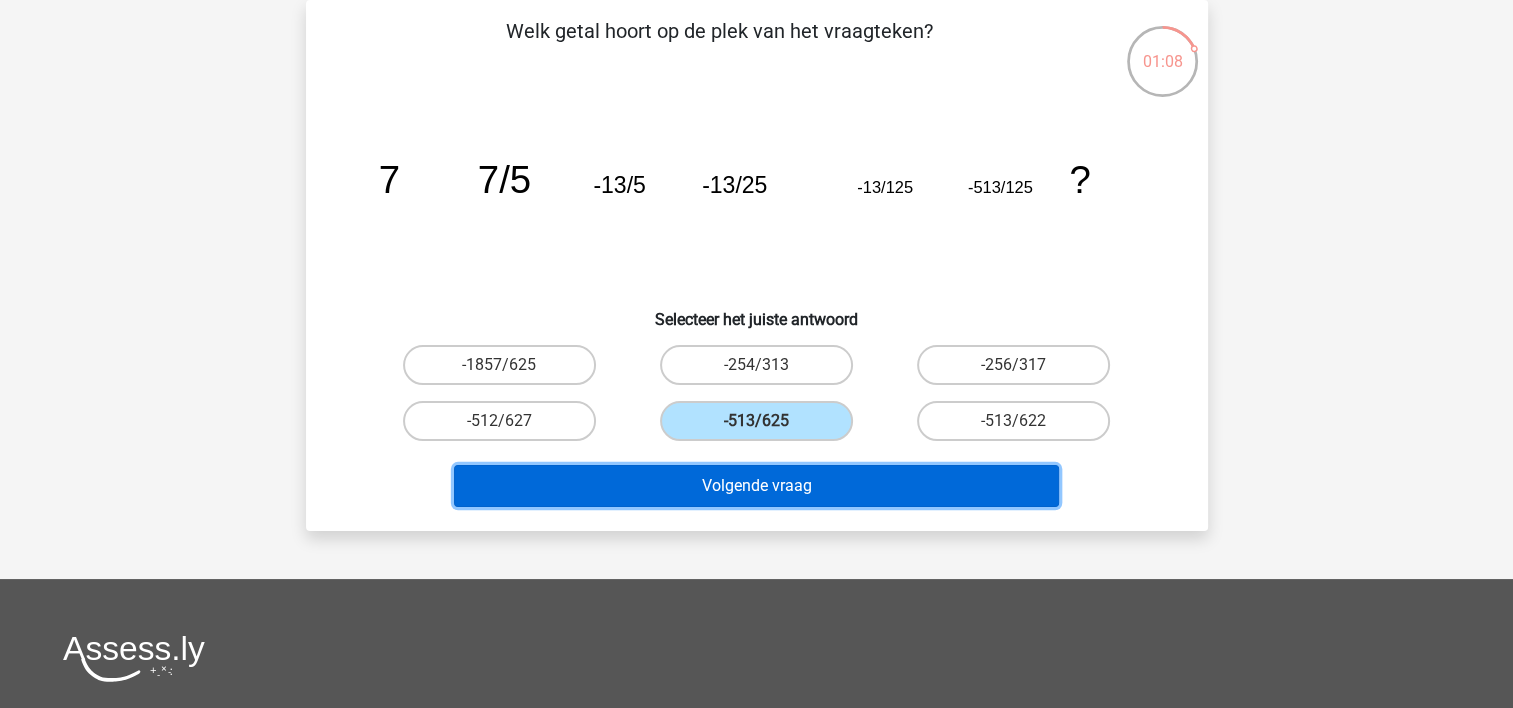 click on "Volgende vraag" at bounding box center [756, 486] 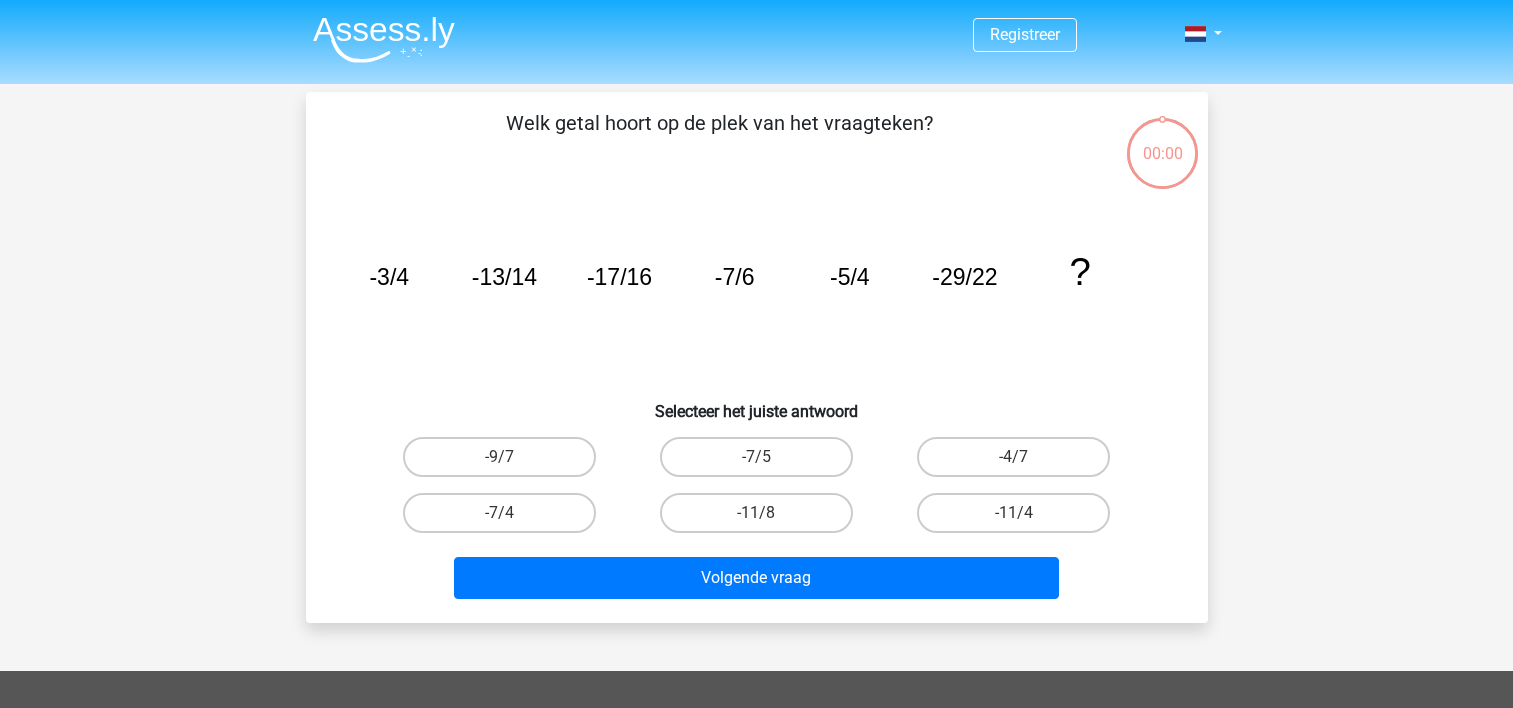 scroll, scrollTop: 92, scrollLeft: 0, axis: vertical 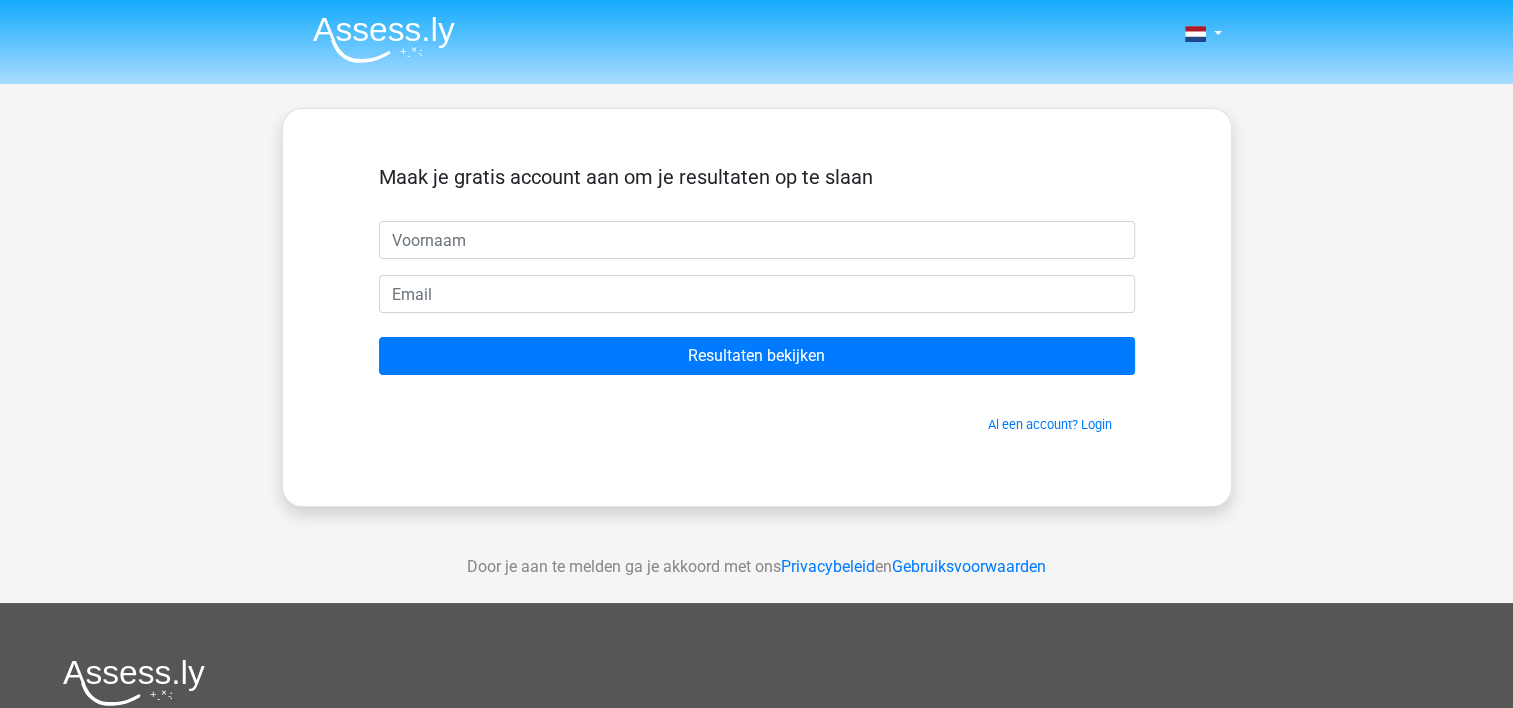 click at bounding box center [757, 240] 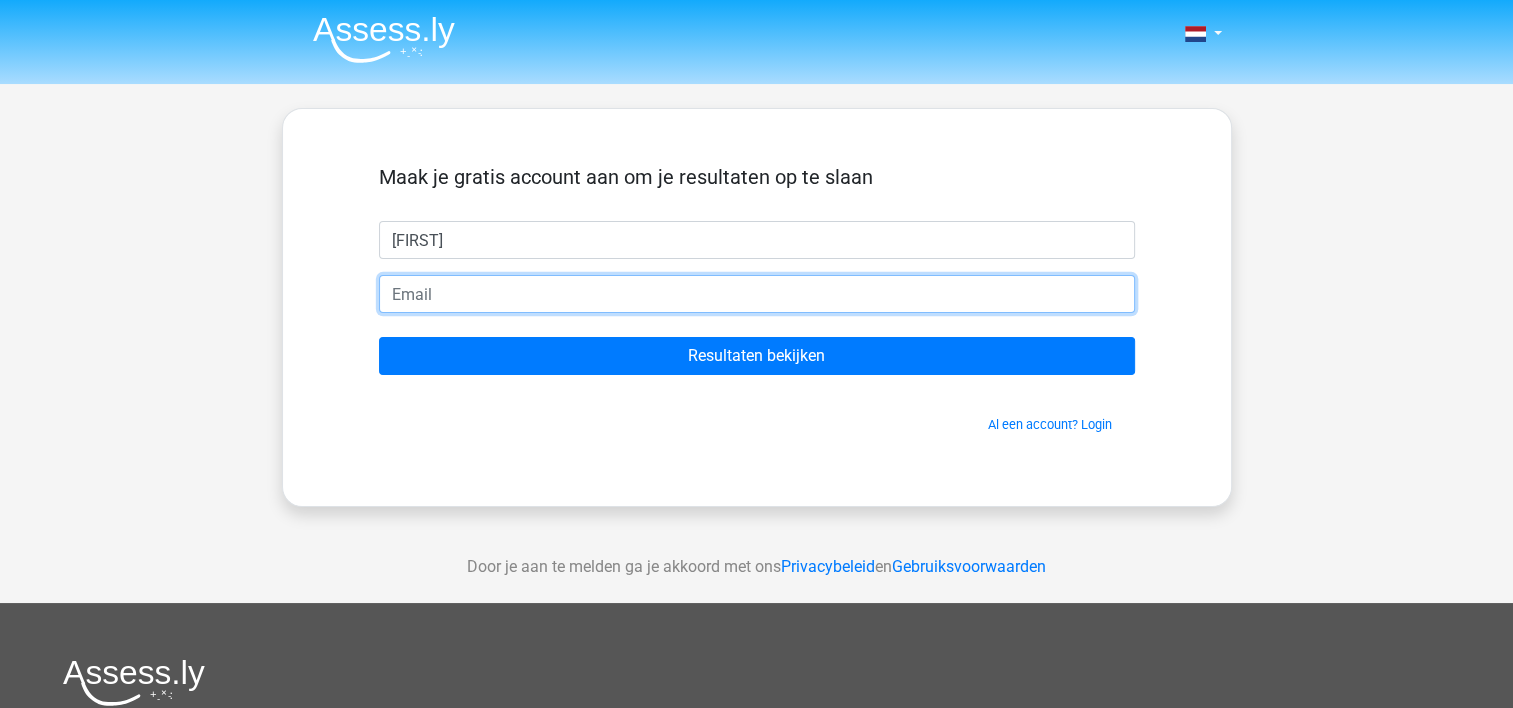 click at bounding box center [757, 294] 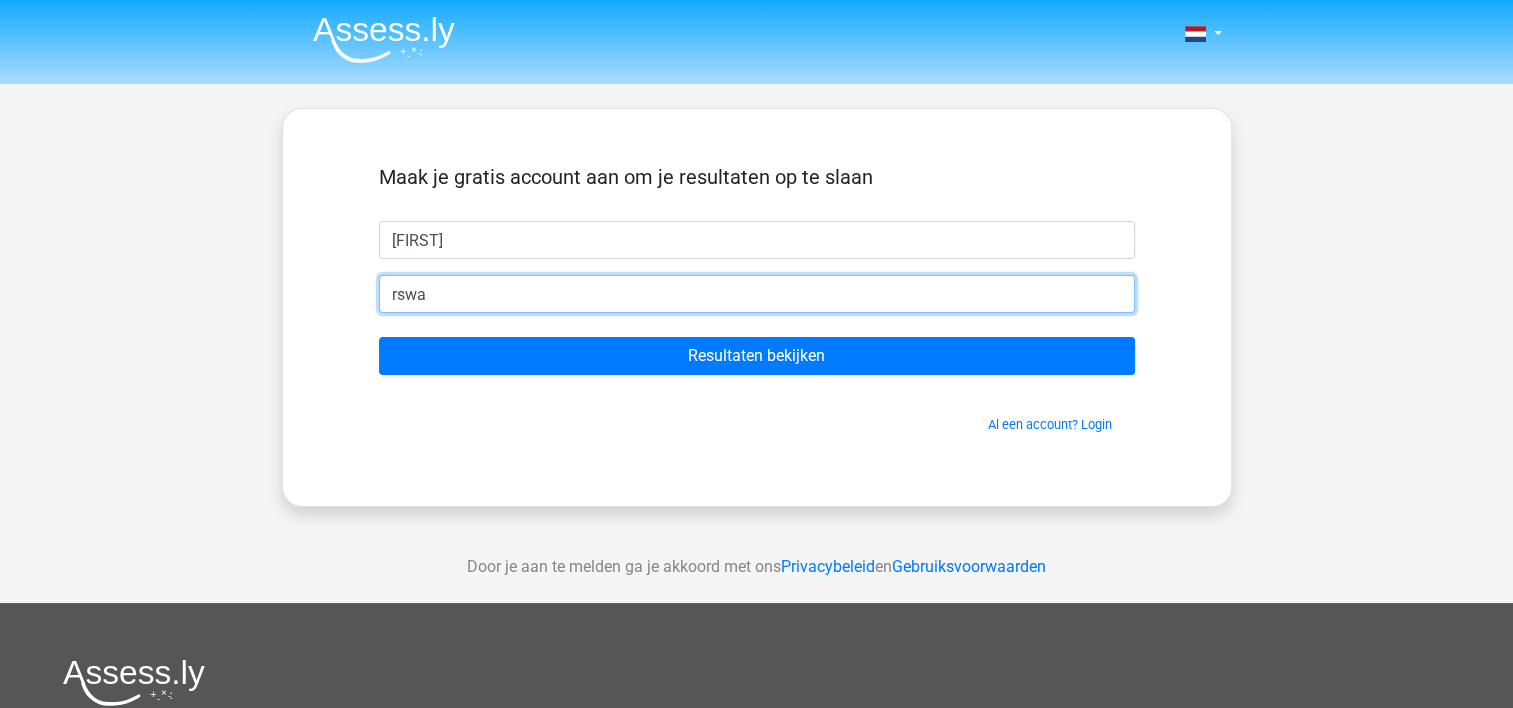 type on "[EMAIL]" 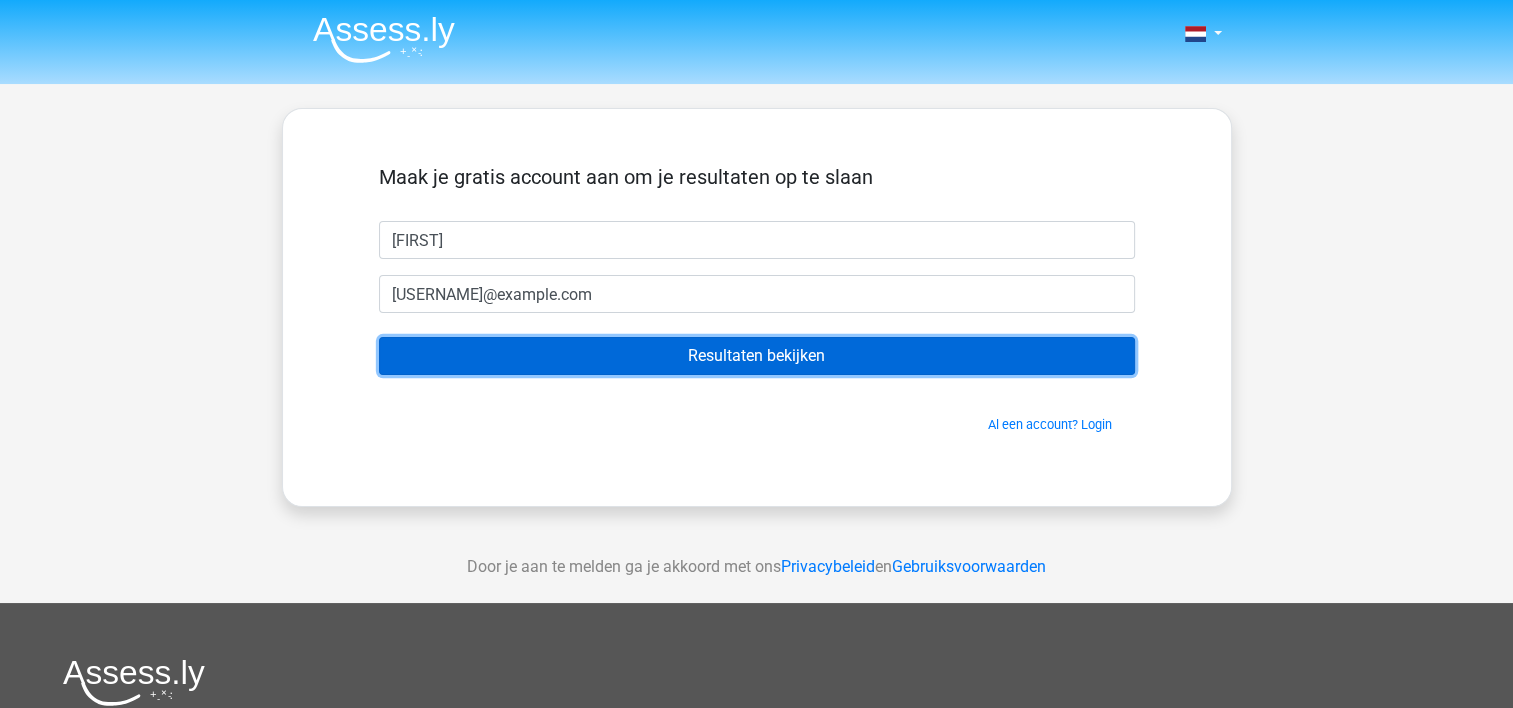 click on "Resultaten bekijken" at bounding box center (757, 356) 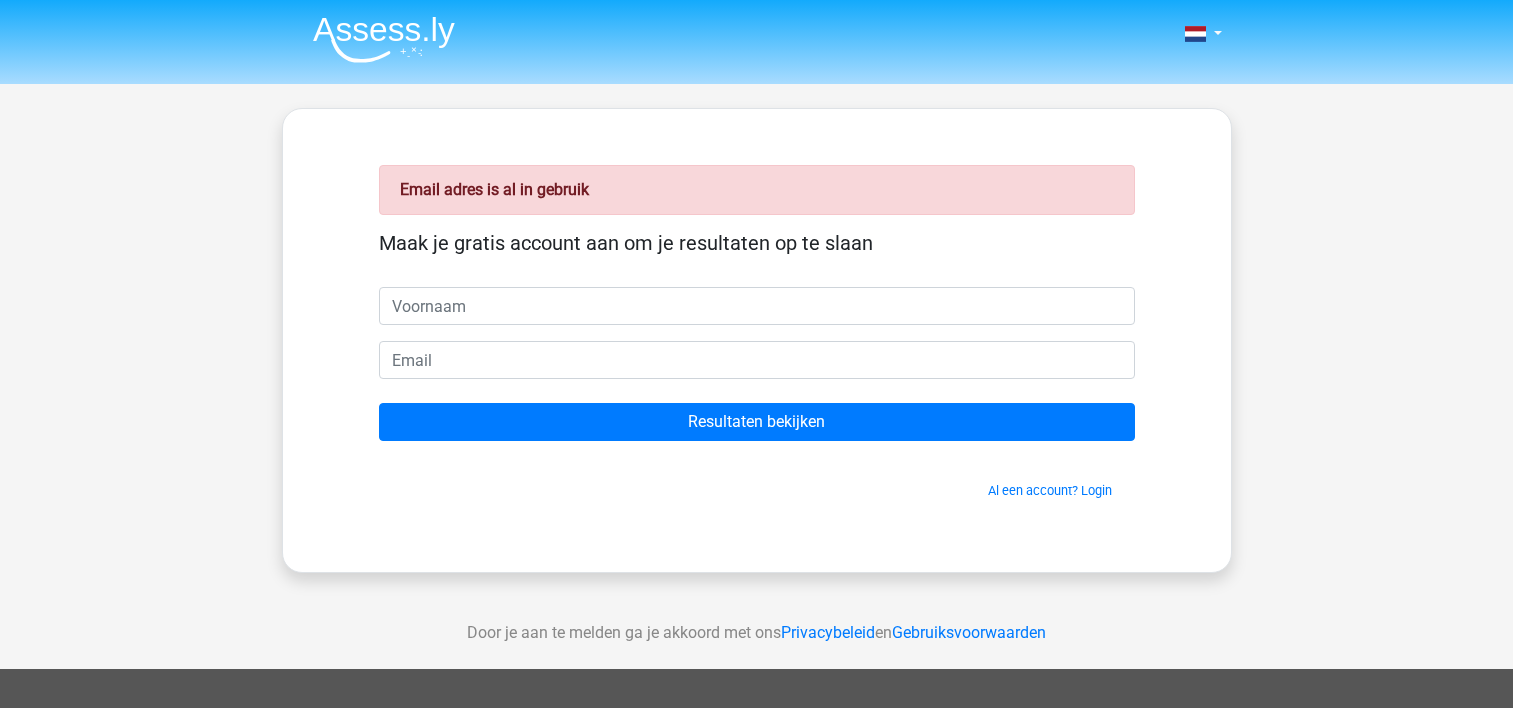 scroll, scrollTop: 0, scrollLeft: 0, axis: both 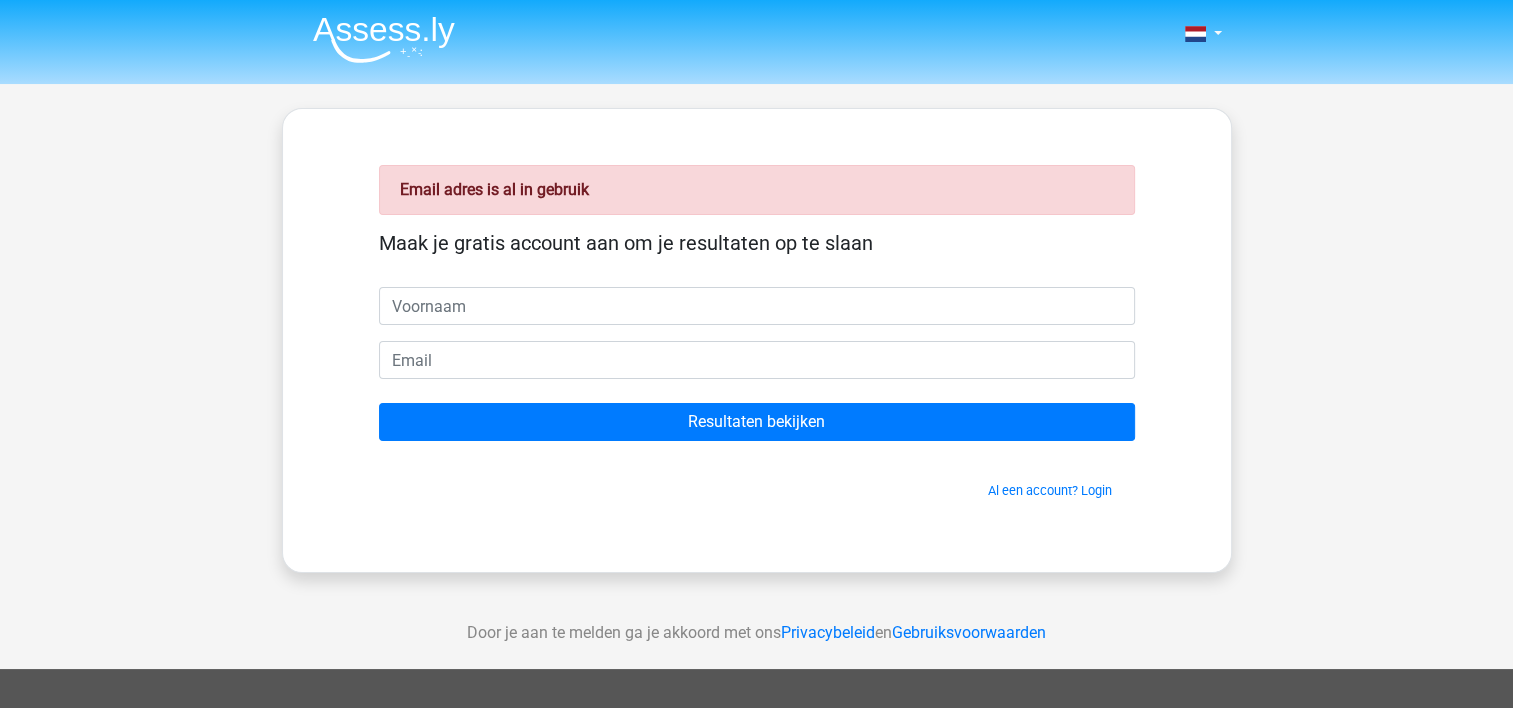 click at bounding box center [757, 306] 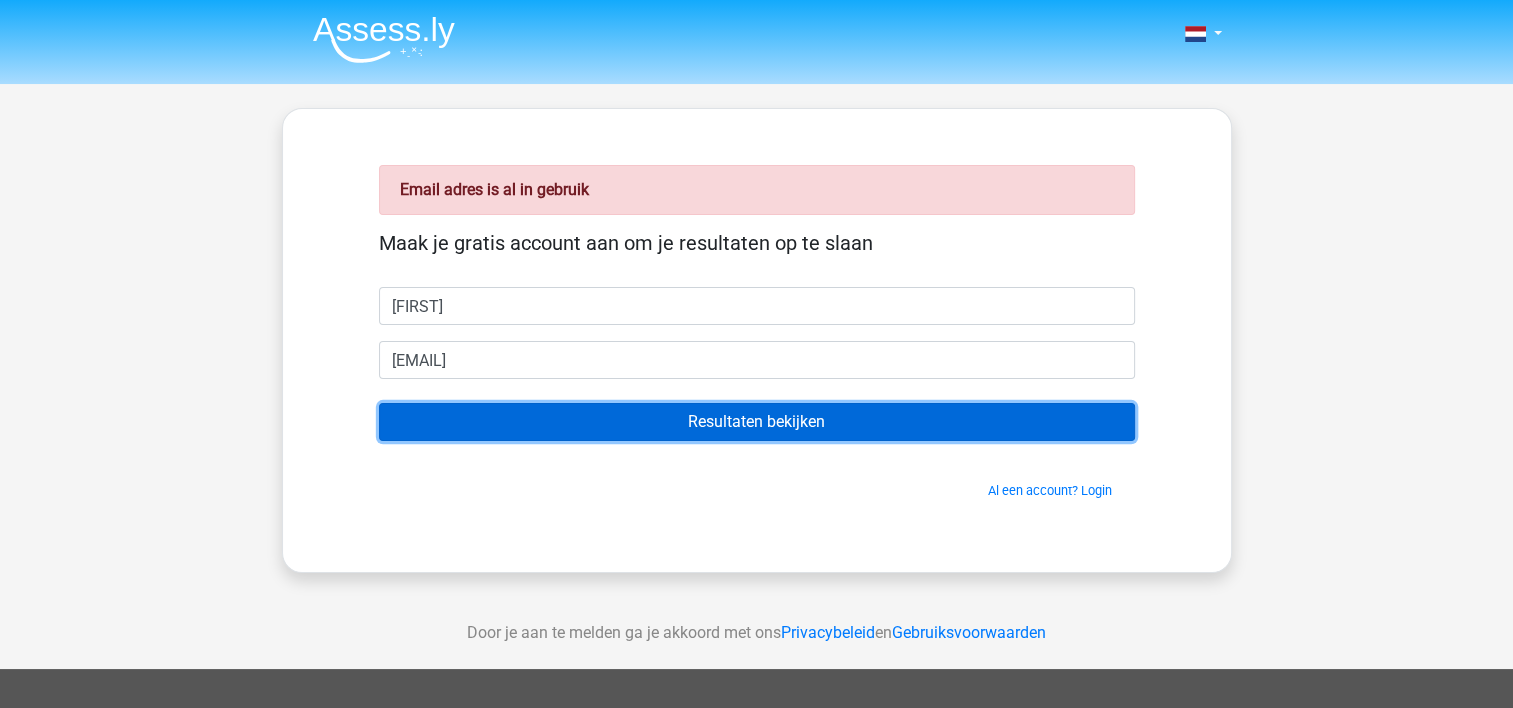 click on "Resultaten bekijken" at bounding box center [757, 422] 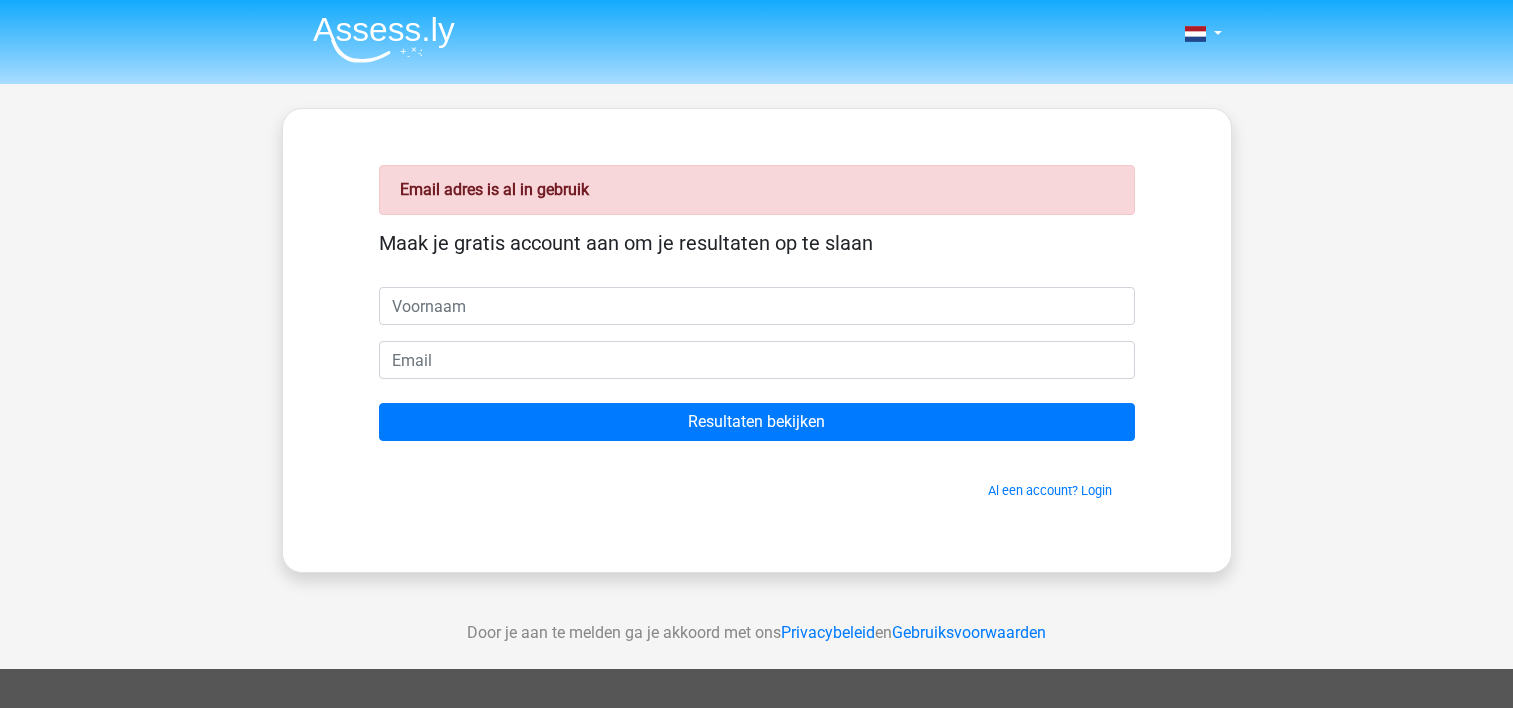 scroll, scrollTop: 0, scrollLeft: 0, axis: both 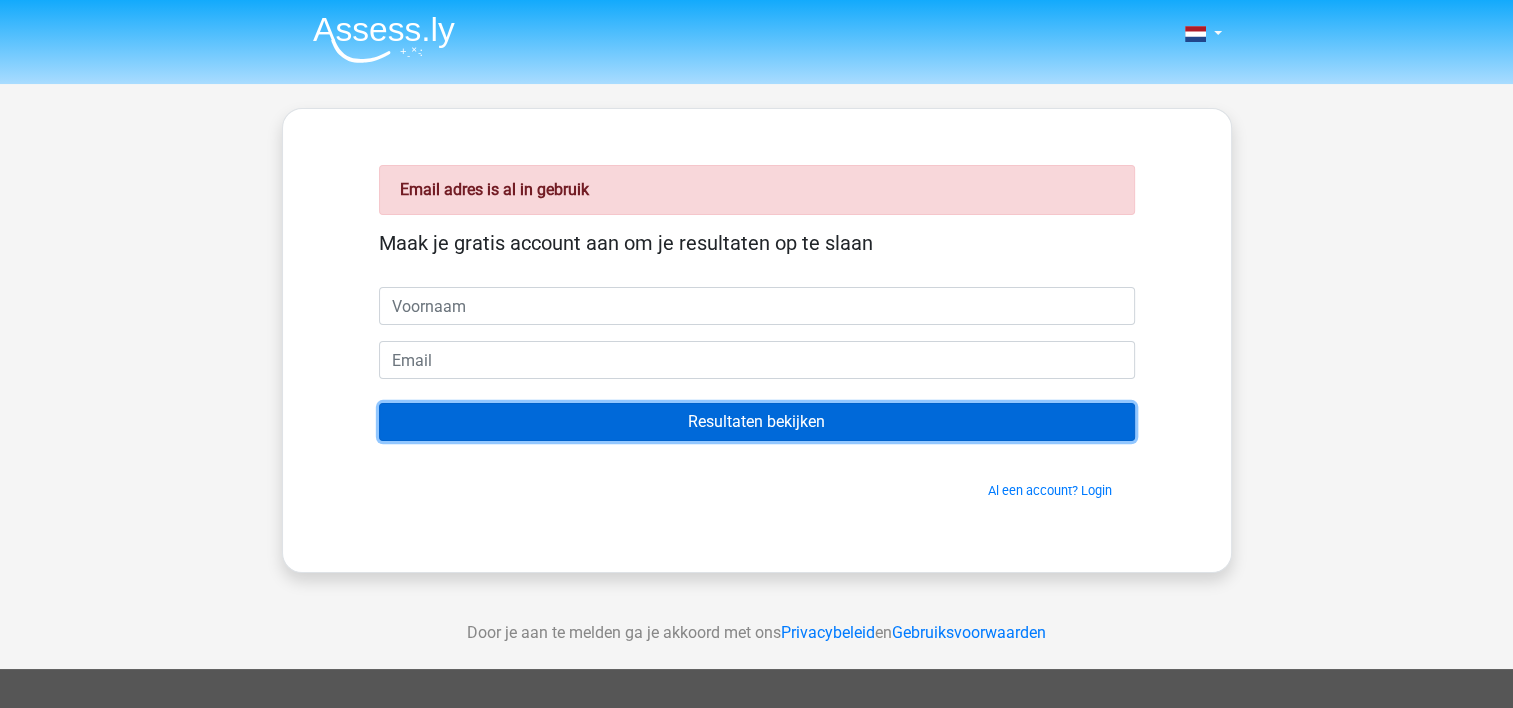 click on "Resultaten bekijken" at bounding box center [757, 422] 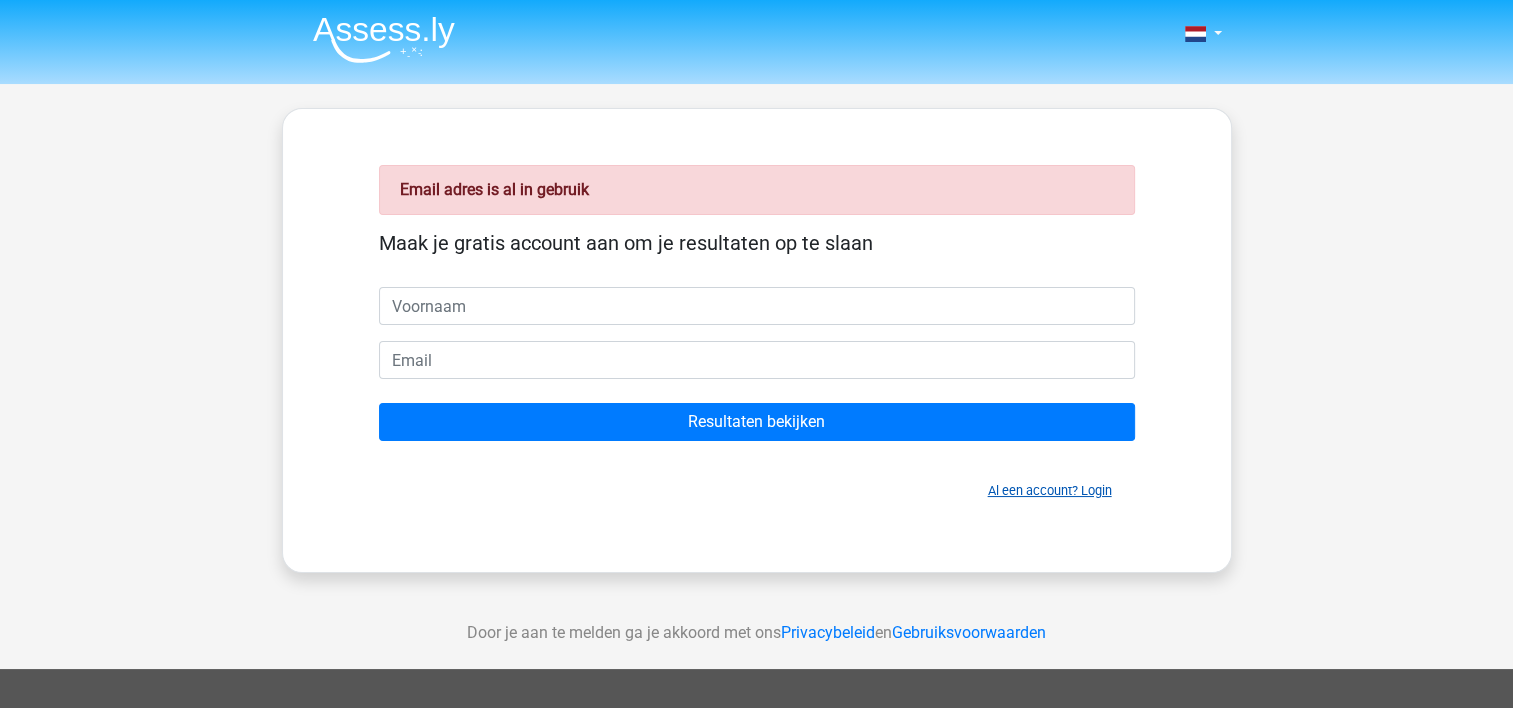 click on "Al een account? Login" at bounding box center [1050, 490] 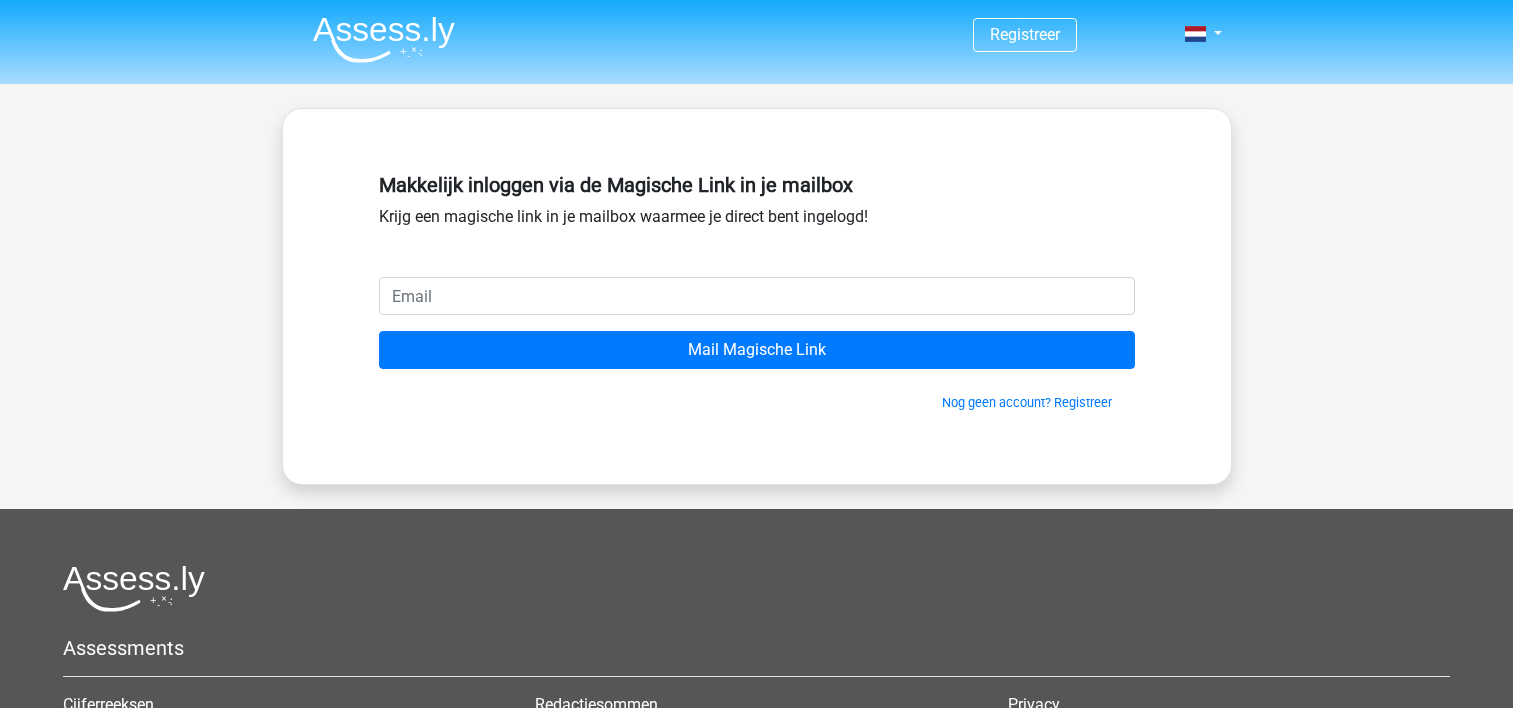 scroll, scrollTop: 0, scrollLeft: 0, axis: both 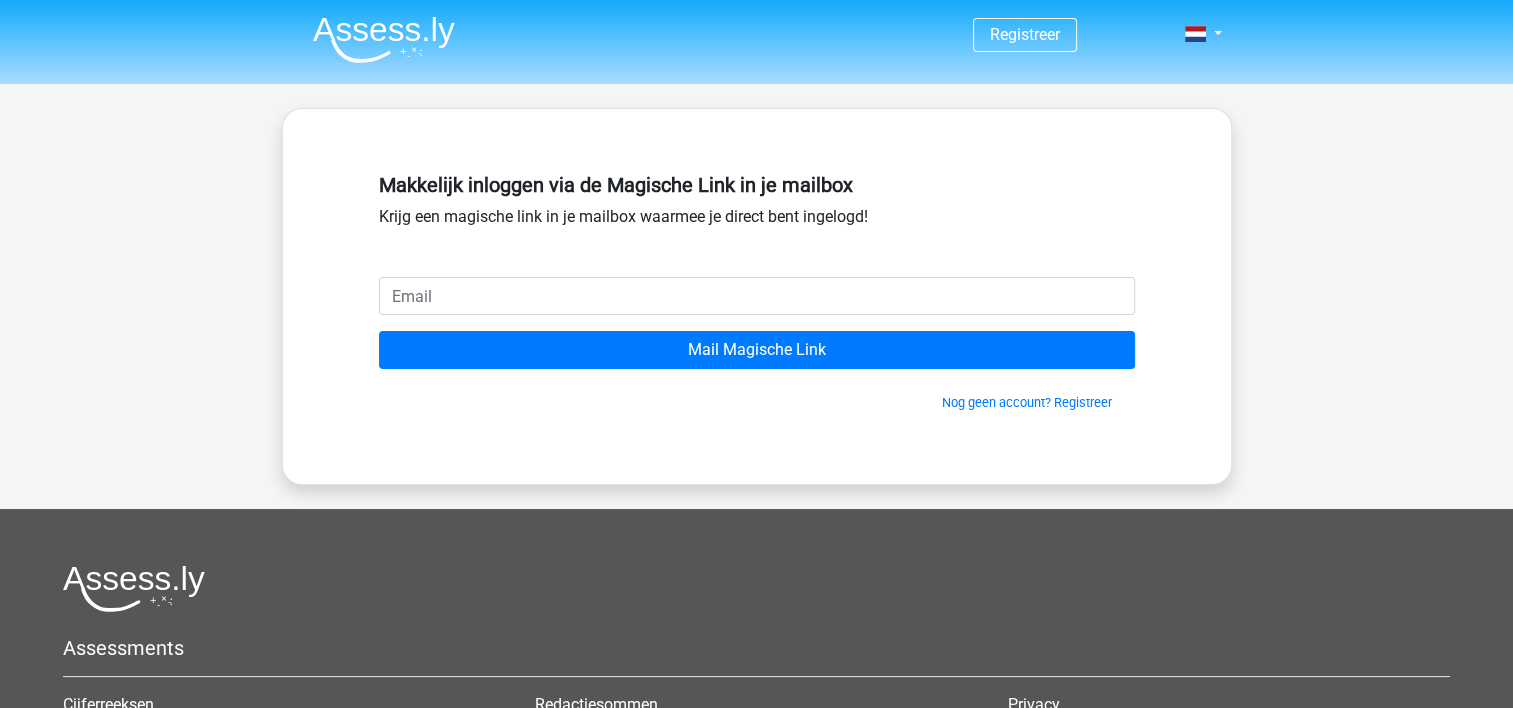 click at bounding box center (757, 296) 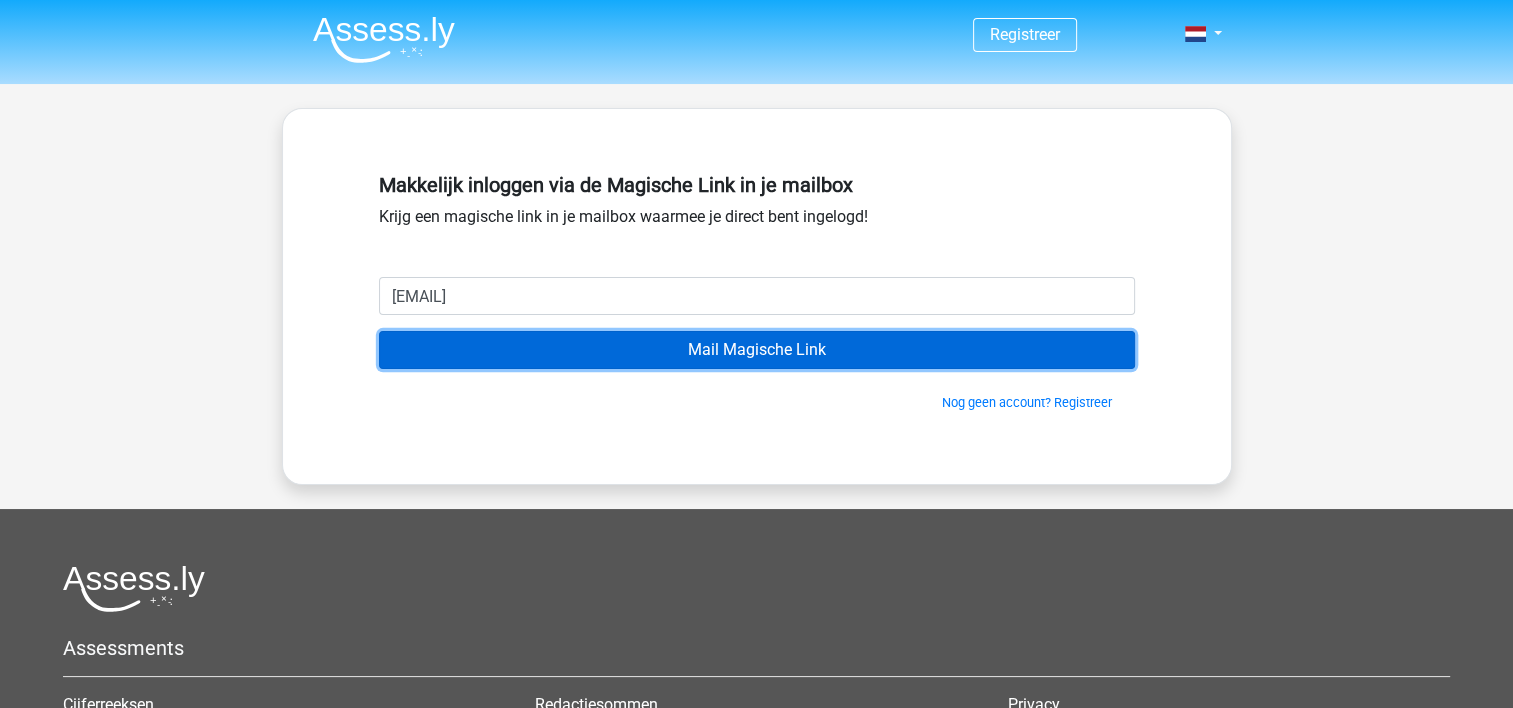 click on "Mail Magische Link" at bounding box center [757, 350] 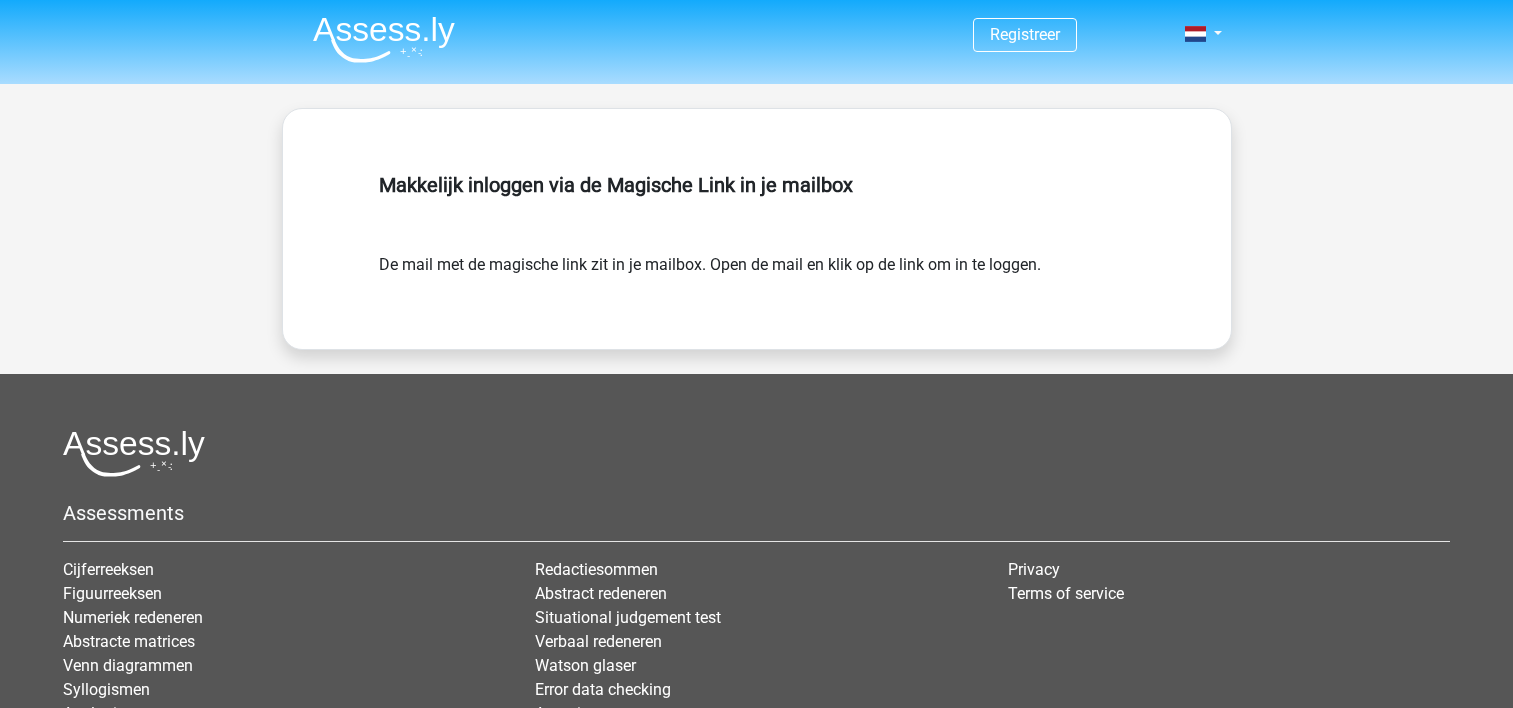 scroll, scrollTop: 0, scrollLeft: 0, axis: both 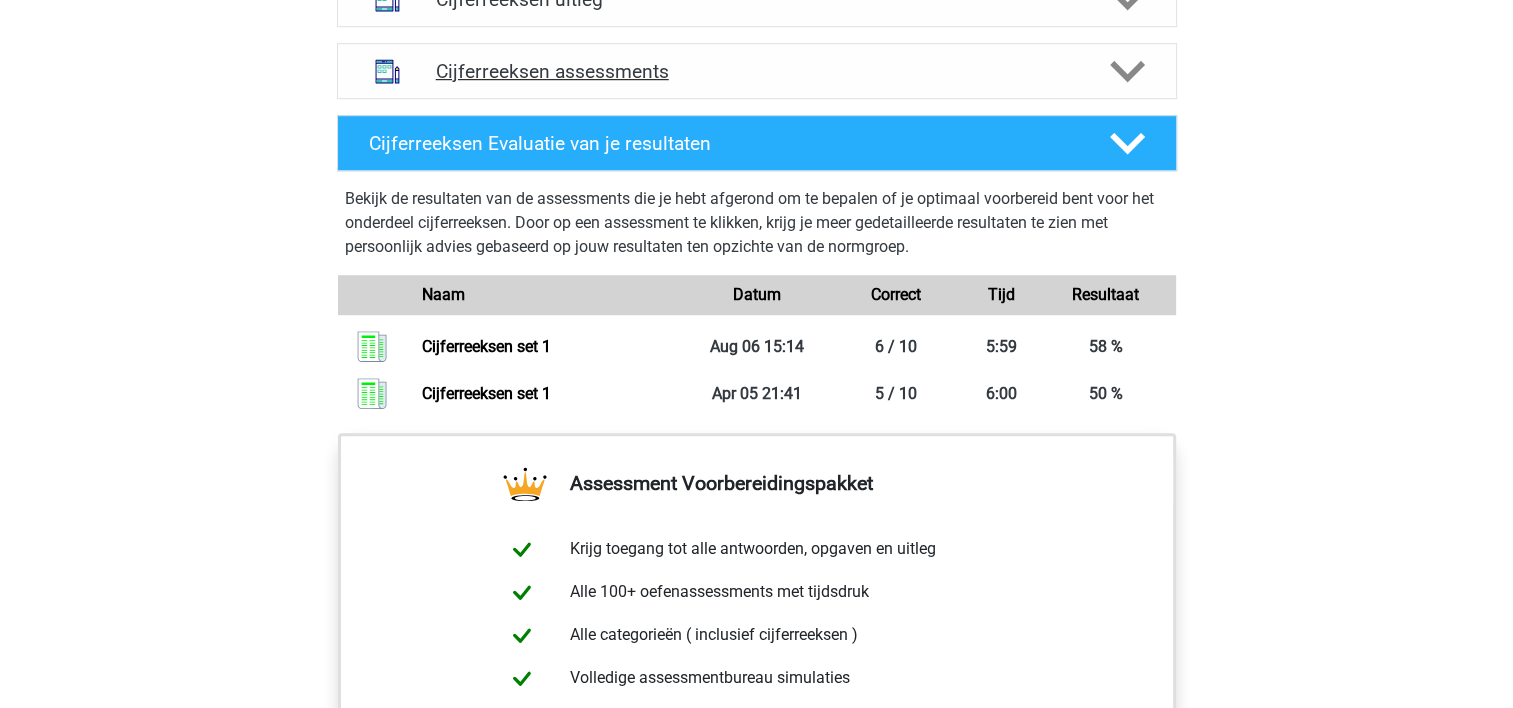 click on "Cijferreeksen assessments" at bounding box center (757, 71) 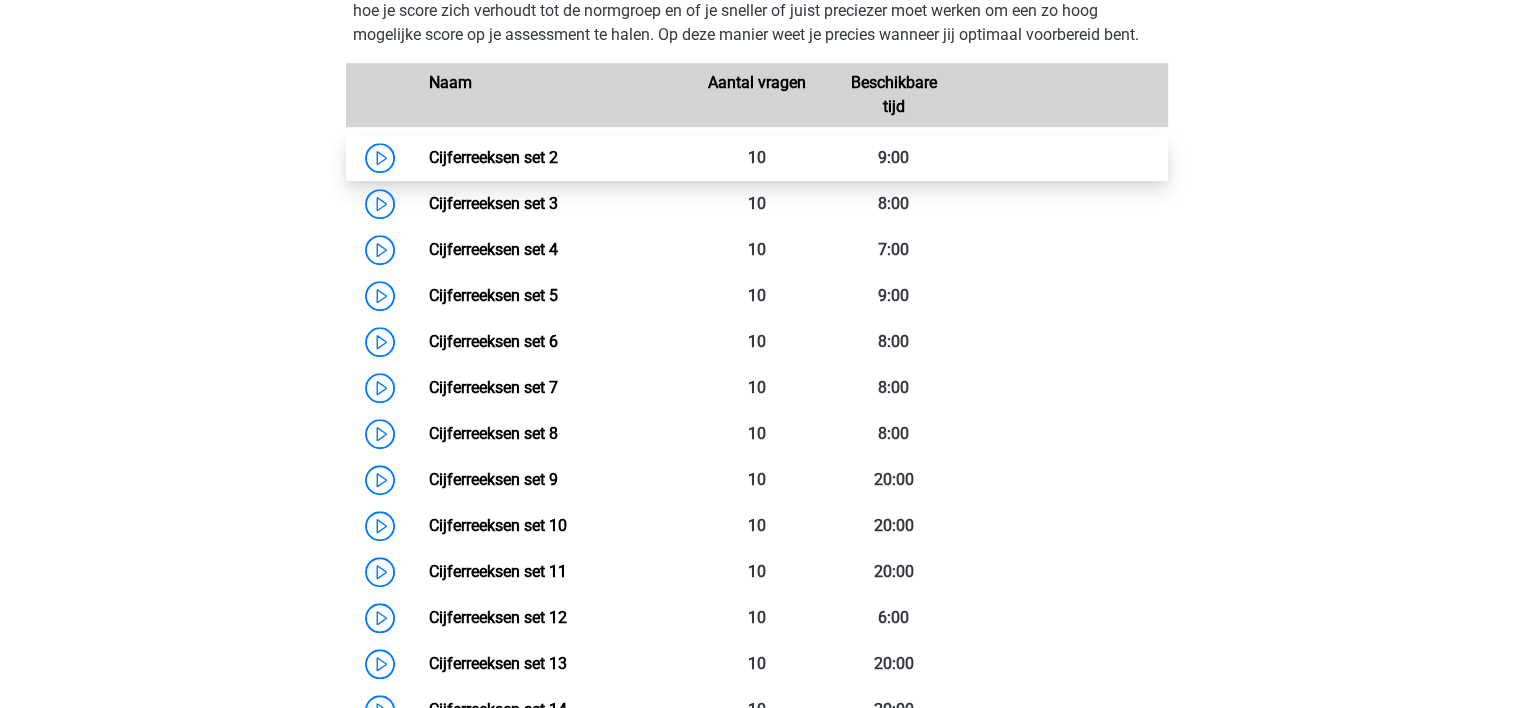 scroll, scrollTop: 1500, scrollLeft: 0, axis: vertical 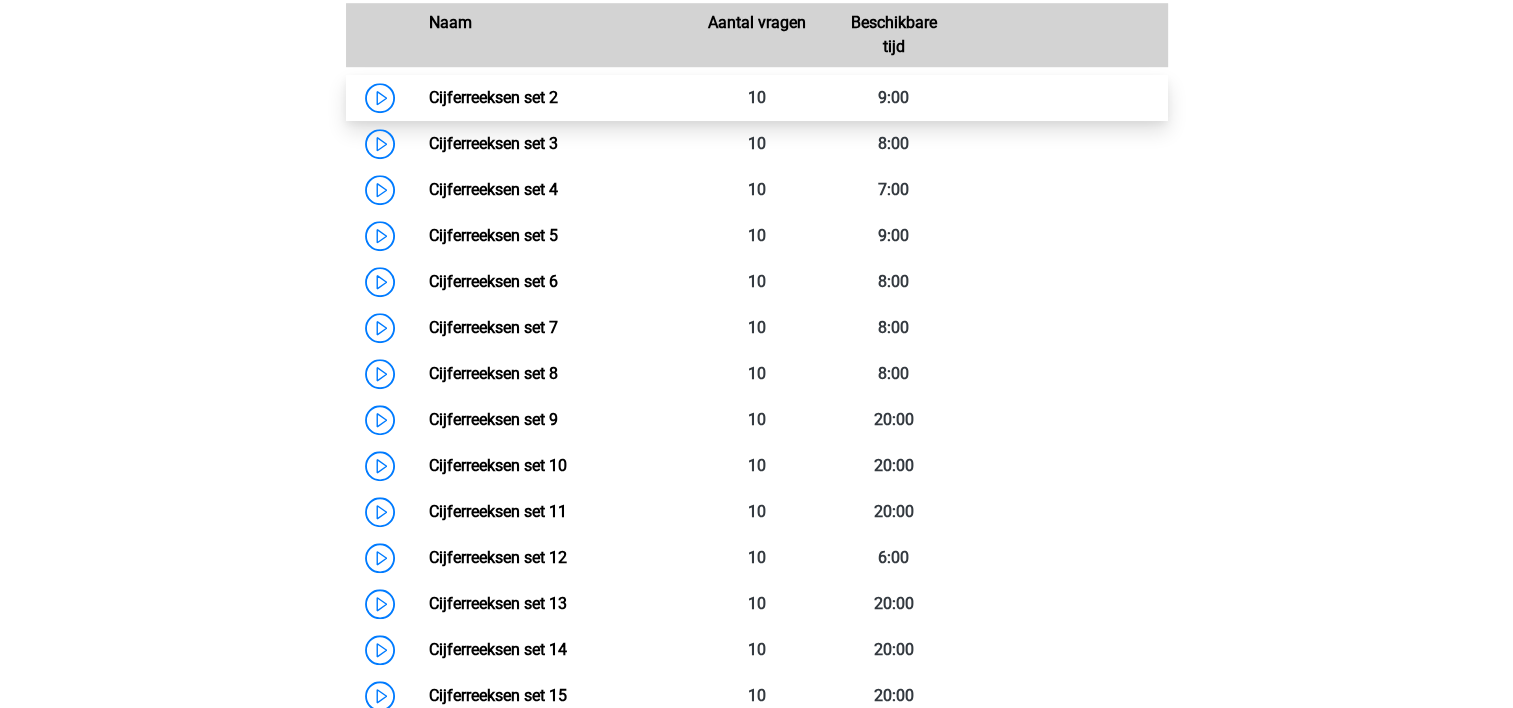 click on "Cijferreeksen
set 2" at bounding box center (493, 97) 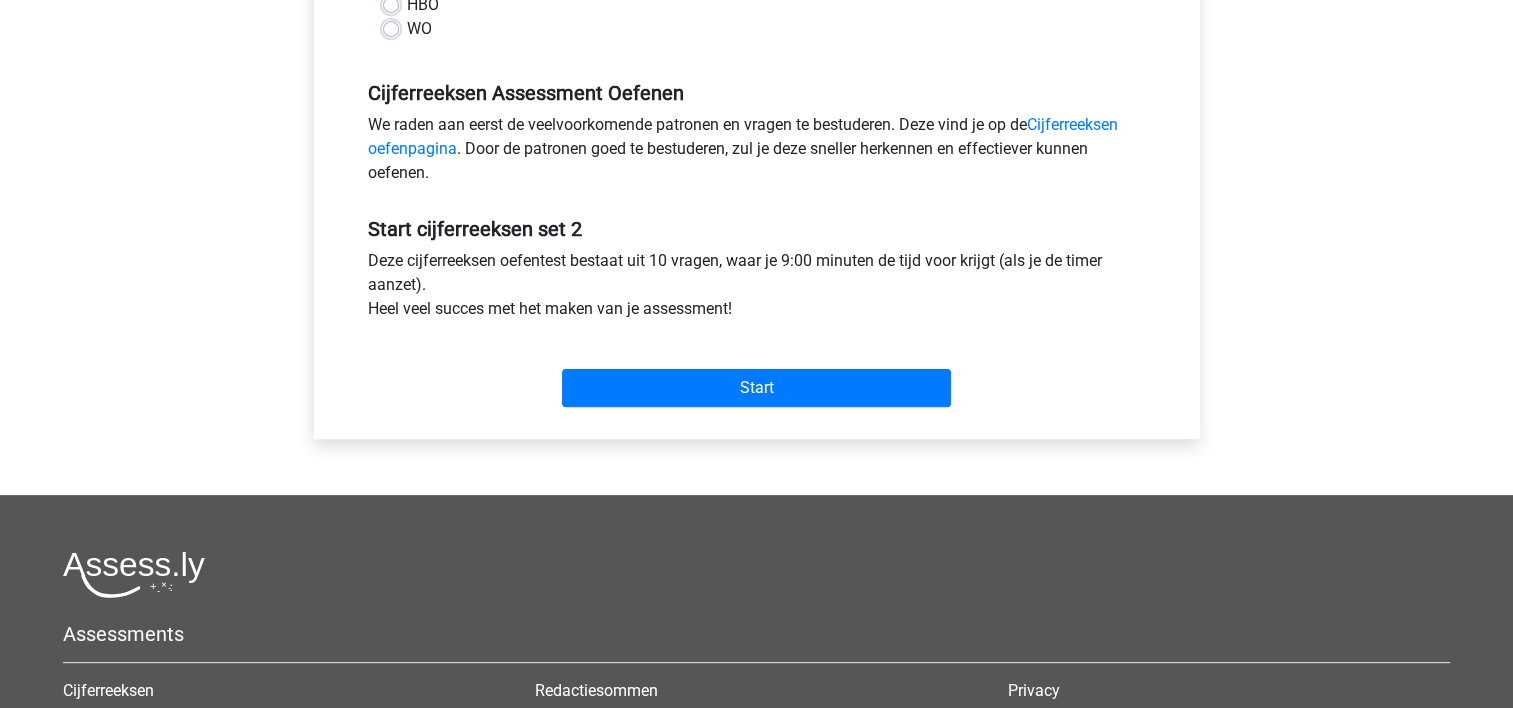 scroll, scrollTop: 600, scrollLeft: 0, axis: vertical 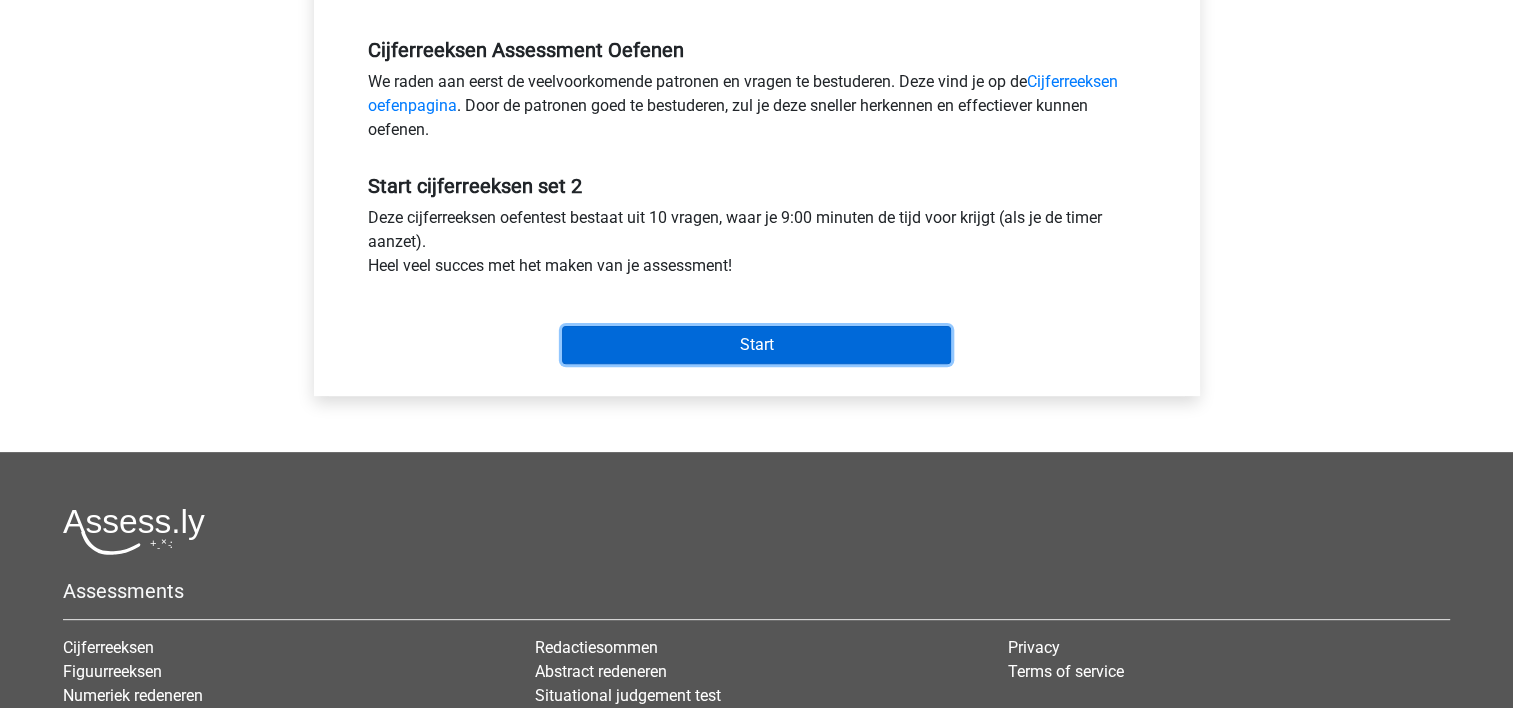 click on "Start" at bounding box center (756, 345) 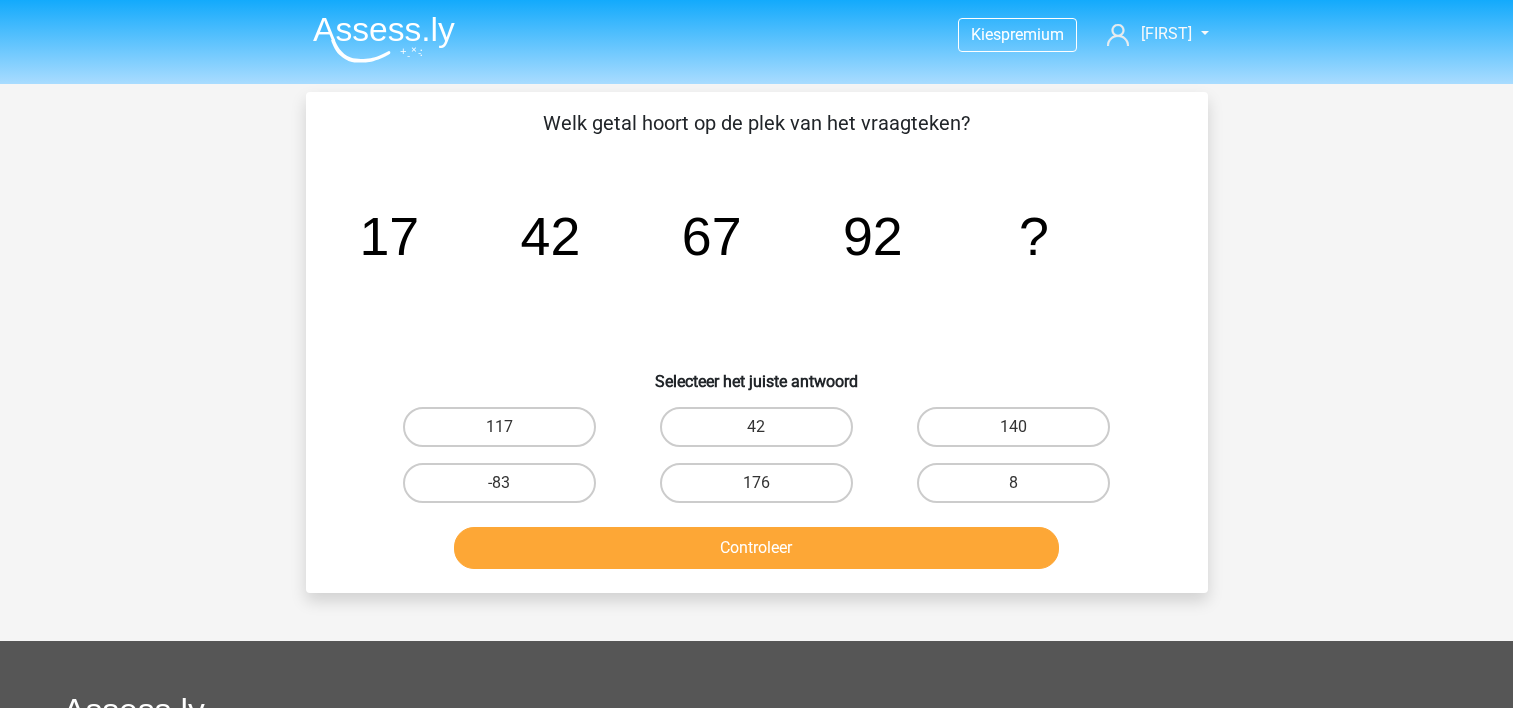 scroll, scrollTop: 0, scrollLeft: 0, axis: both 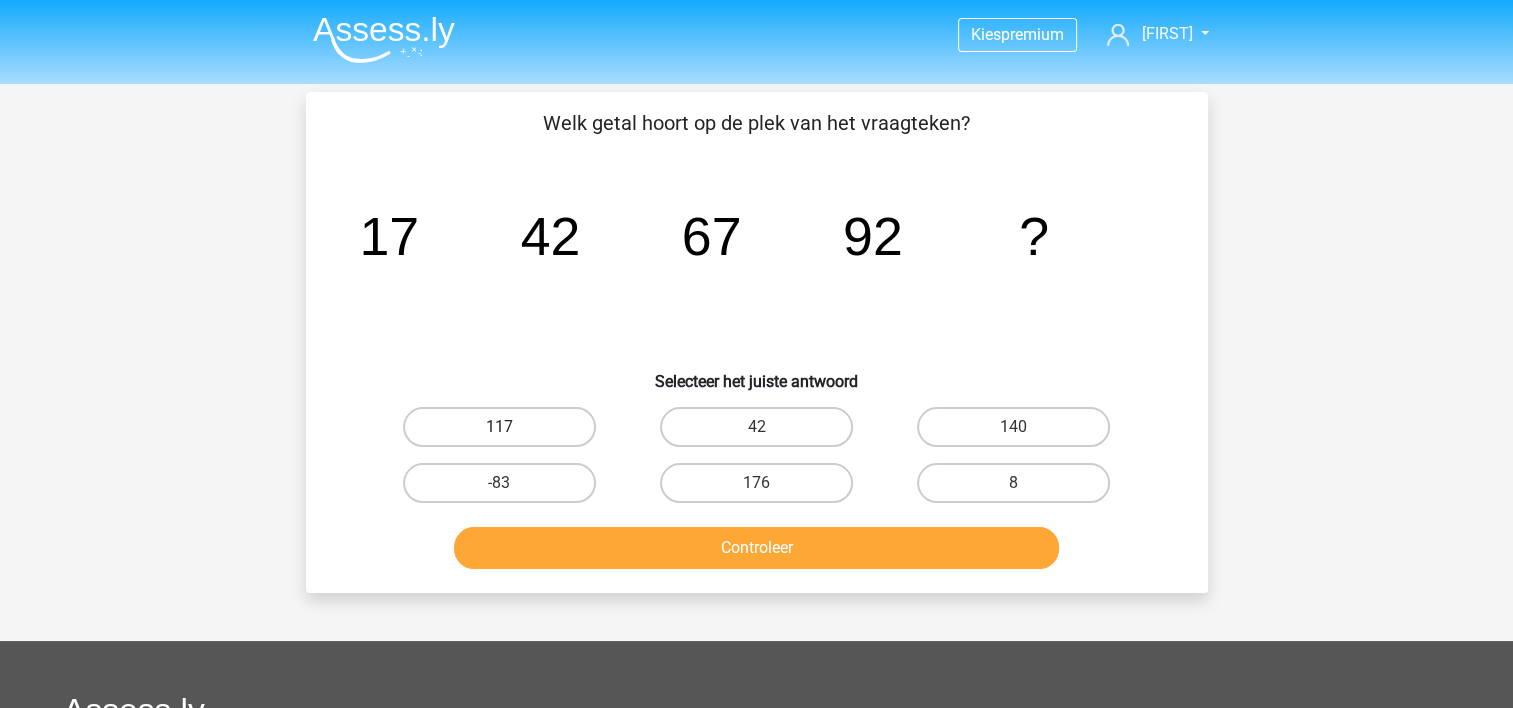 click on "117" at bounding box center (499, 427) 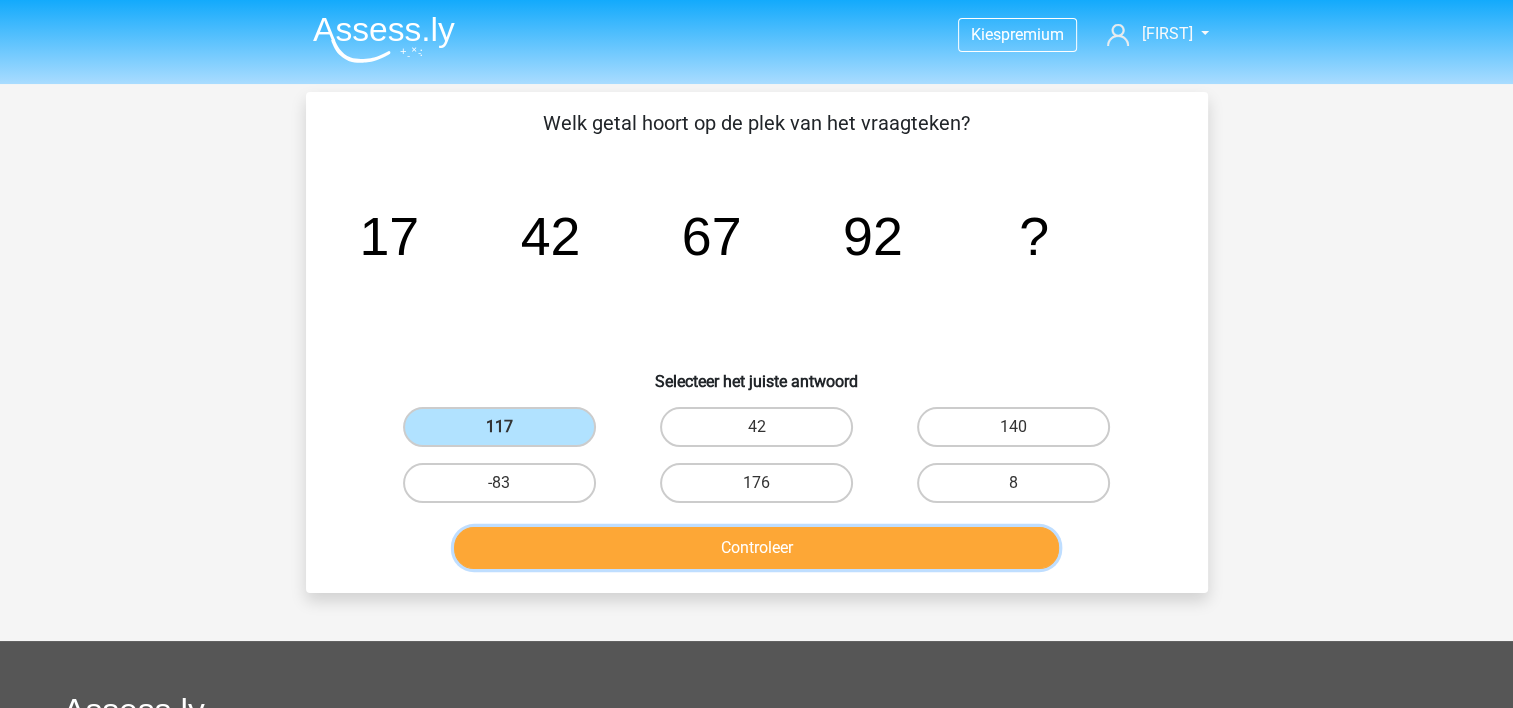 click on "Controleer" at bounding box center [756, 548] 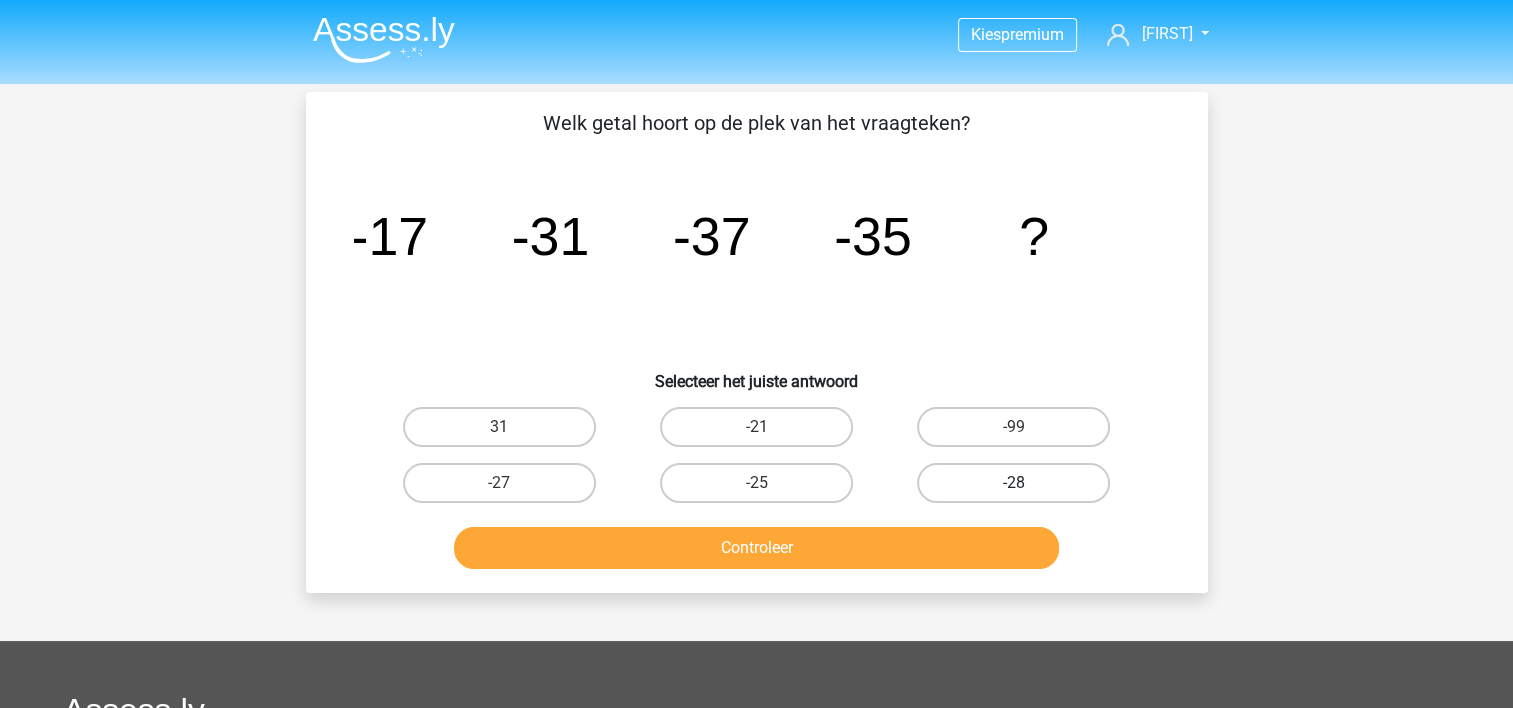 click on "-28" at bounding box center (1013, 483) 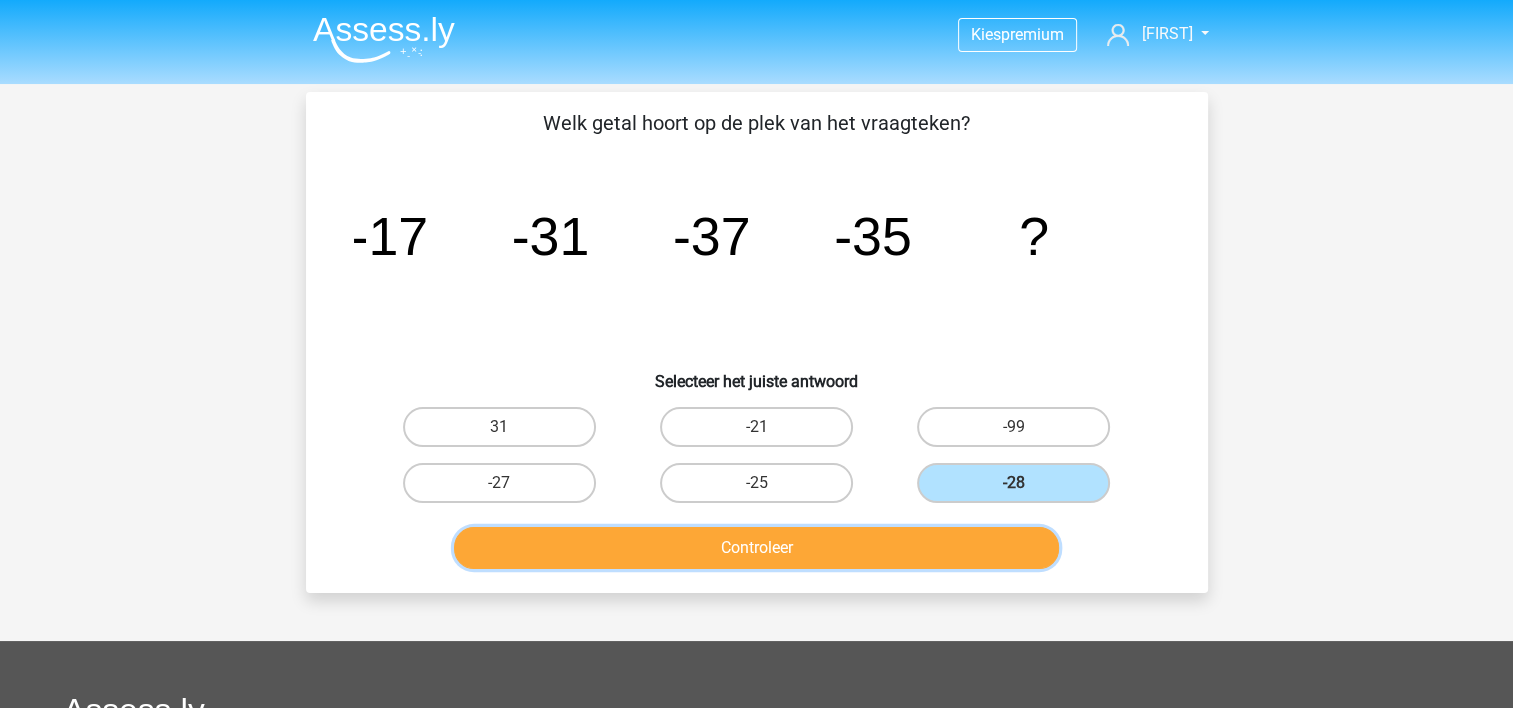 click on "Controleer" at bounding box center (756, 548) 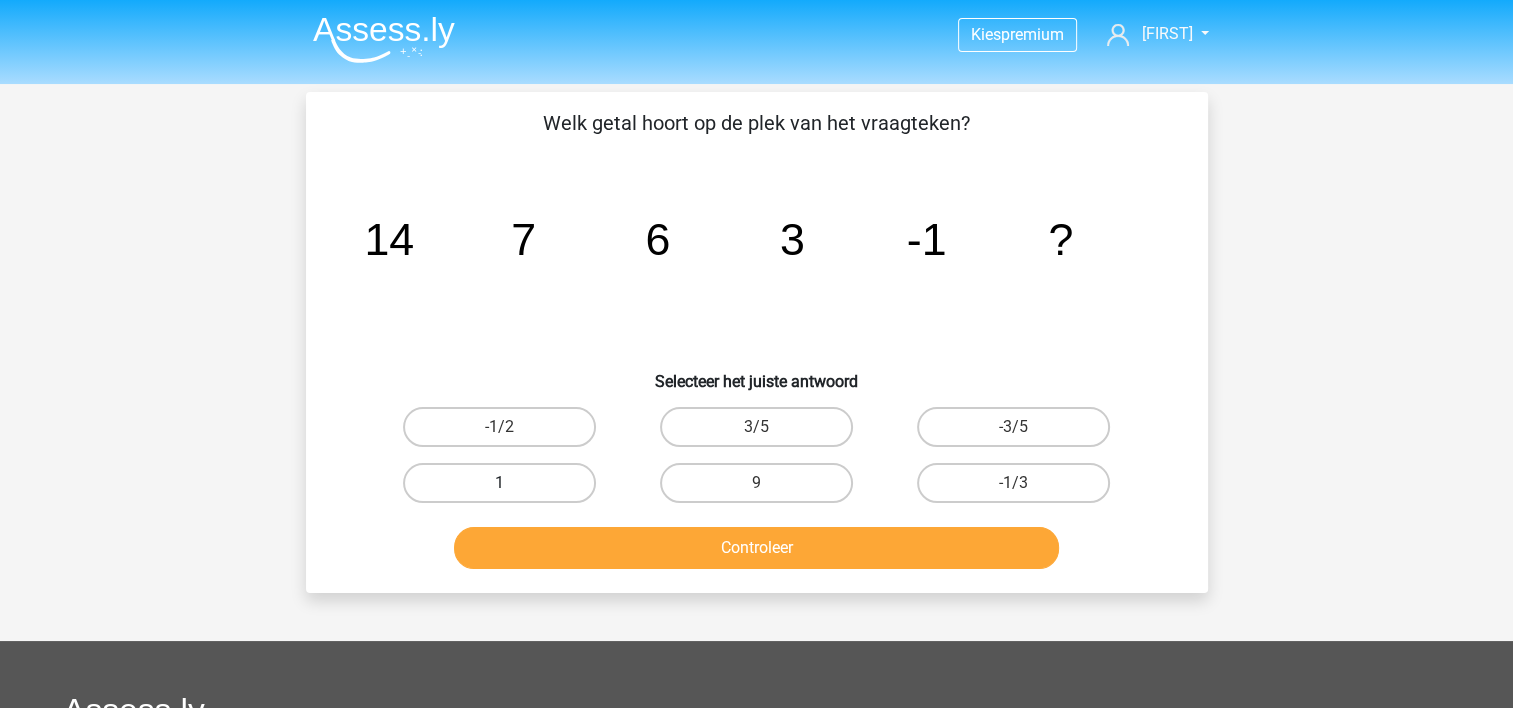 click on "1" at bounding box center [499, 483] 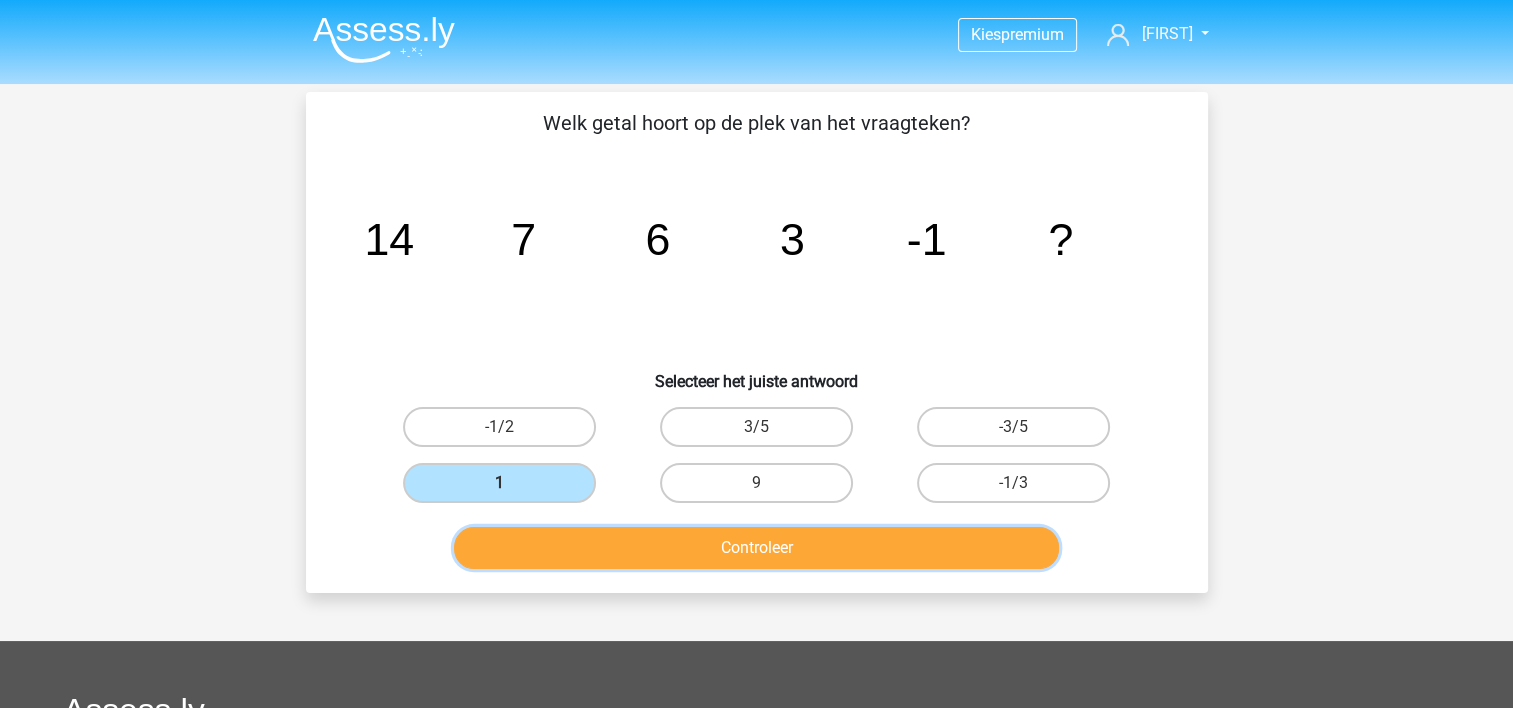 click on "Controleer" at bounding box center (756, 548) 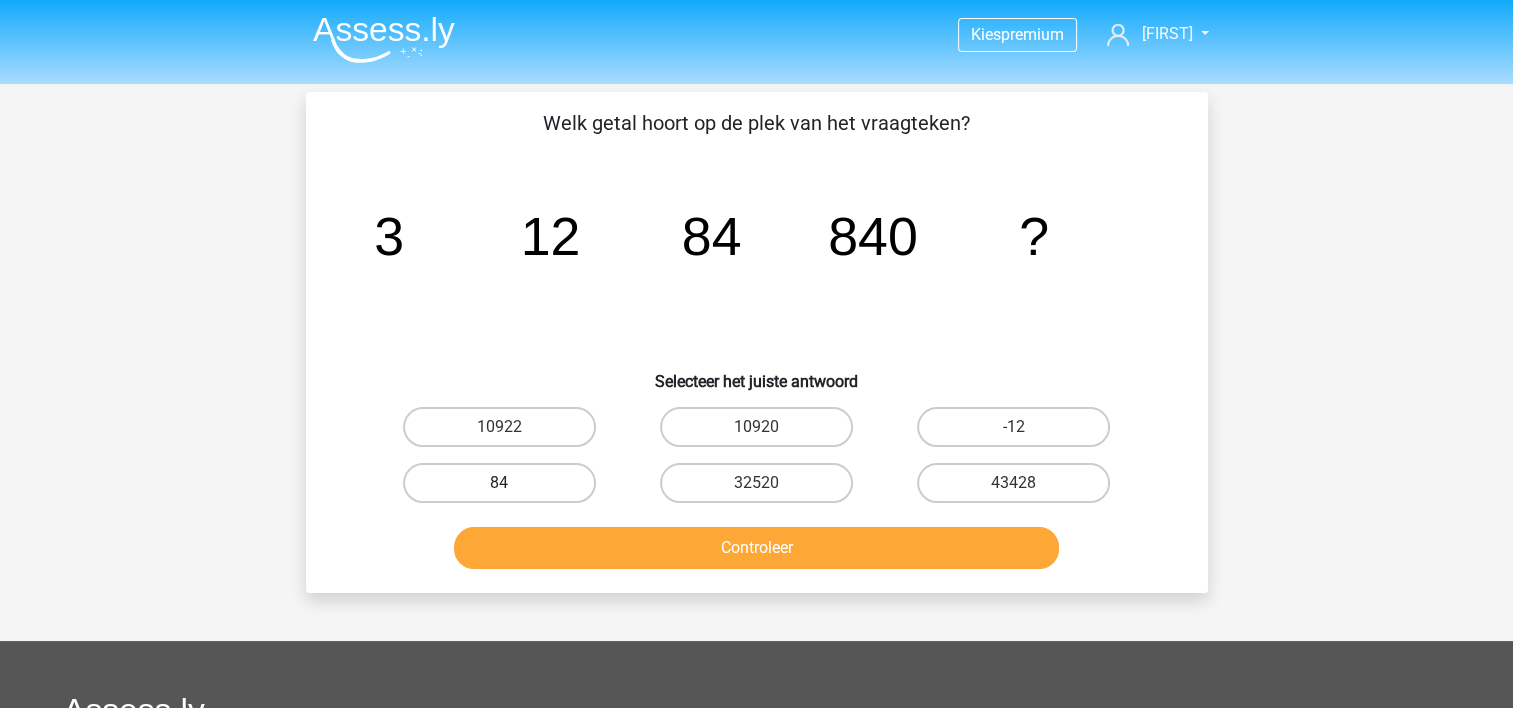 click on "84" at bounding box center [499, 483] 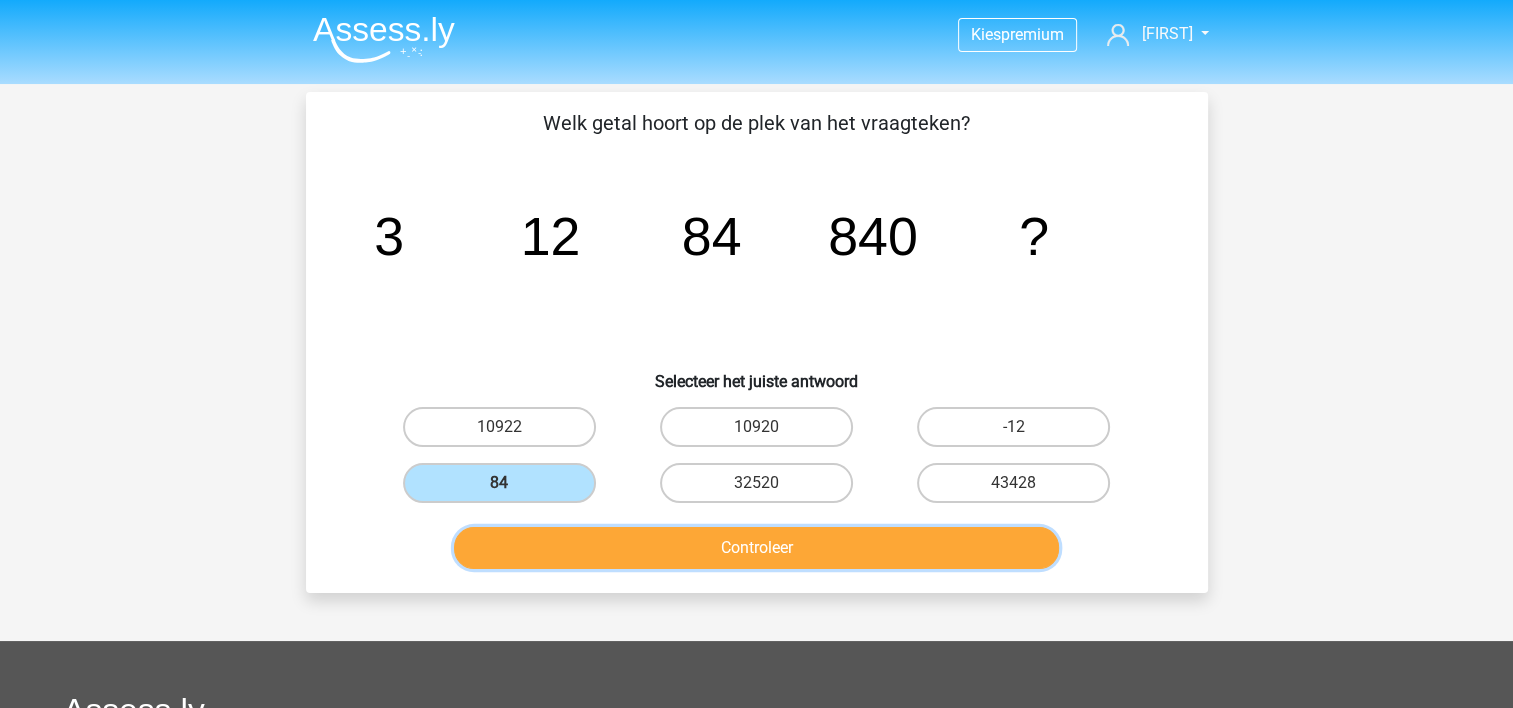 click on "Controleer" at bounding box center [756, 548] 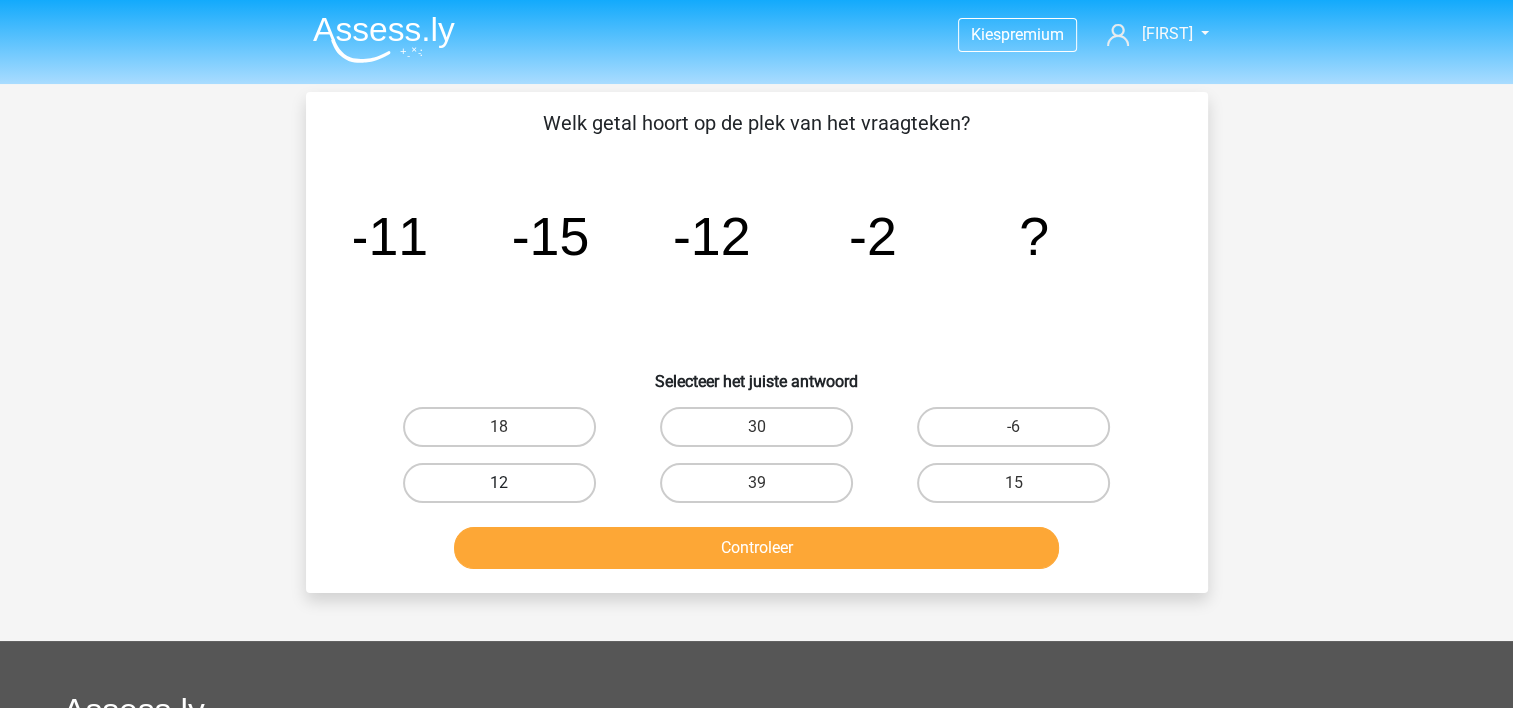 drag, startPoint x: 468, startPoint y: 480, endPoint x: 490, endPoint y: 486, distance: 22.803509 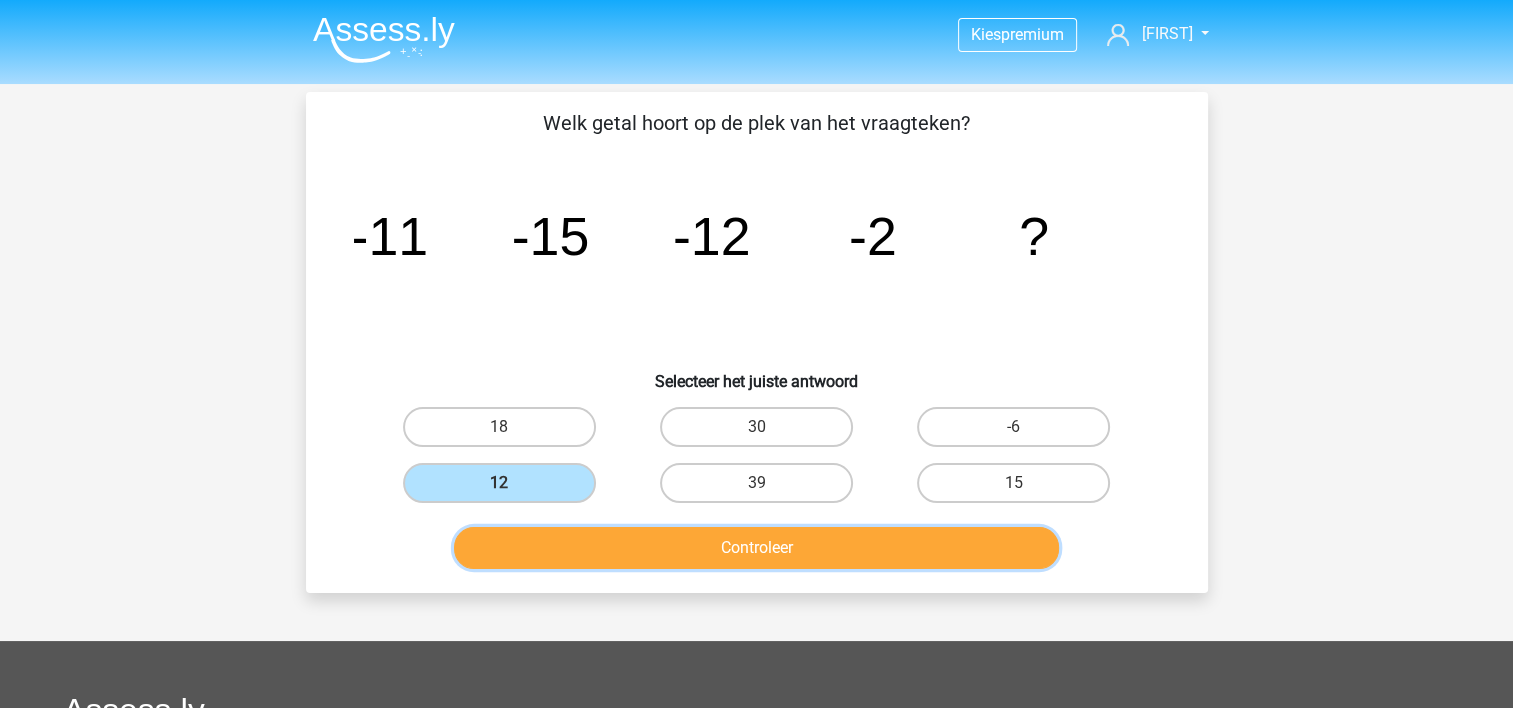 click on "Controleer" at bounding box center (756, 548) 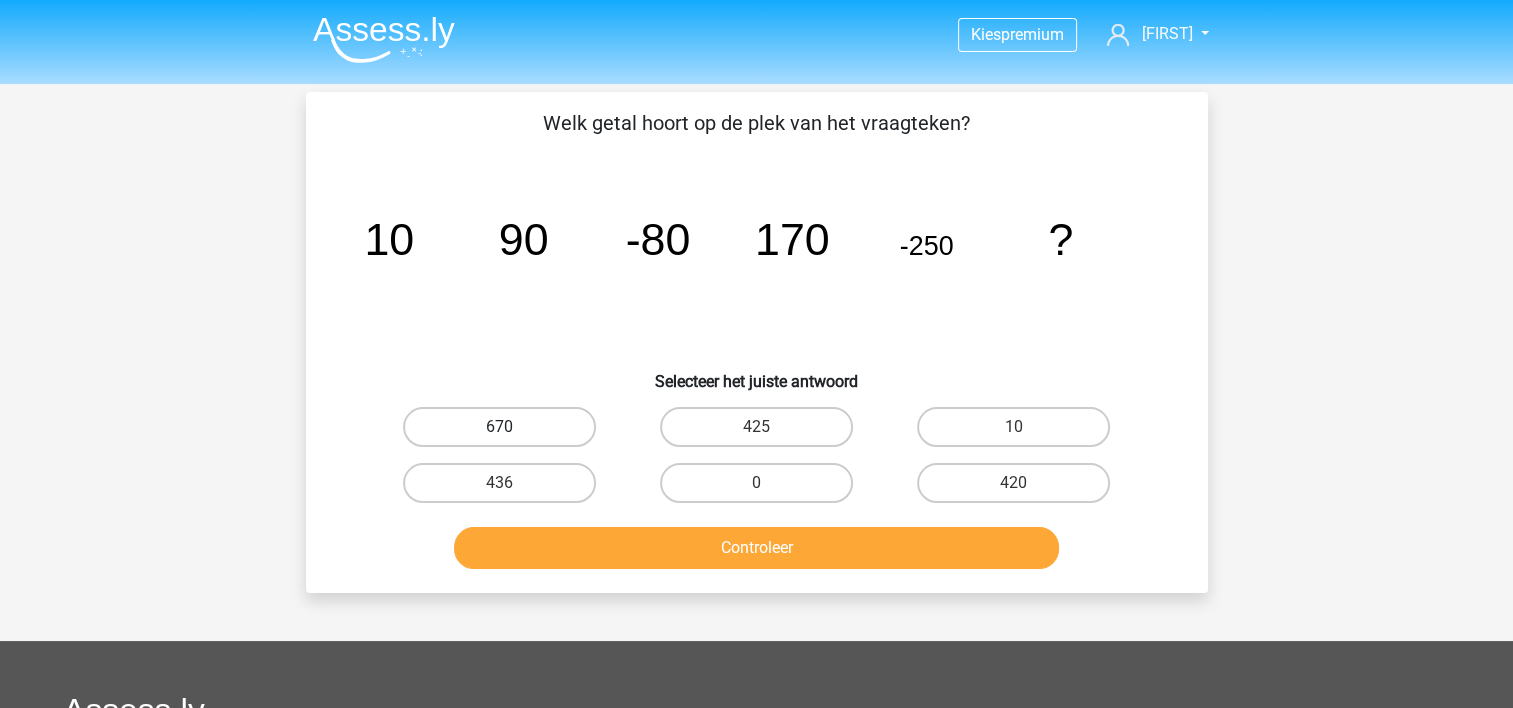 click on "670" at bounding box center (499, 427) 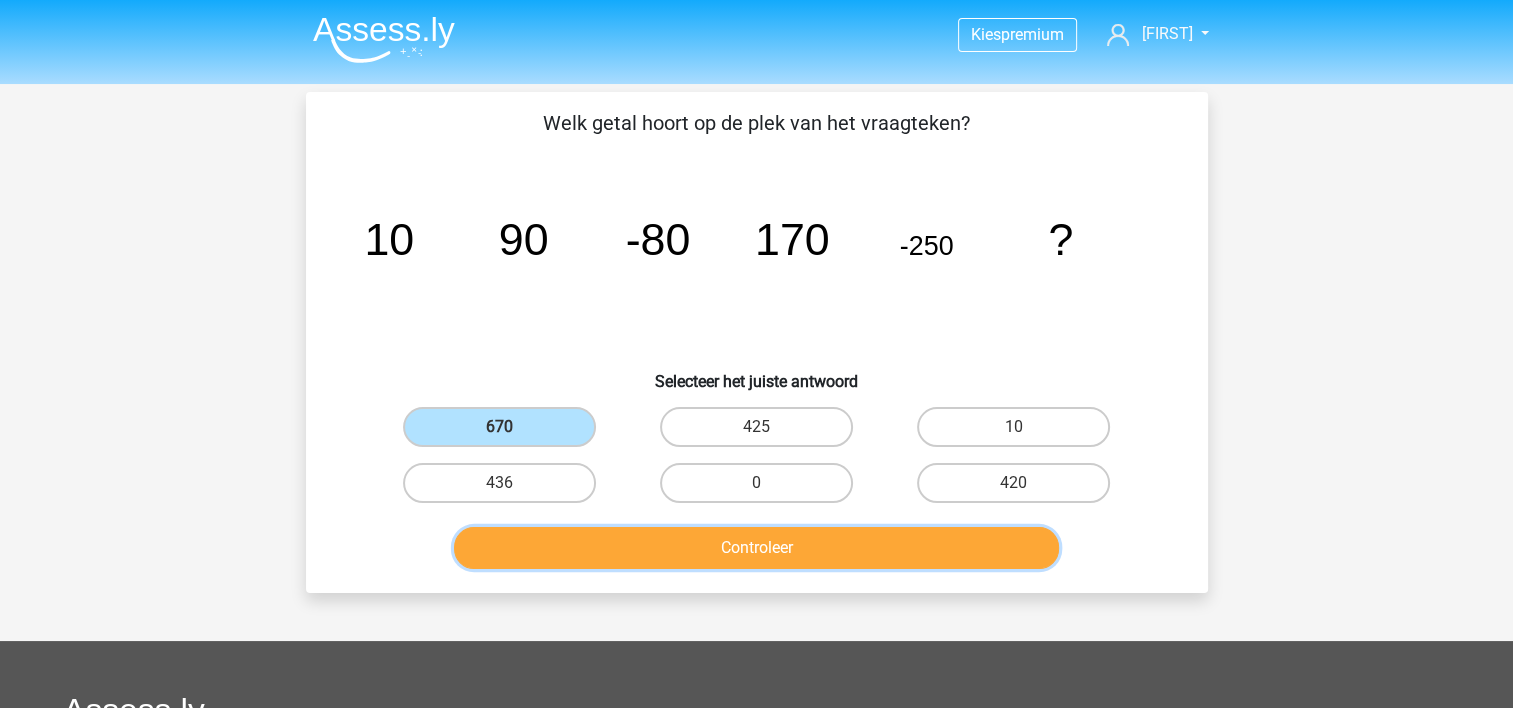 click on "Controleer" at bounding box center (756, 548) 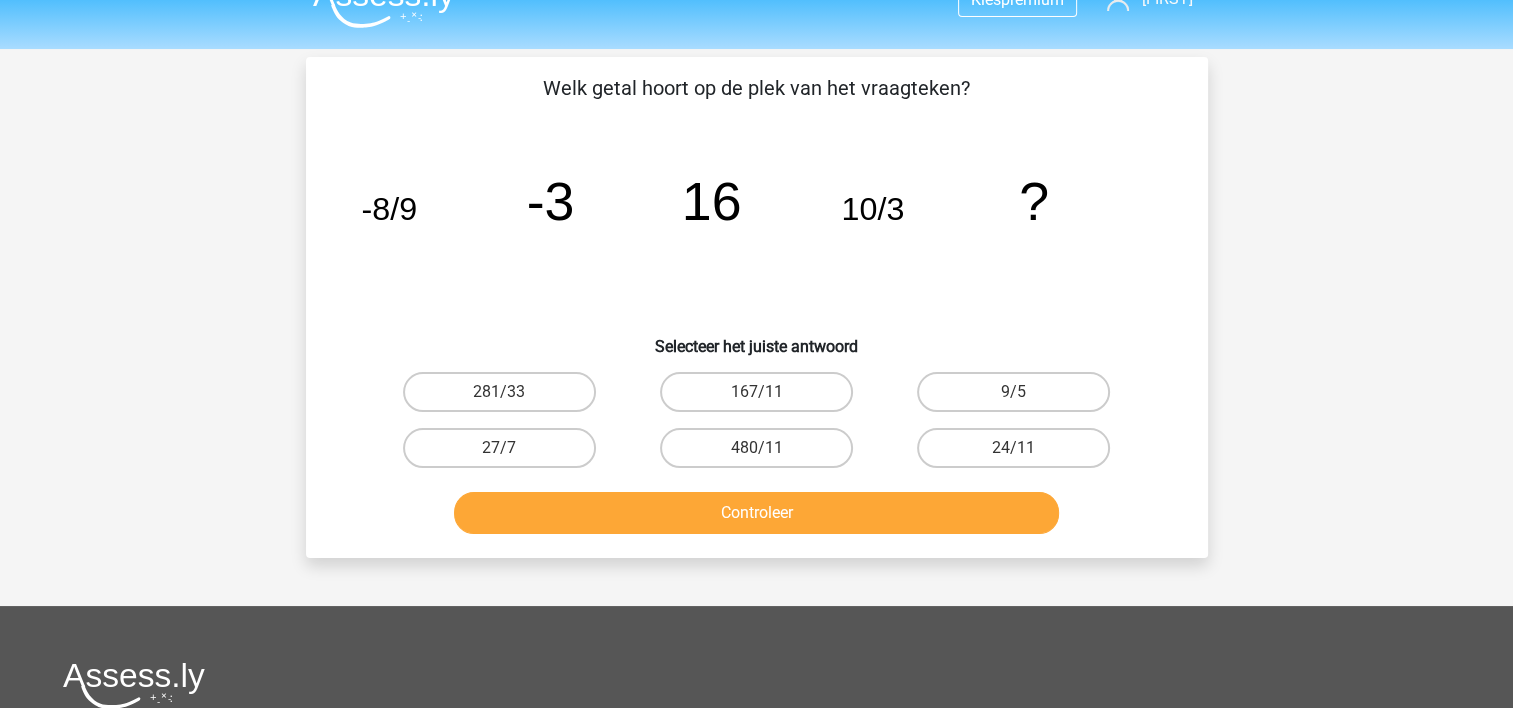 scroll, scrollTop: 0, scrollLeft: 0, axis: both 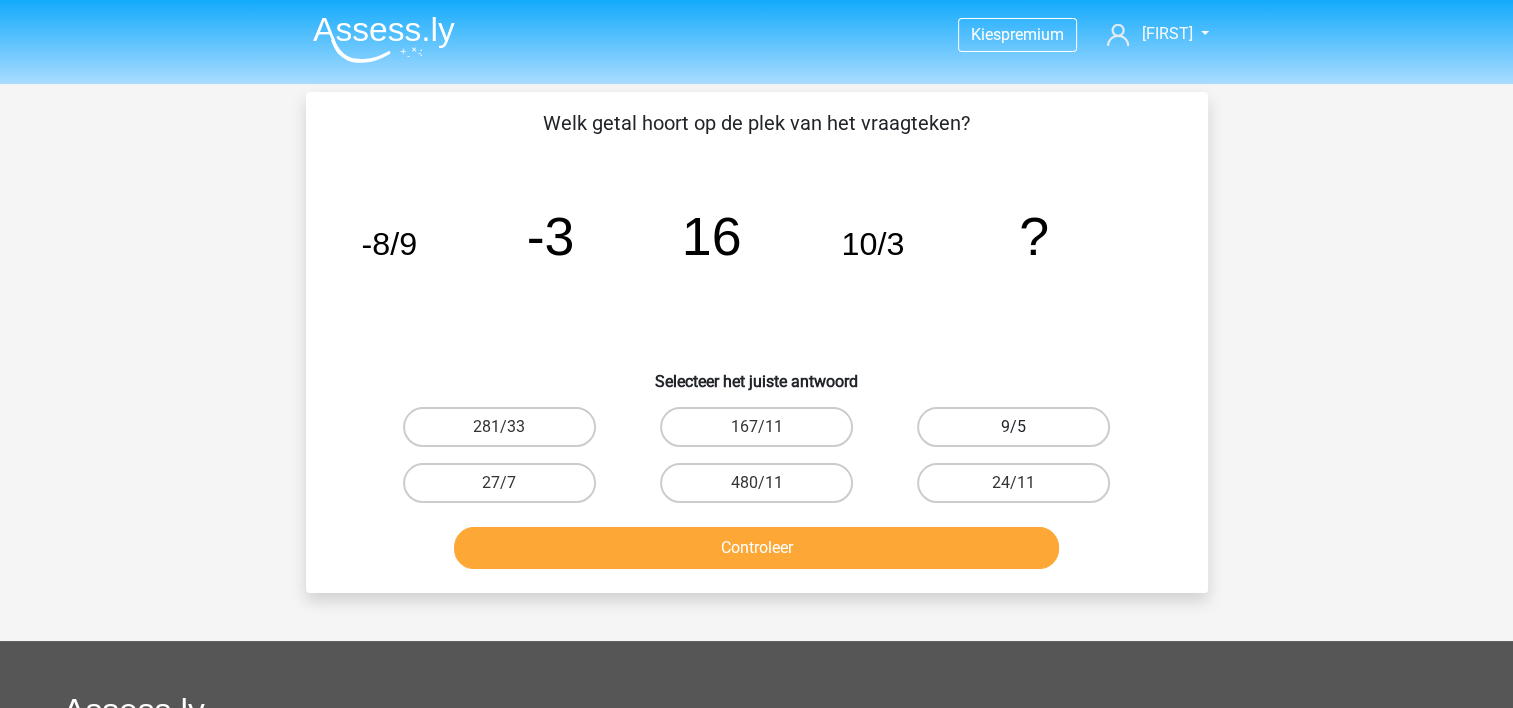 click on "9/5" at bounding box center (1013, 427) 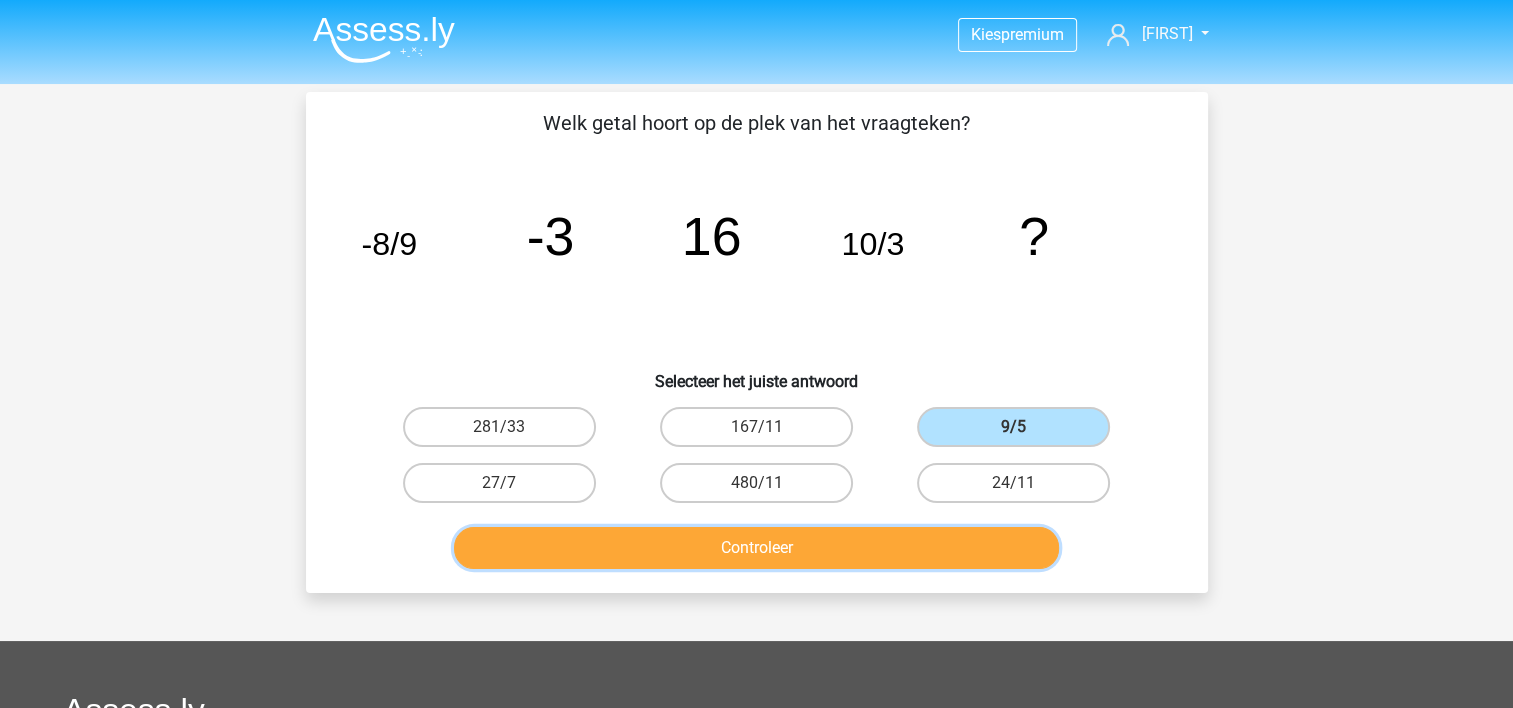 click on "Controleer" at bounding box center [756, 548] 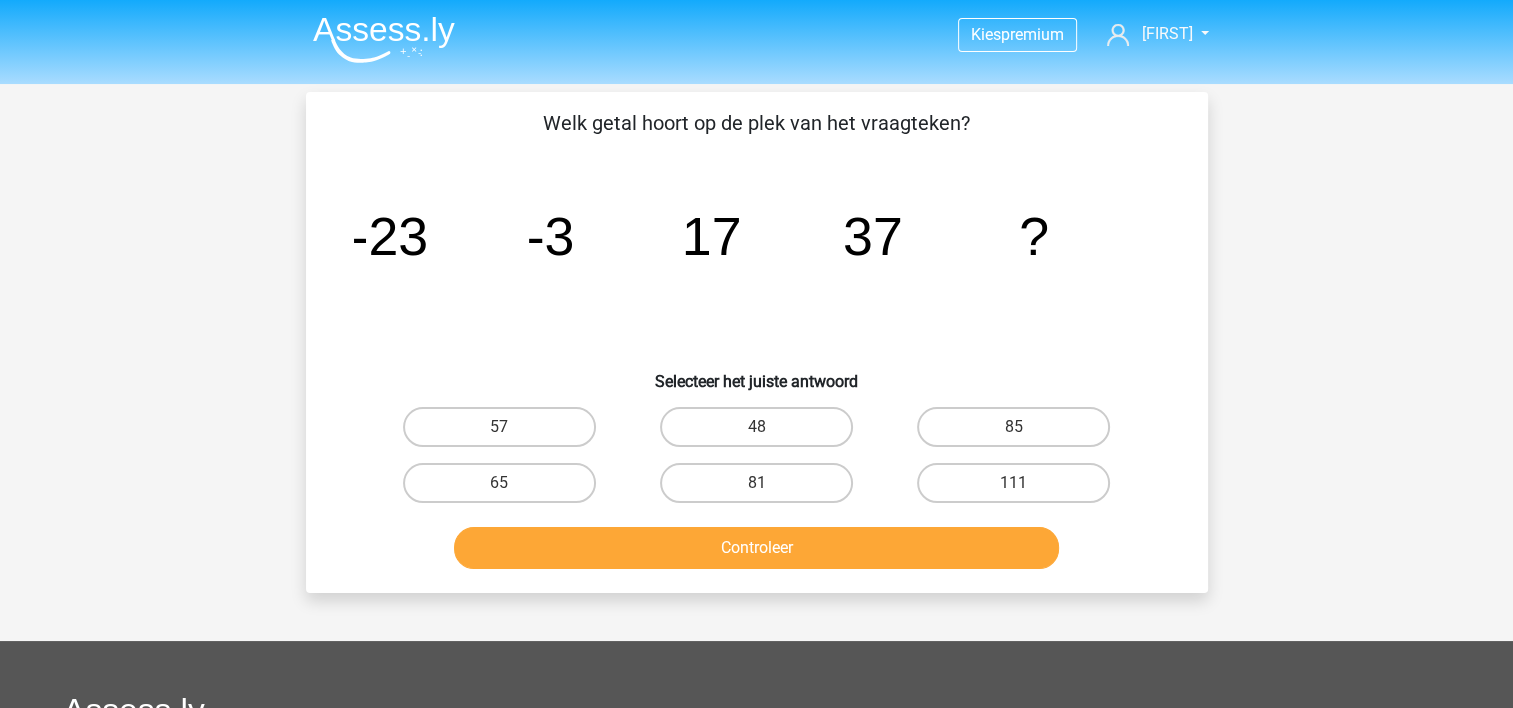 click on "57" at bounding box center [499, 427] 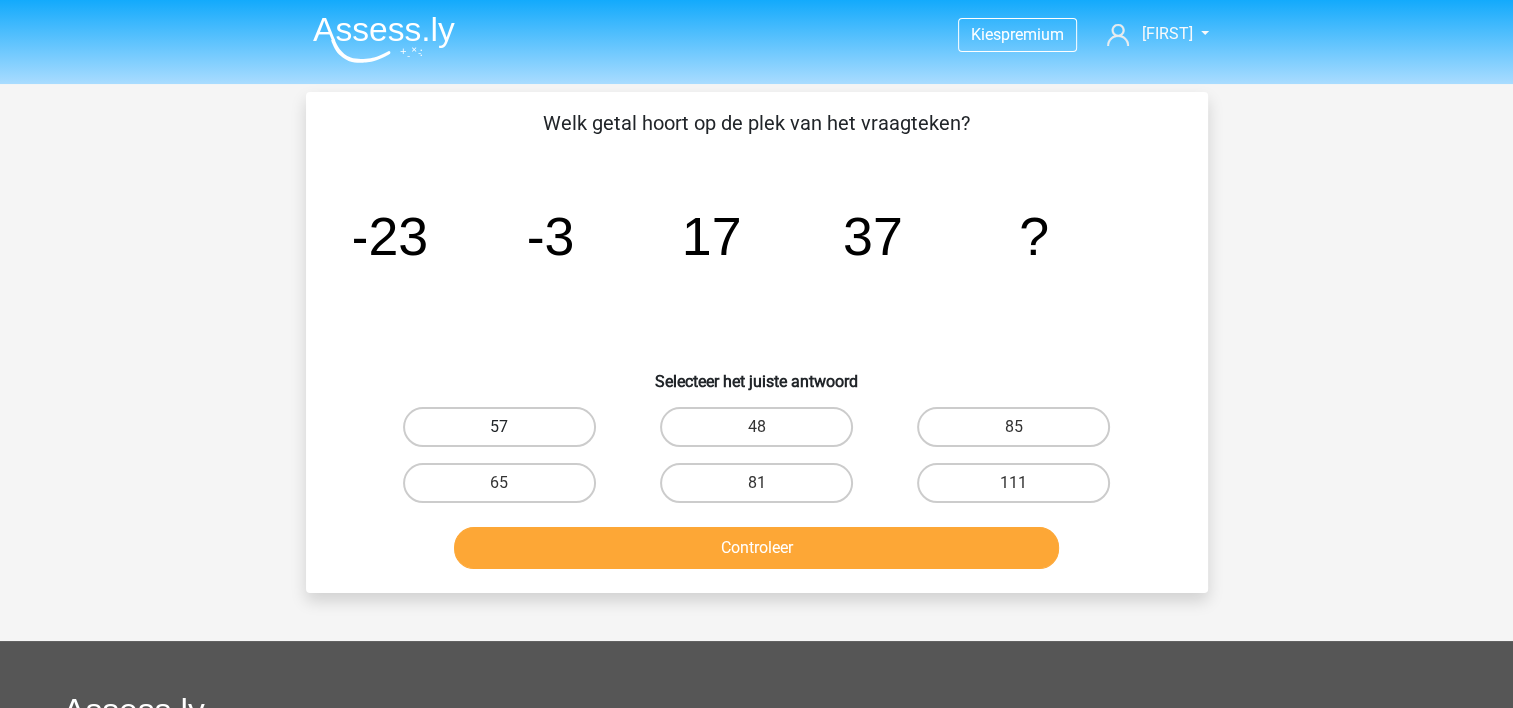 click on "57" at bounding box center [499, 427] 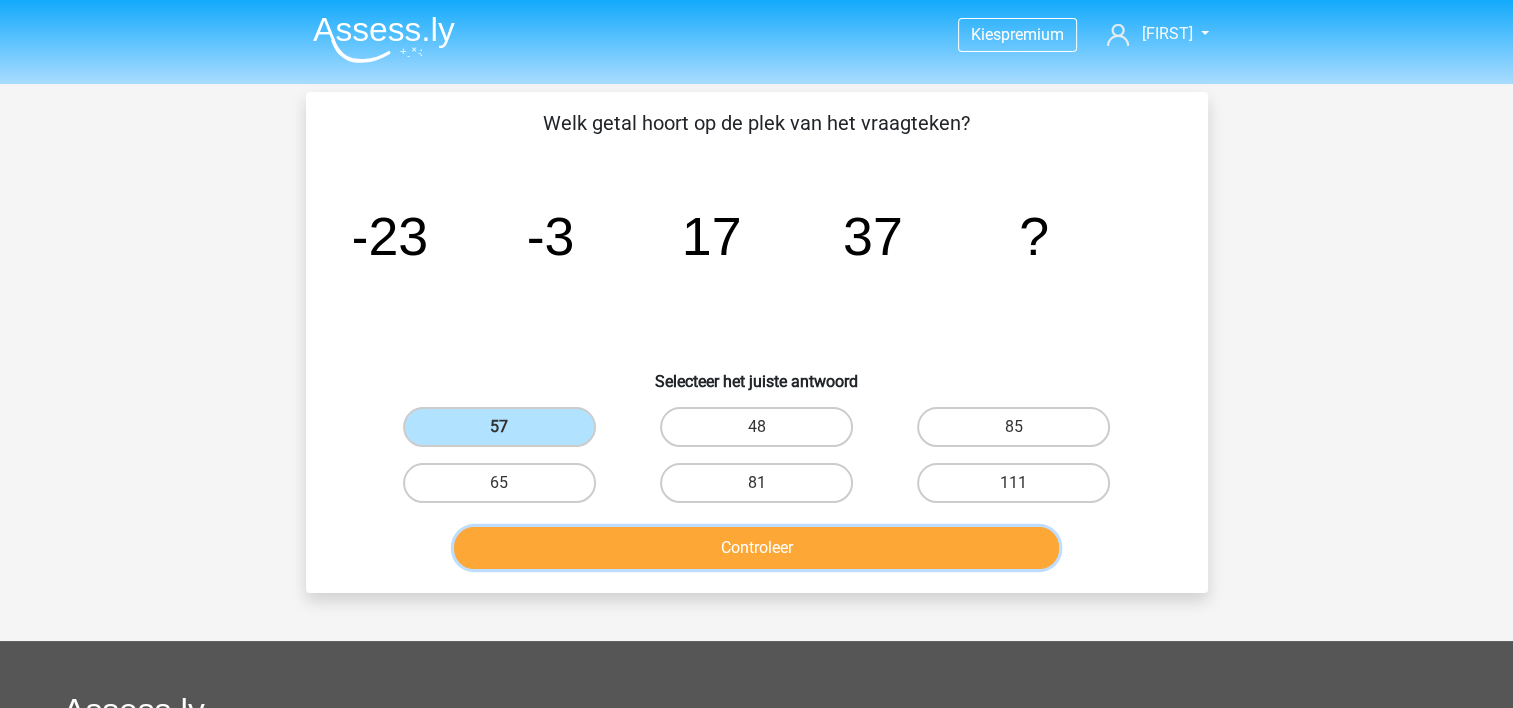 click on "Controleer" at bounding box center [756, 548] 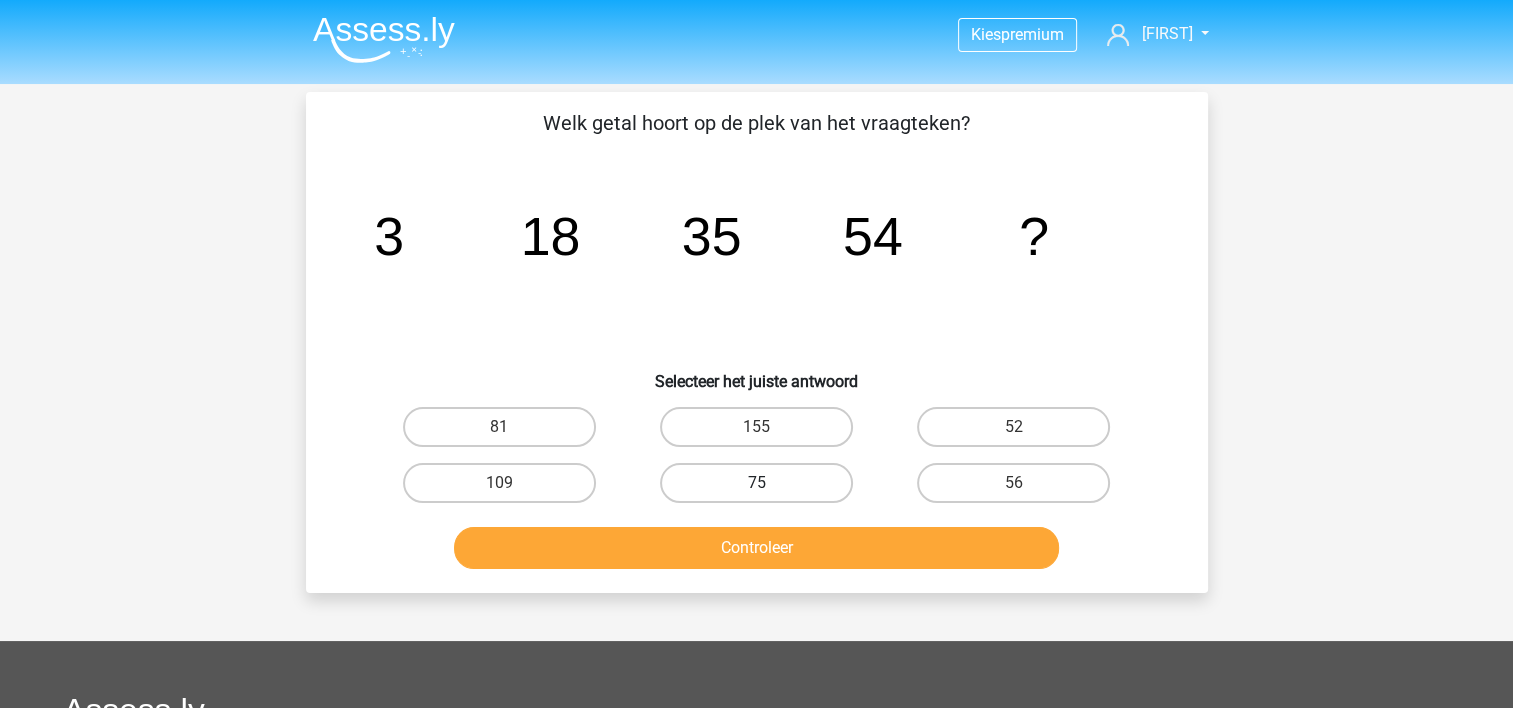 click on "75" at bounding box center [756, 483] 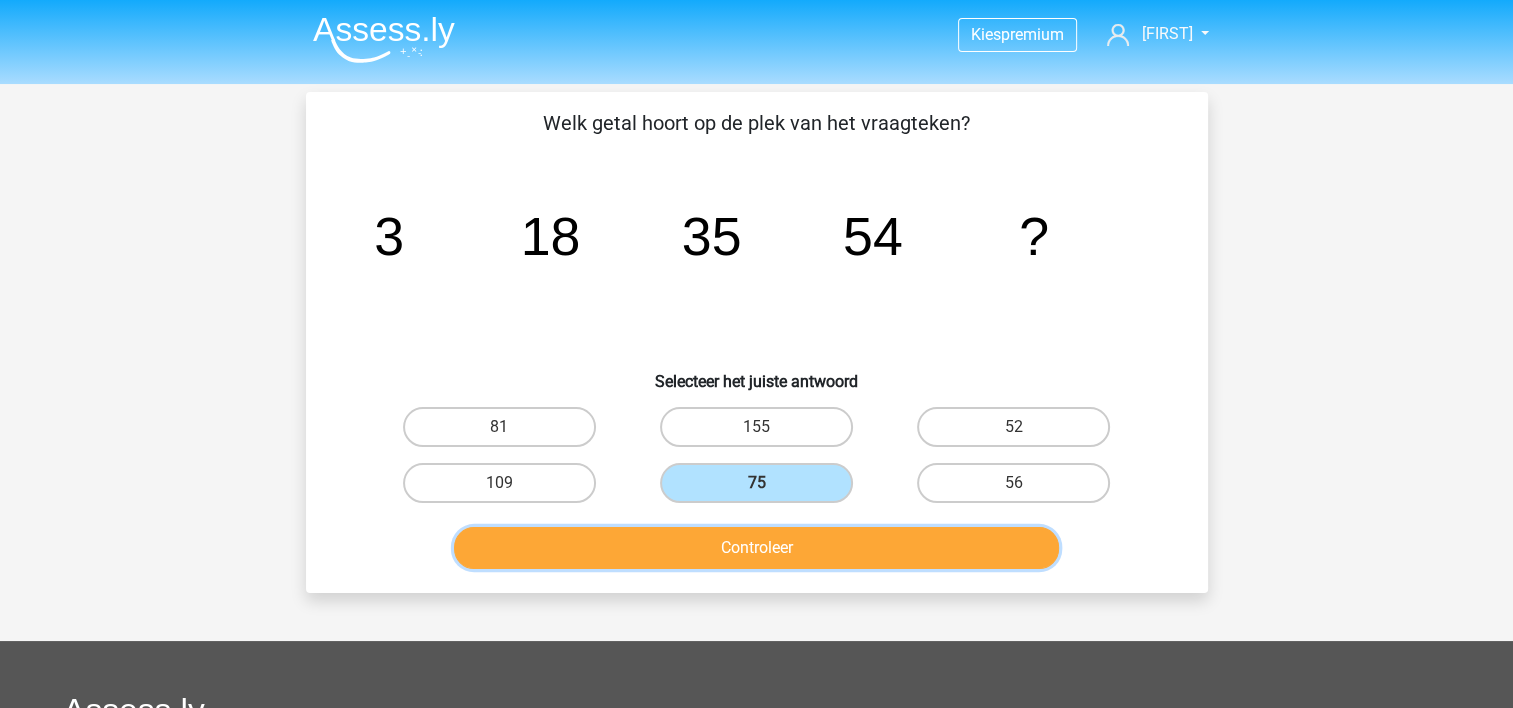 click on "Controleer" at bounding box center (756, 548) 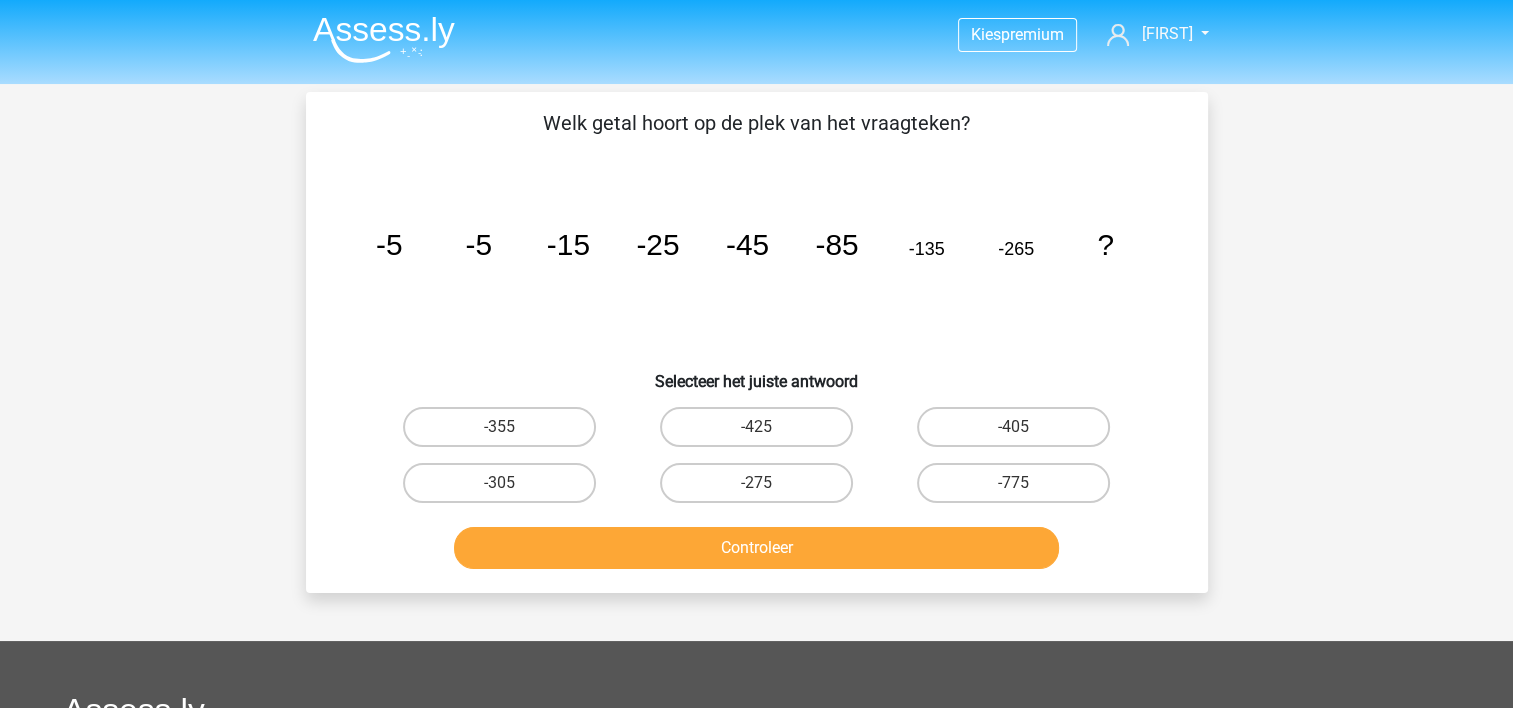 click on "-355" at bounding box center [505, 433] 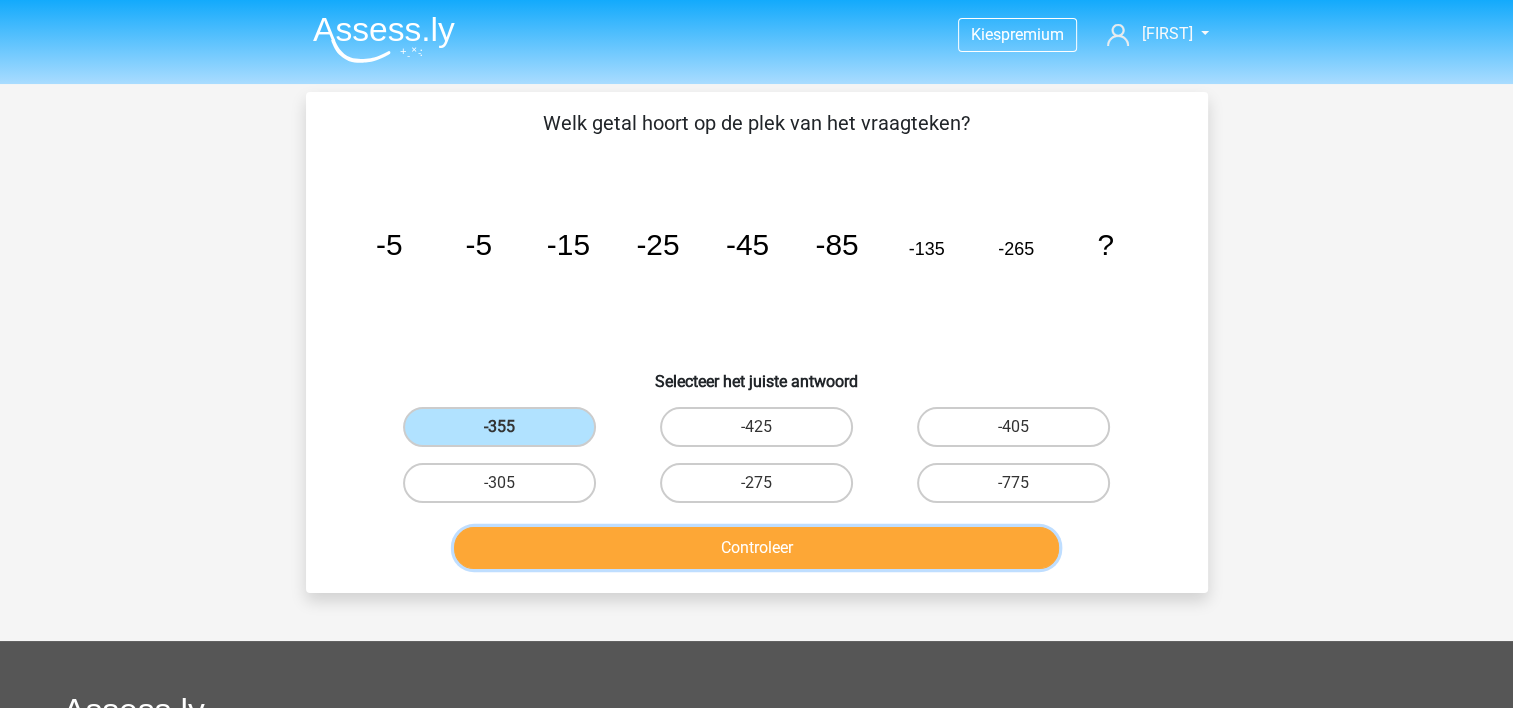 click on "Controleer" at bounding box center [756, 548] 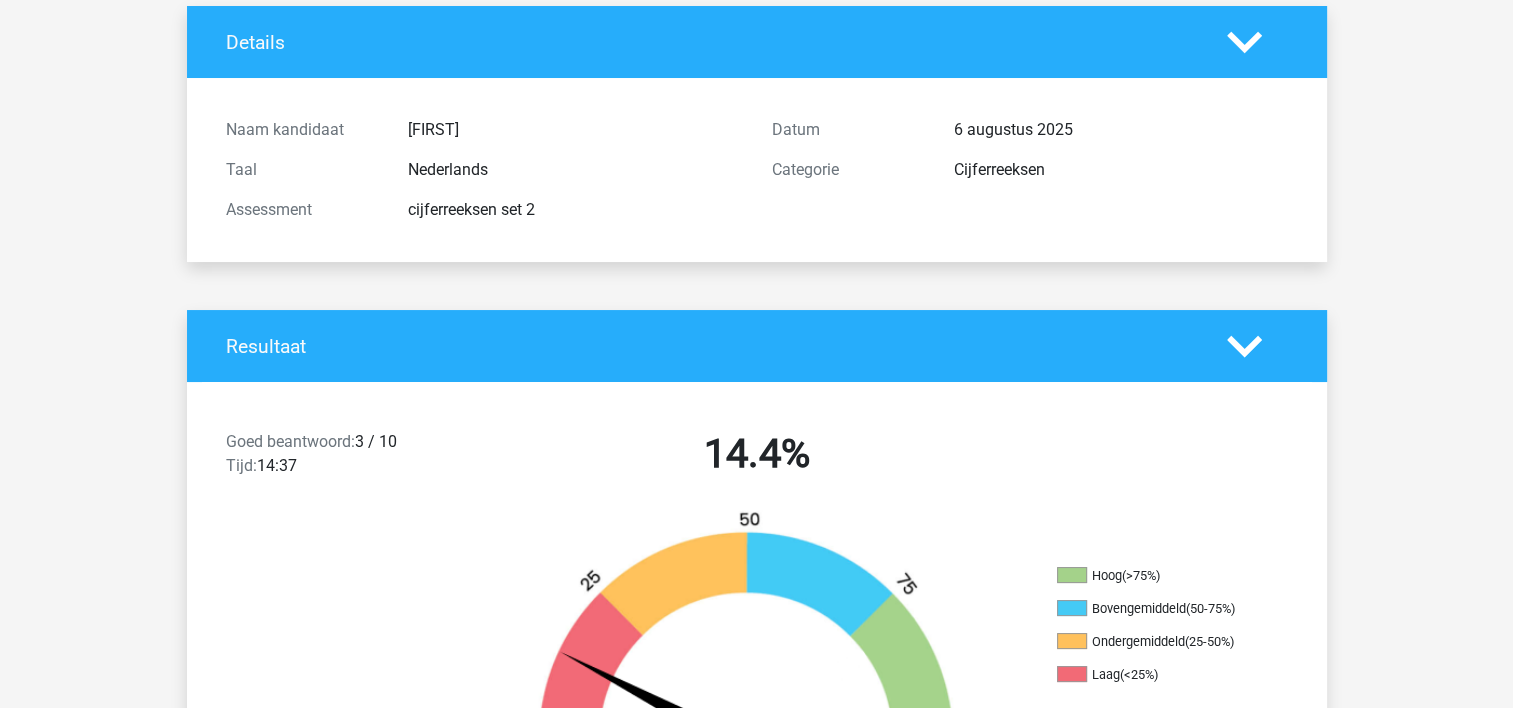 scroll, scrollTop: 0, scrollLeft: 0, axis: both 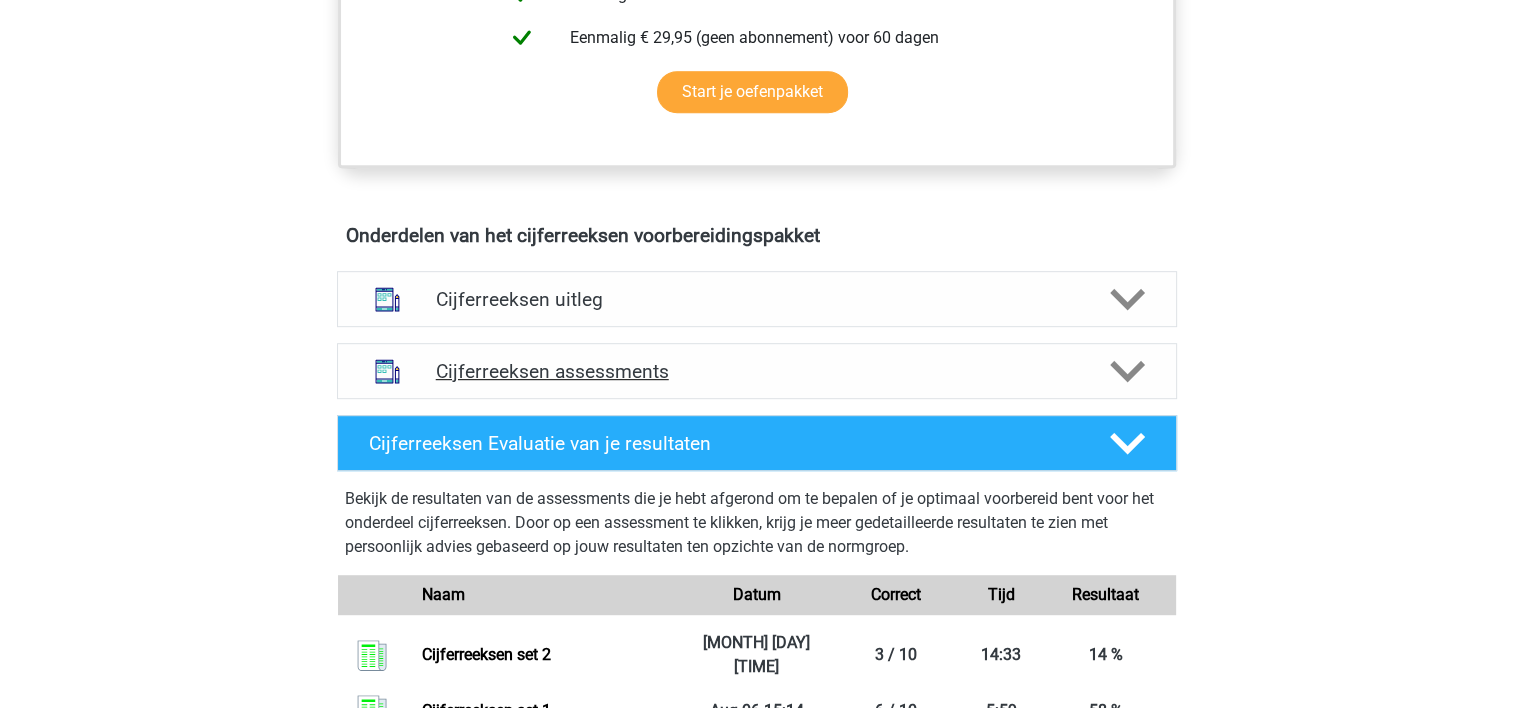 click on "Cijferreeksen assessments" at bounding box center (757, 371) 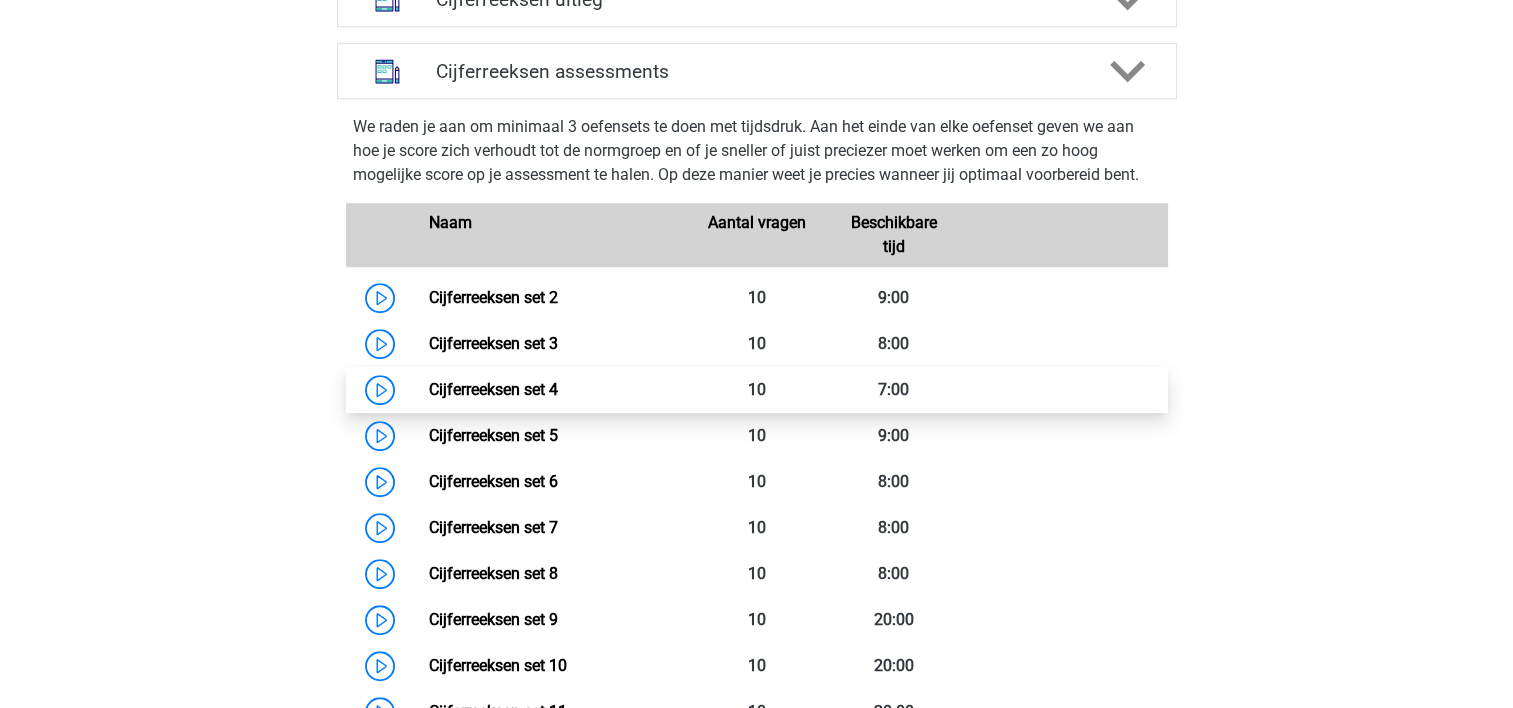 scroll, scrollTop: 1500, scrollLeft: 0, axis: vertical 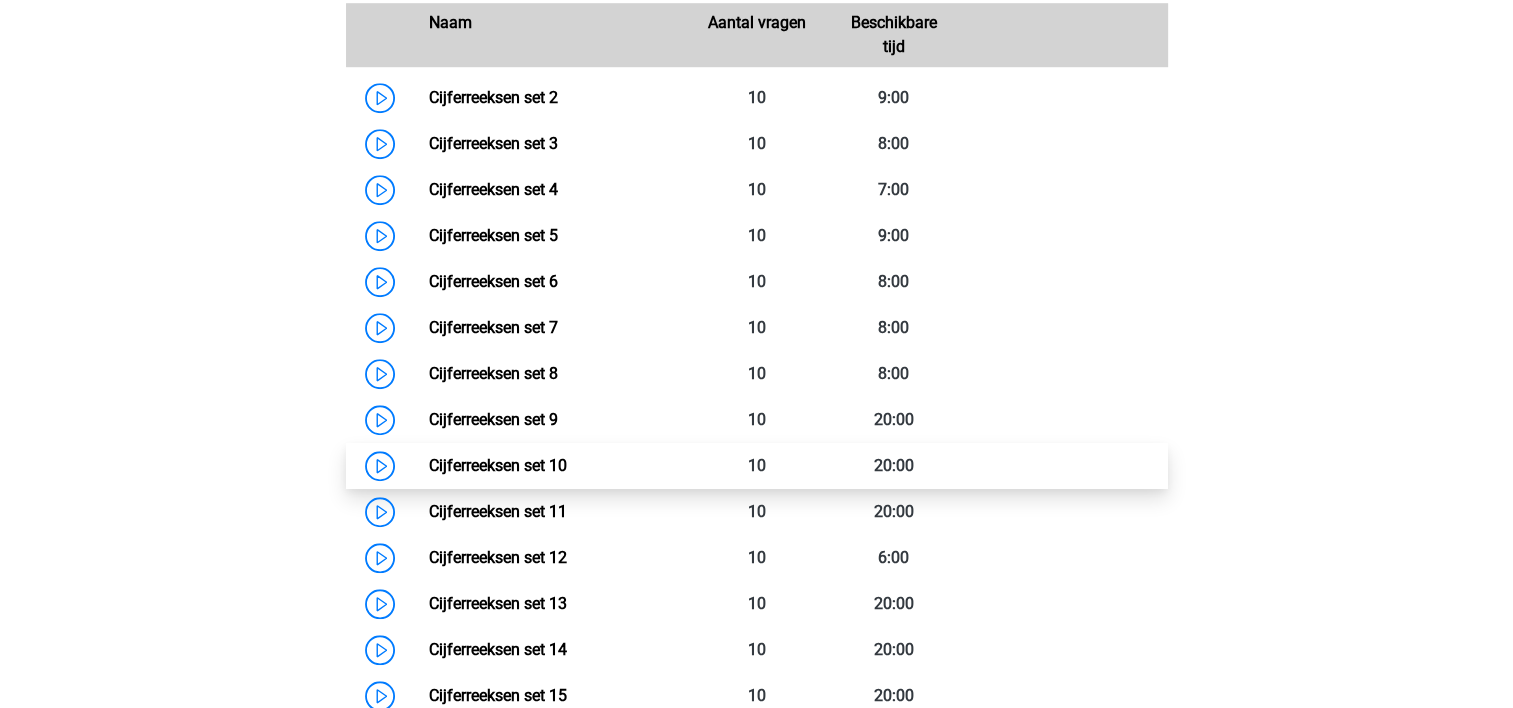 click on "Cijferreeksen
set 10" at bounding box center [498, 465] 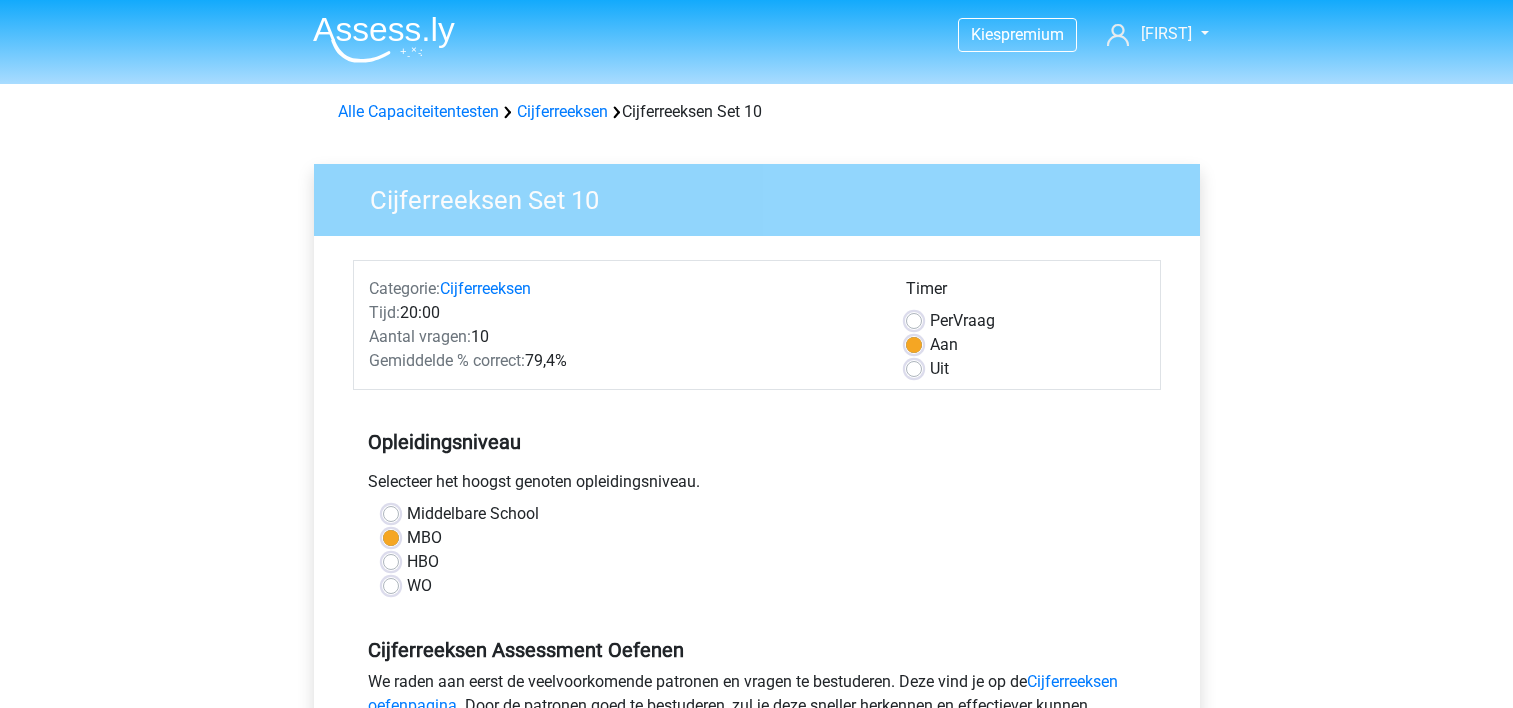scroll, scrollTop: 0, scrollLeft: 0, axis: both 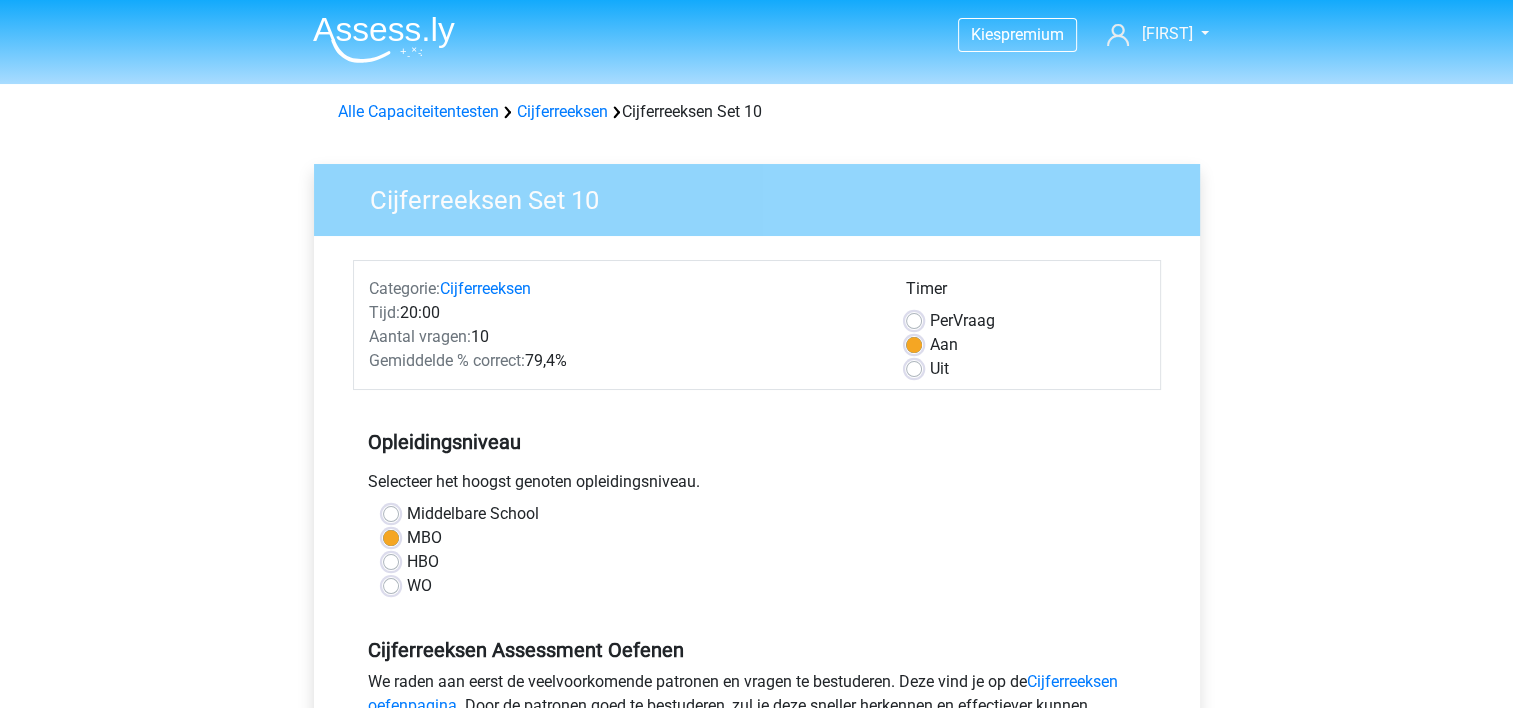 click on "HBO" at bounding box center (423, 562) 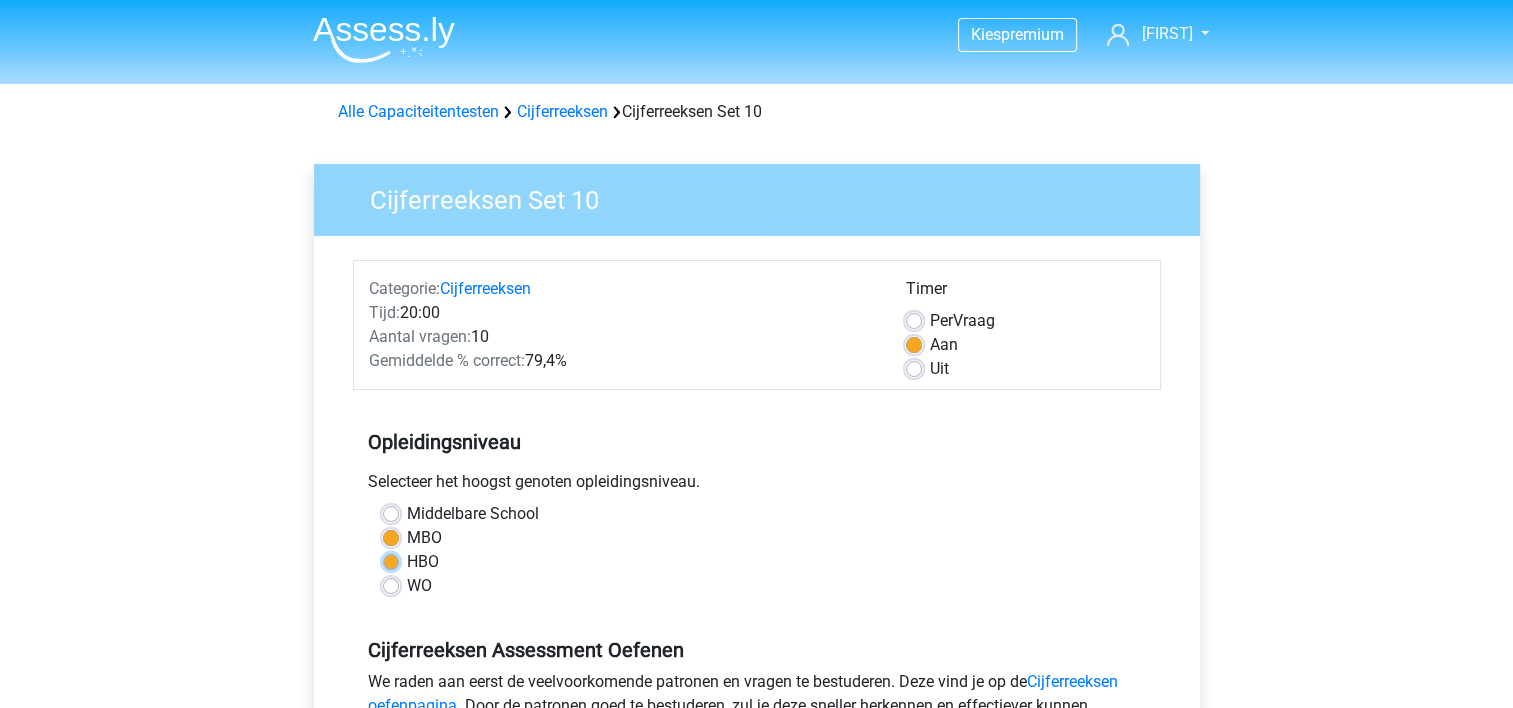 radio on "true" 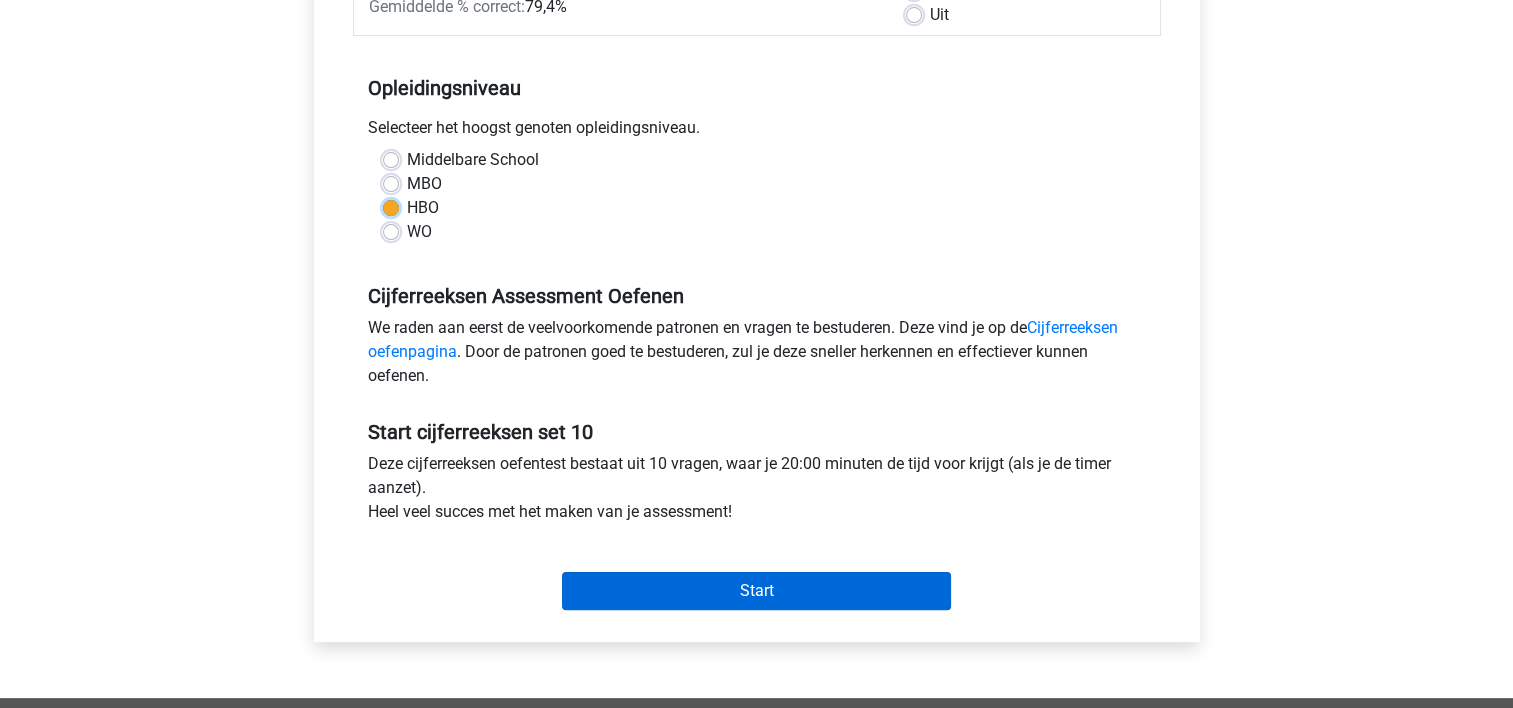 scroll, scrollTop: 400, scrollLeft: 0, axis: vertical 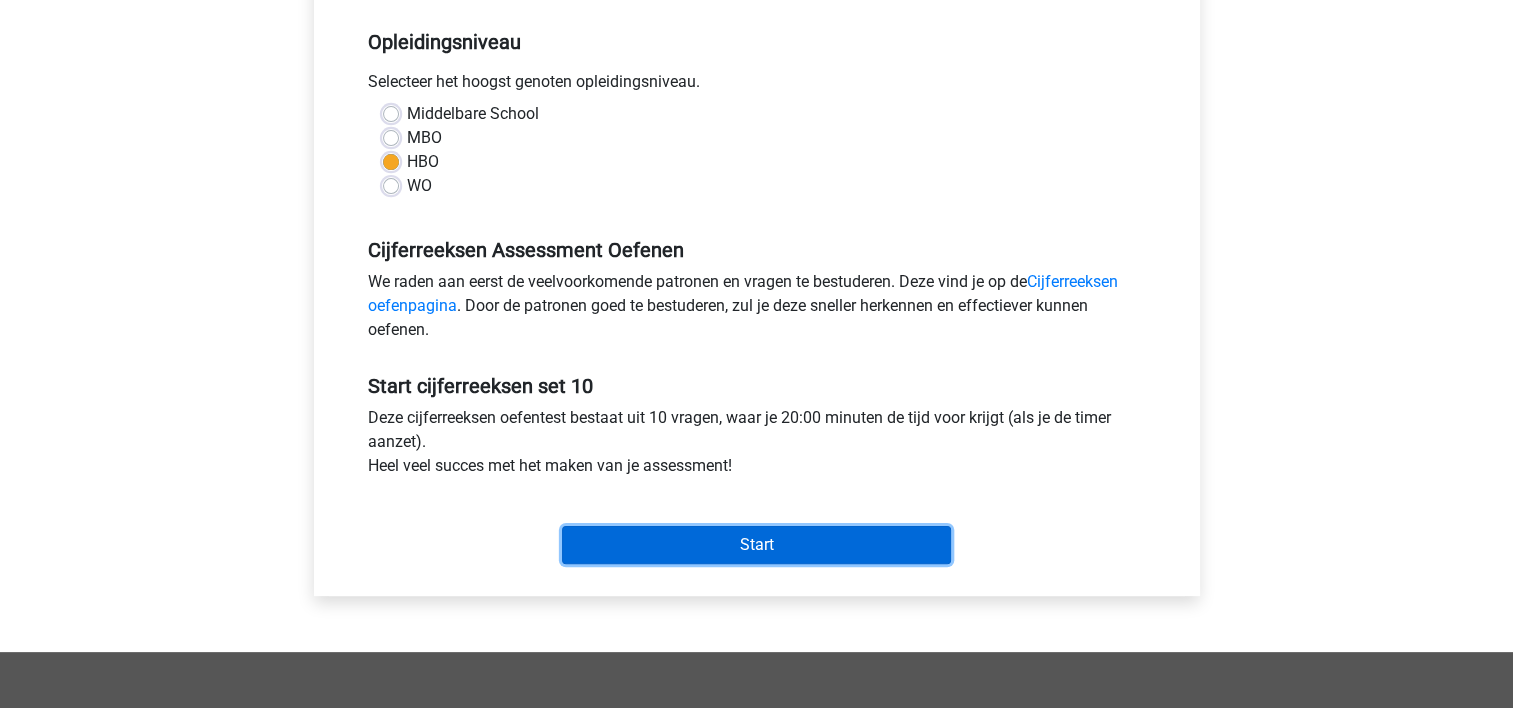click on "Start" at bounding box center (756, 545) 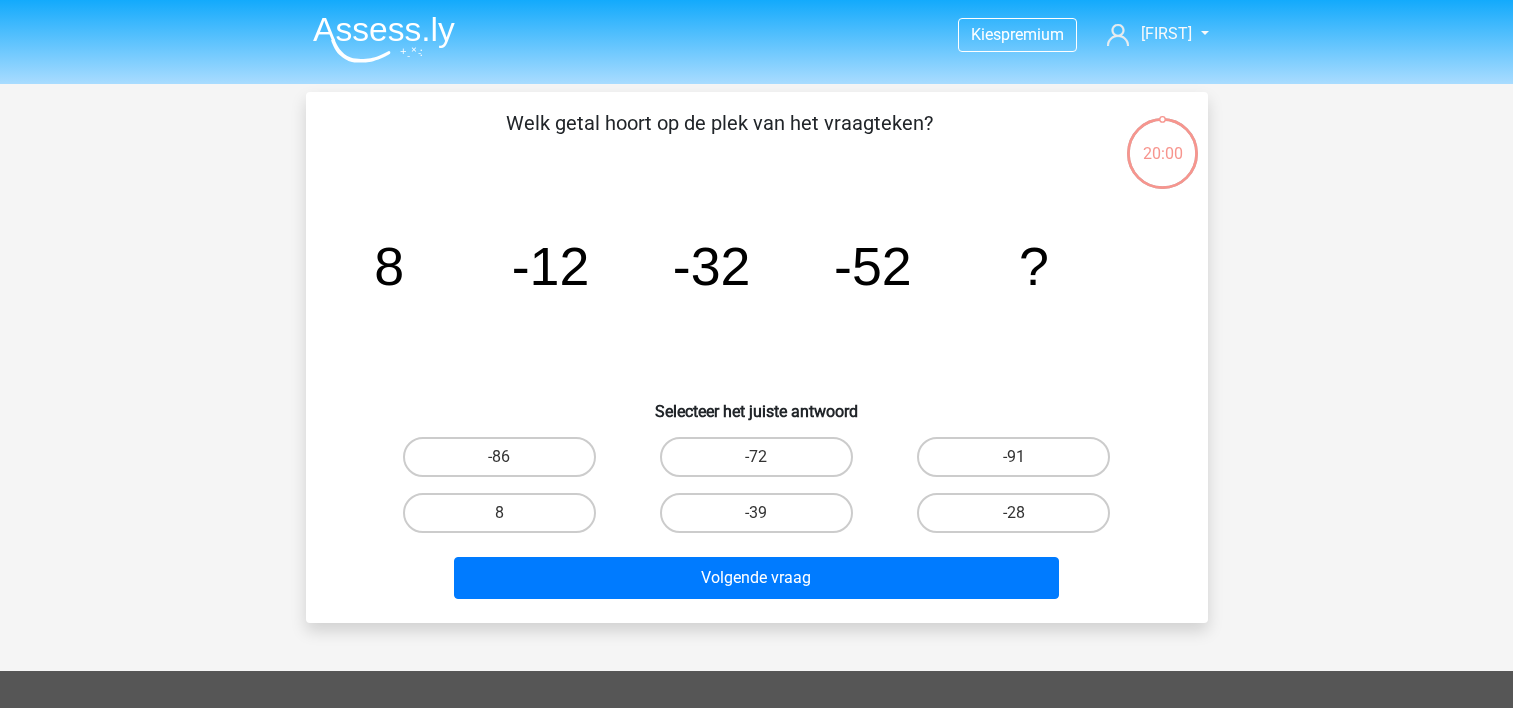 scroll, scrollTop: 0, scrollLeft: 0, axis: both 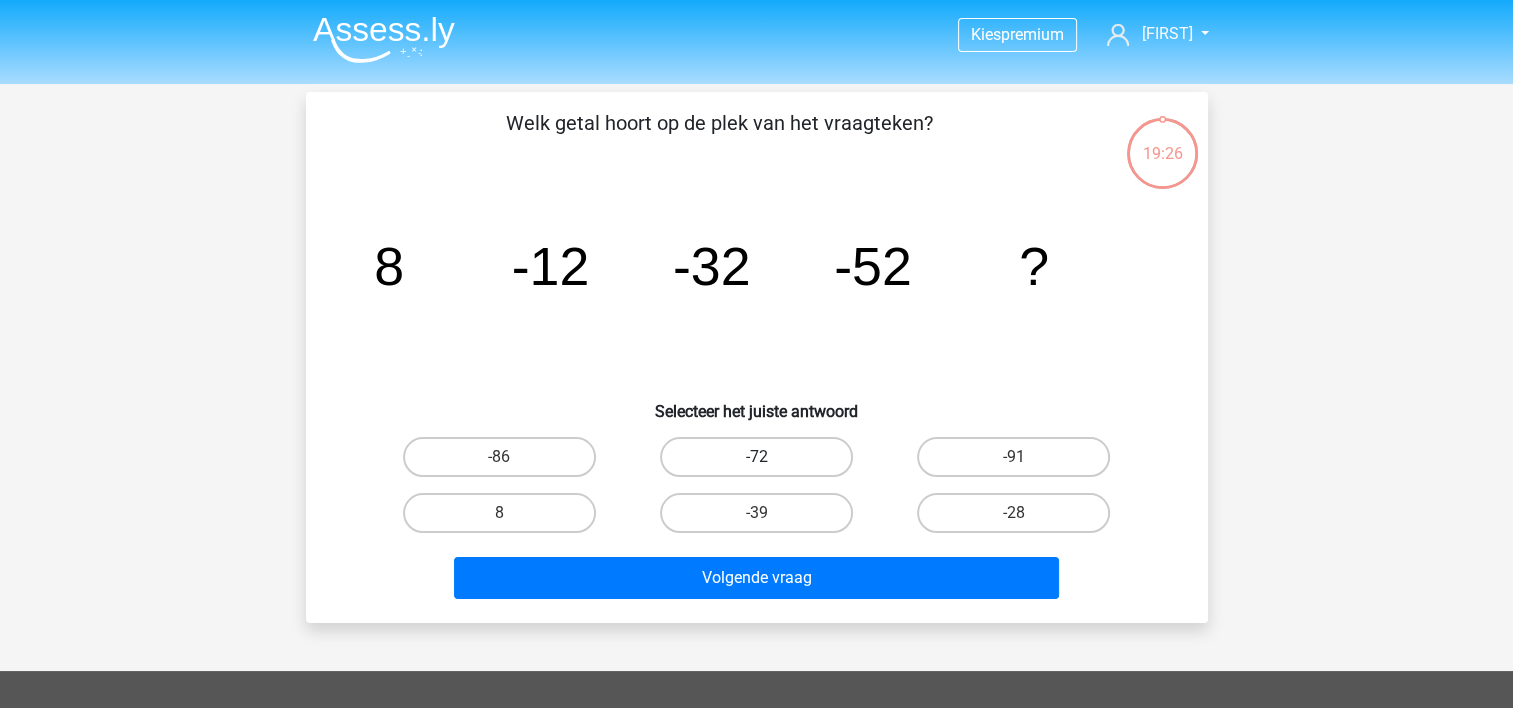 click on "-72" at bounding box center [756, 457] 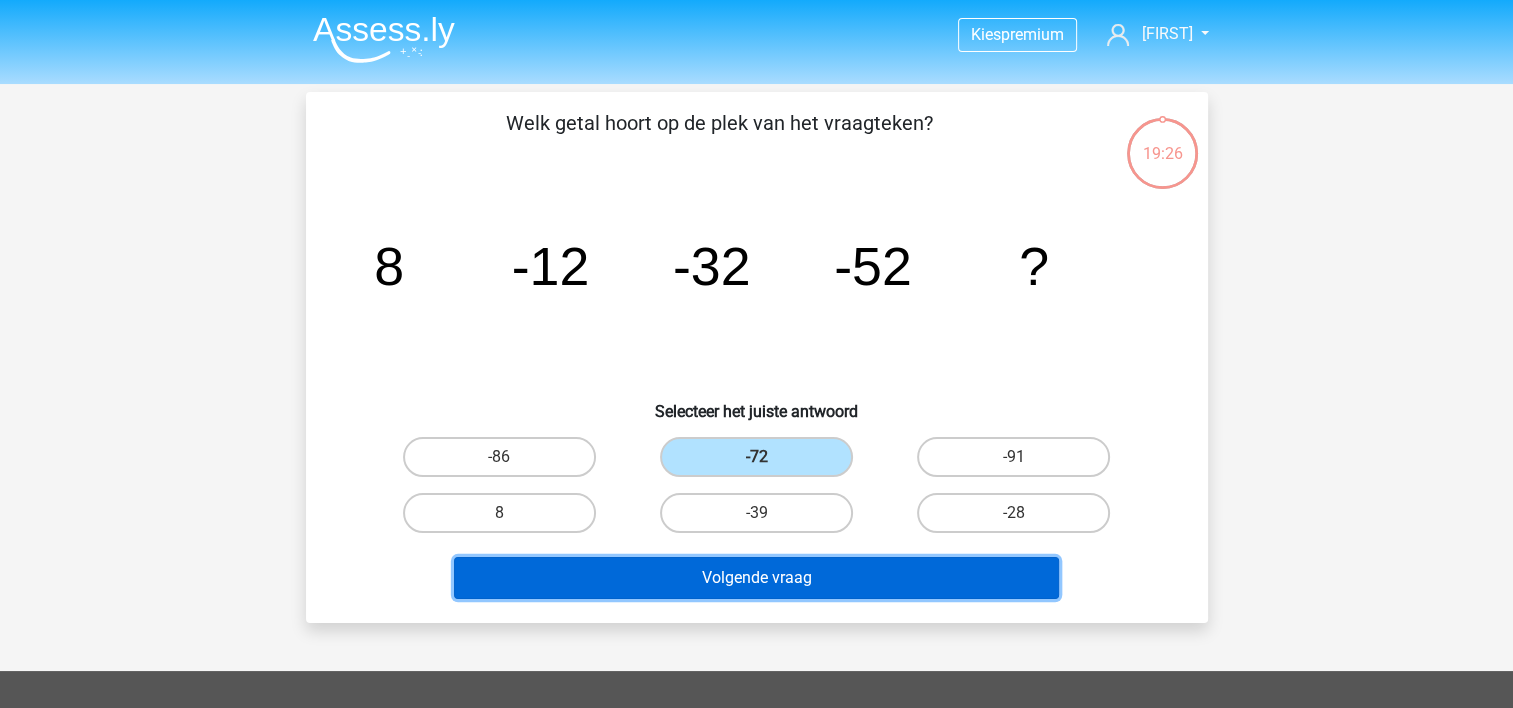 click on "Volgende vraag" at bounding box center (756, 578) 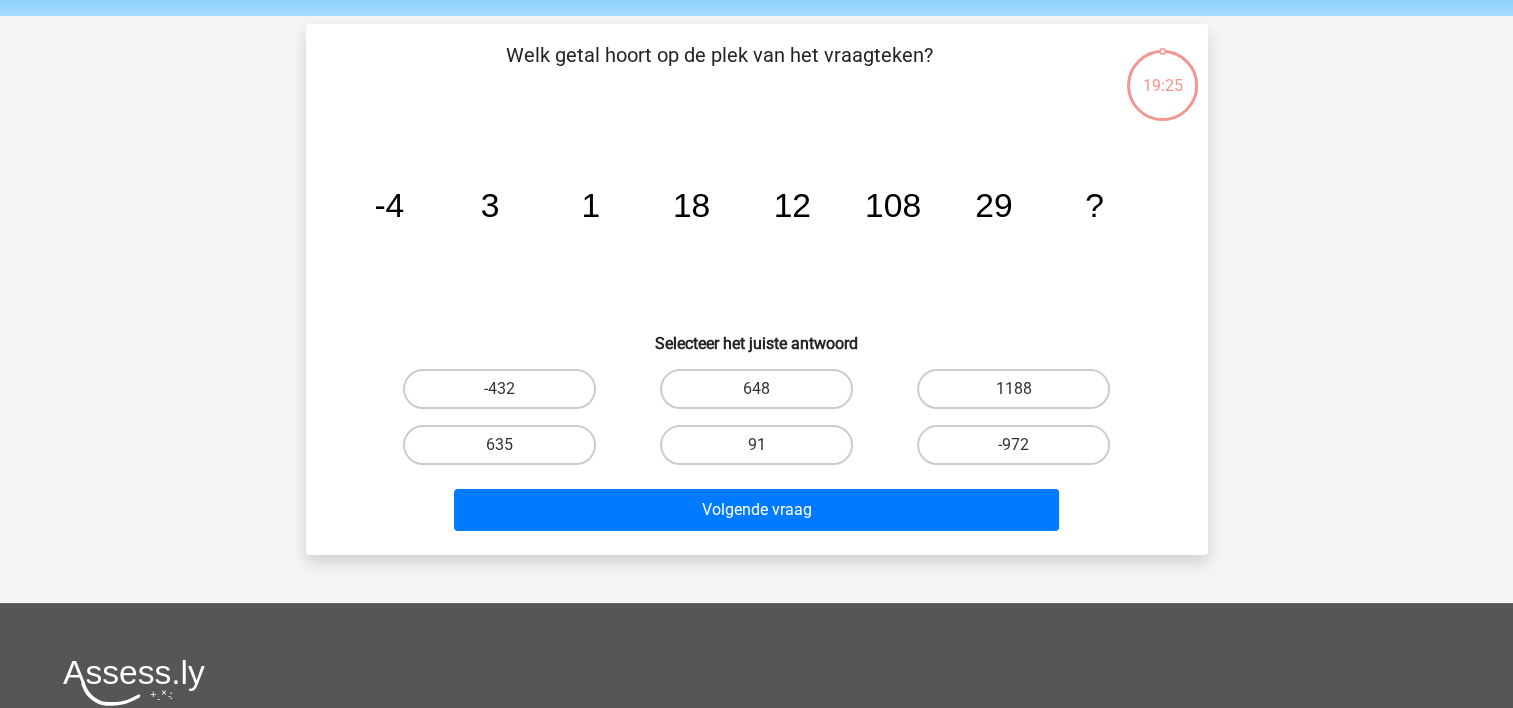 scroll, scrollTop: 92, scrollLeft: 0, axis: vertical 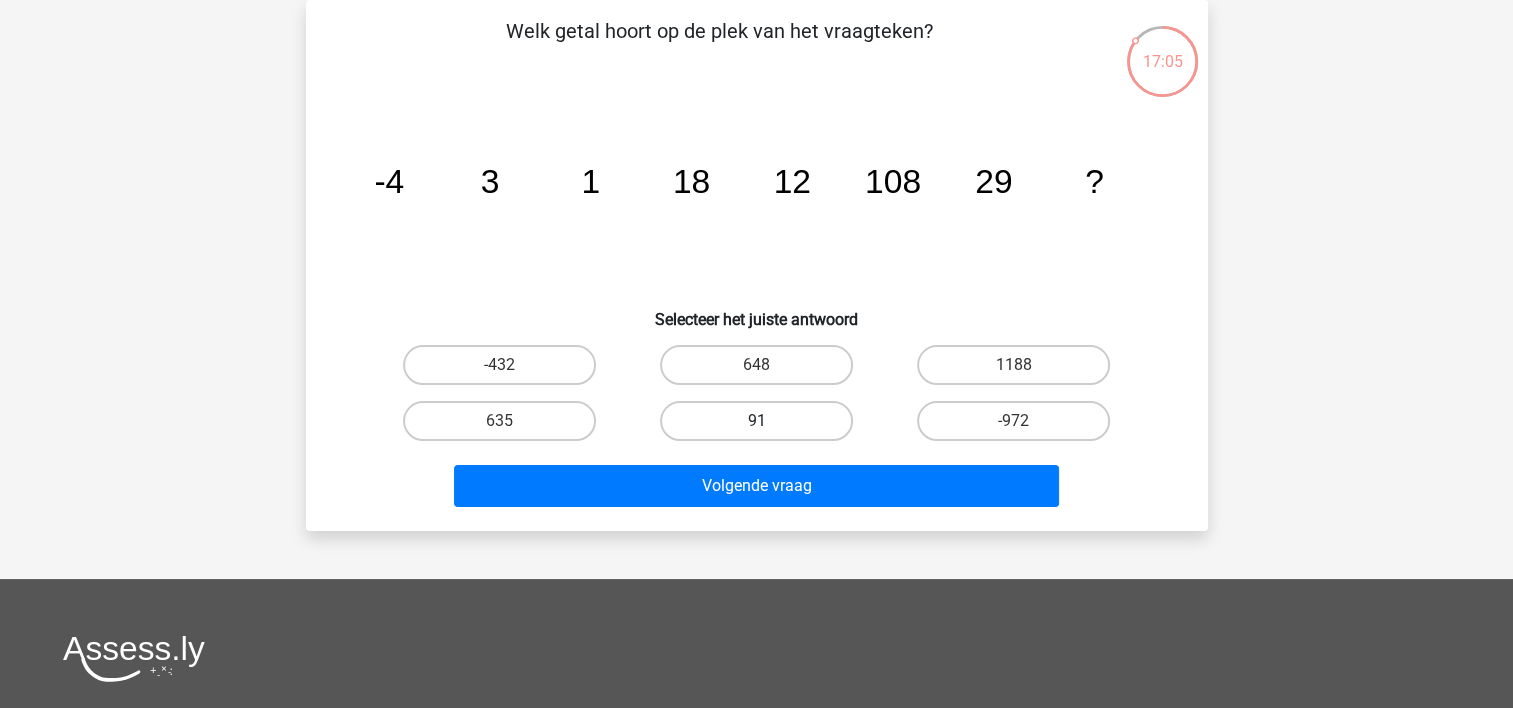 click on "91" at bounding box center [756, 421] 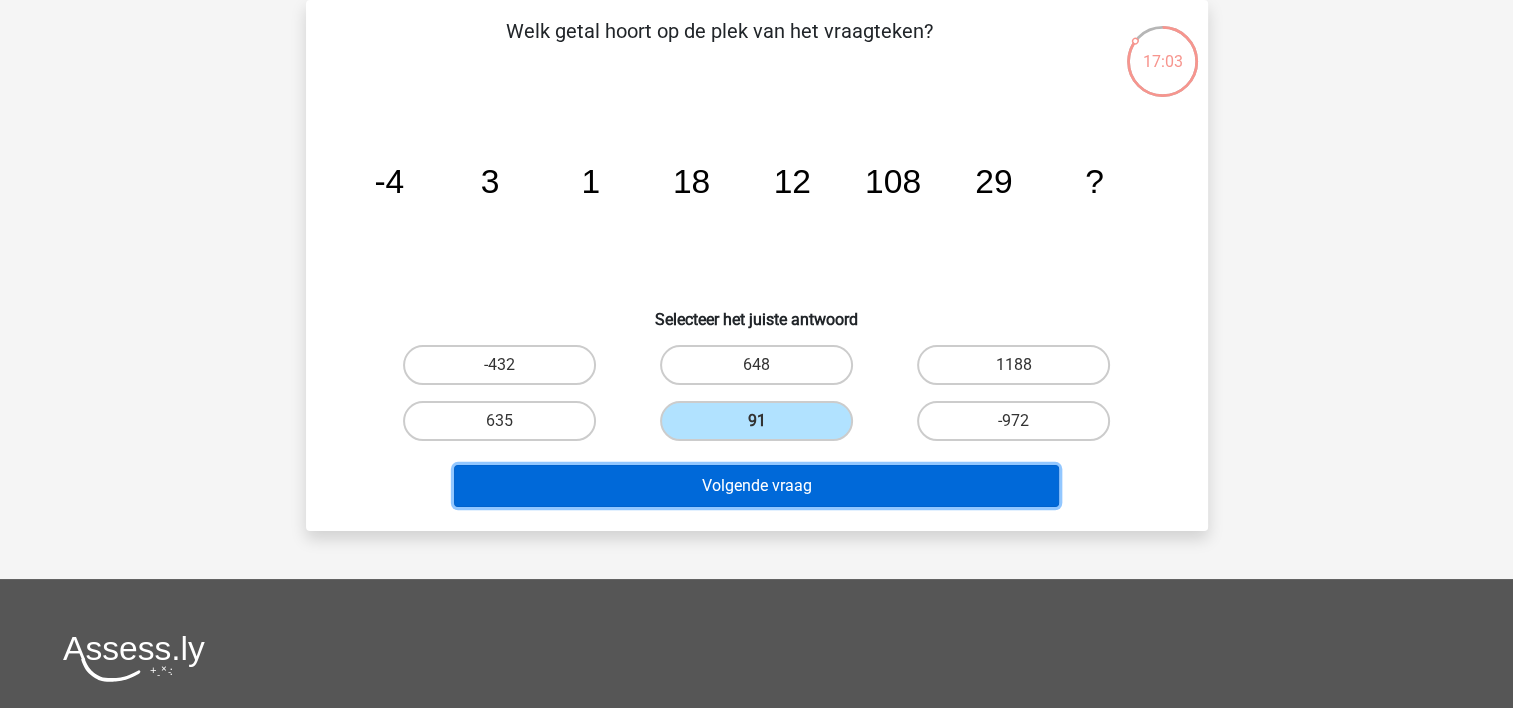 click on "Volgende vraag" at bounding box center (756, 486) 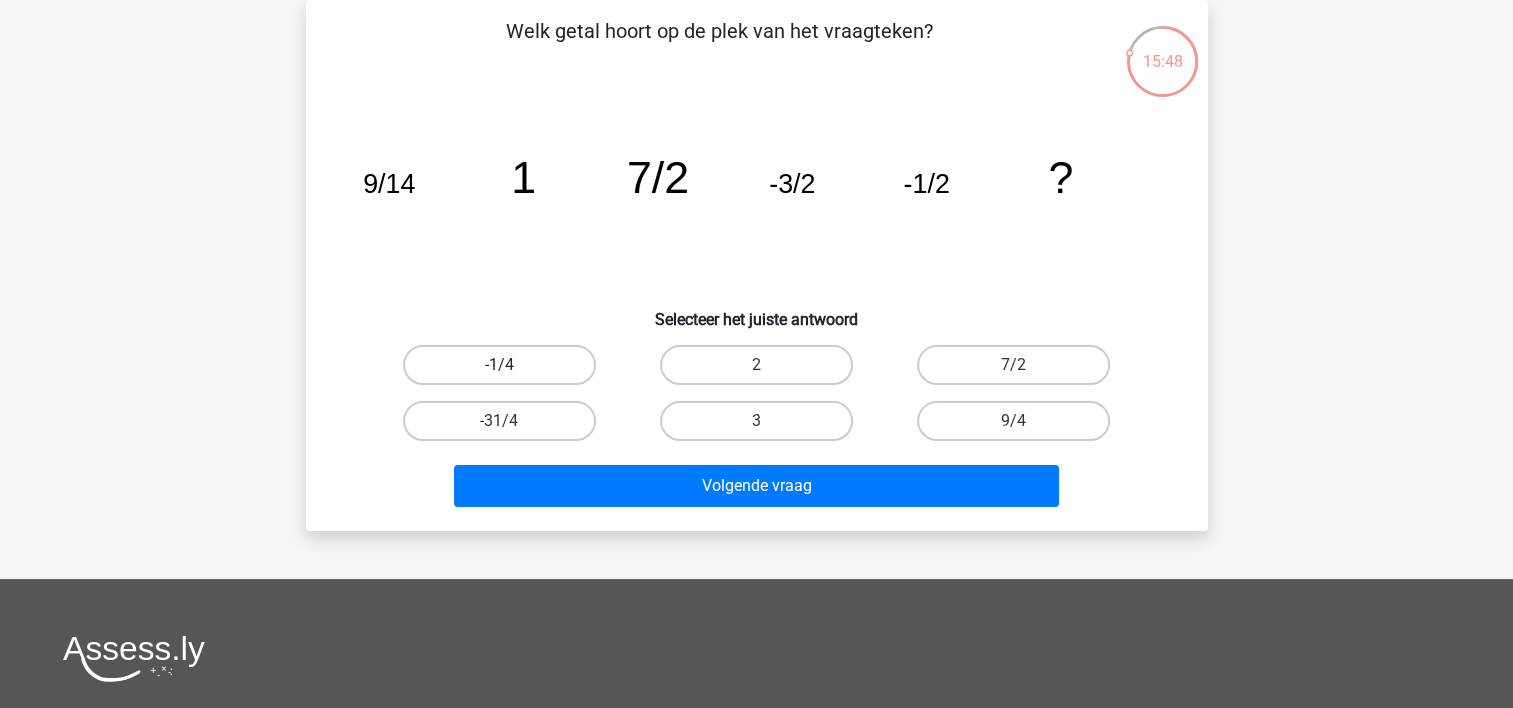 click on "-1/4" at bounding box center [499, 365] 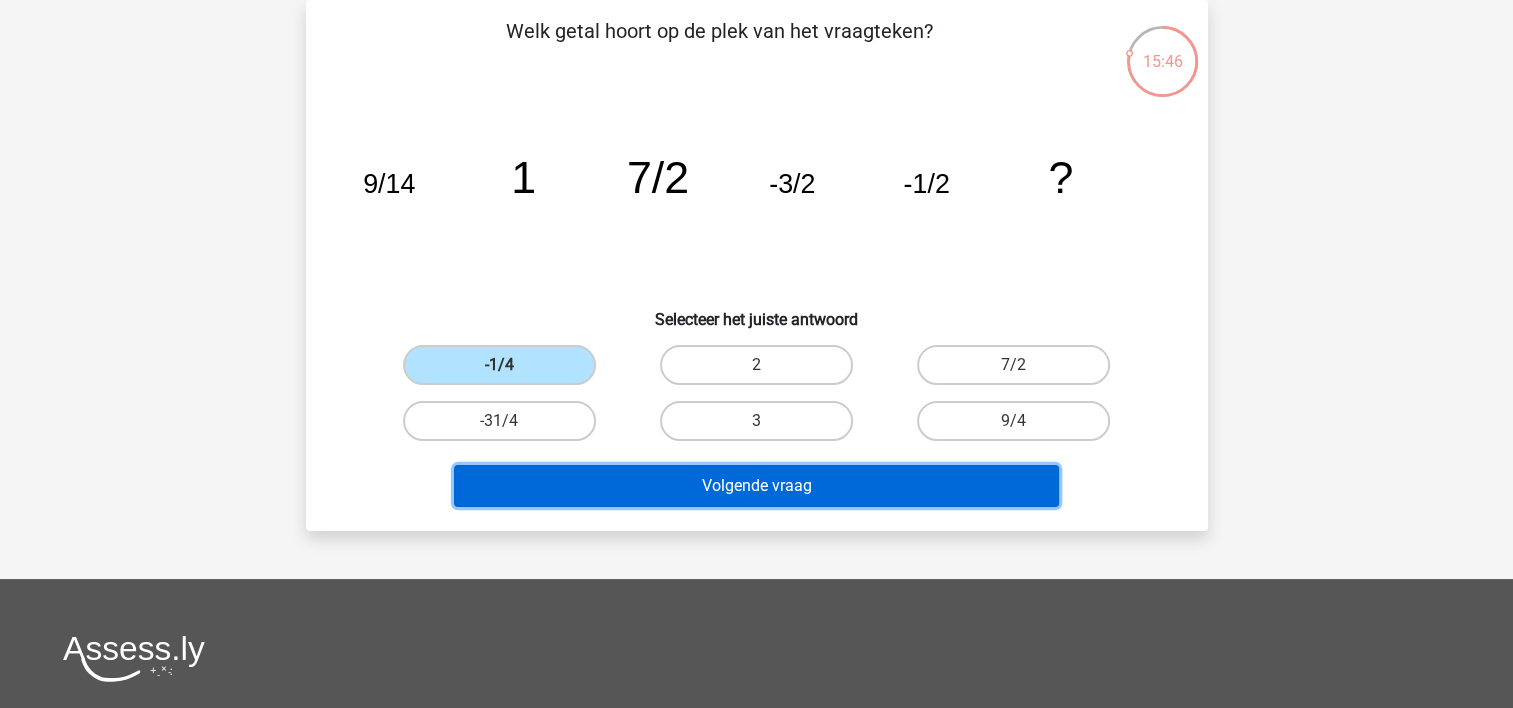 click on "Volgende vraag" at bounding box center (756, 486) 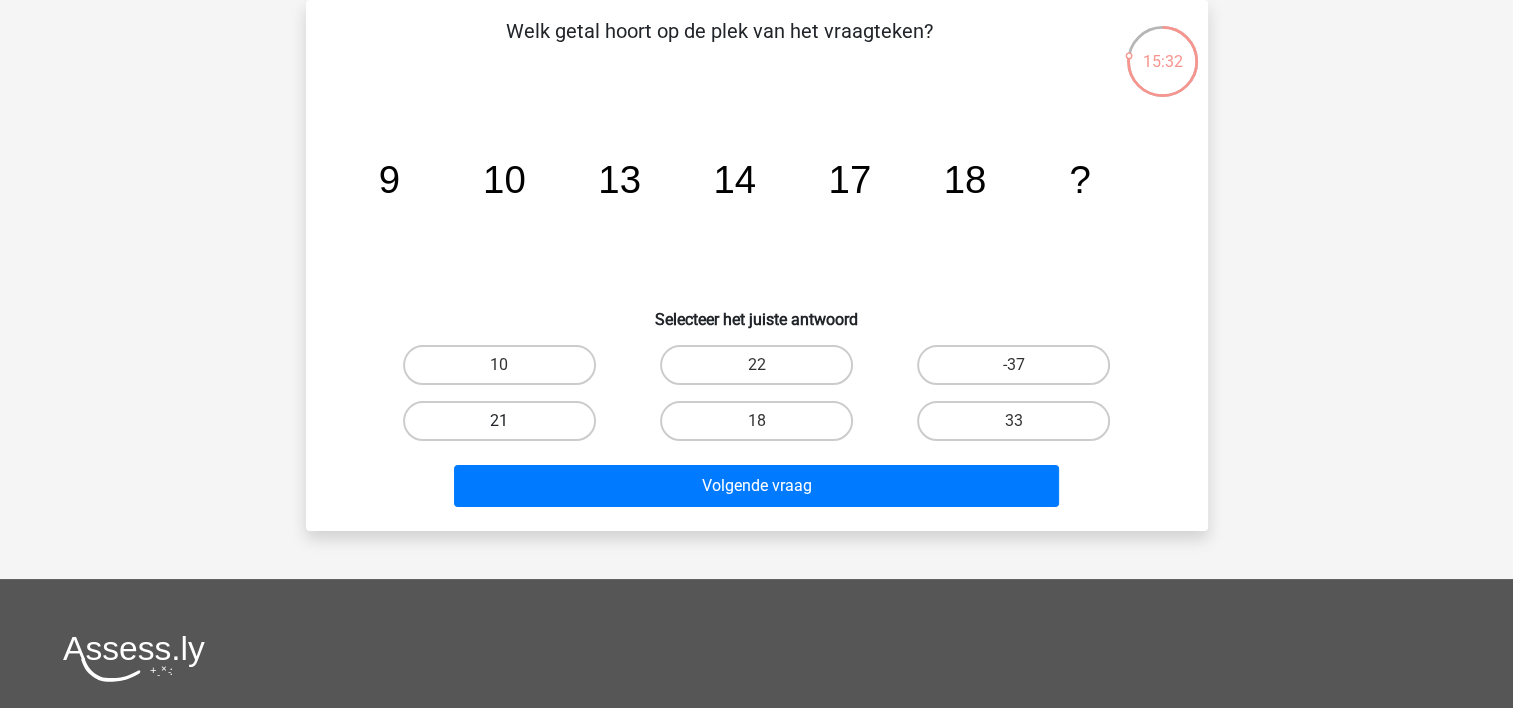 click on "21" at bounding box center (499, 421) 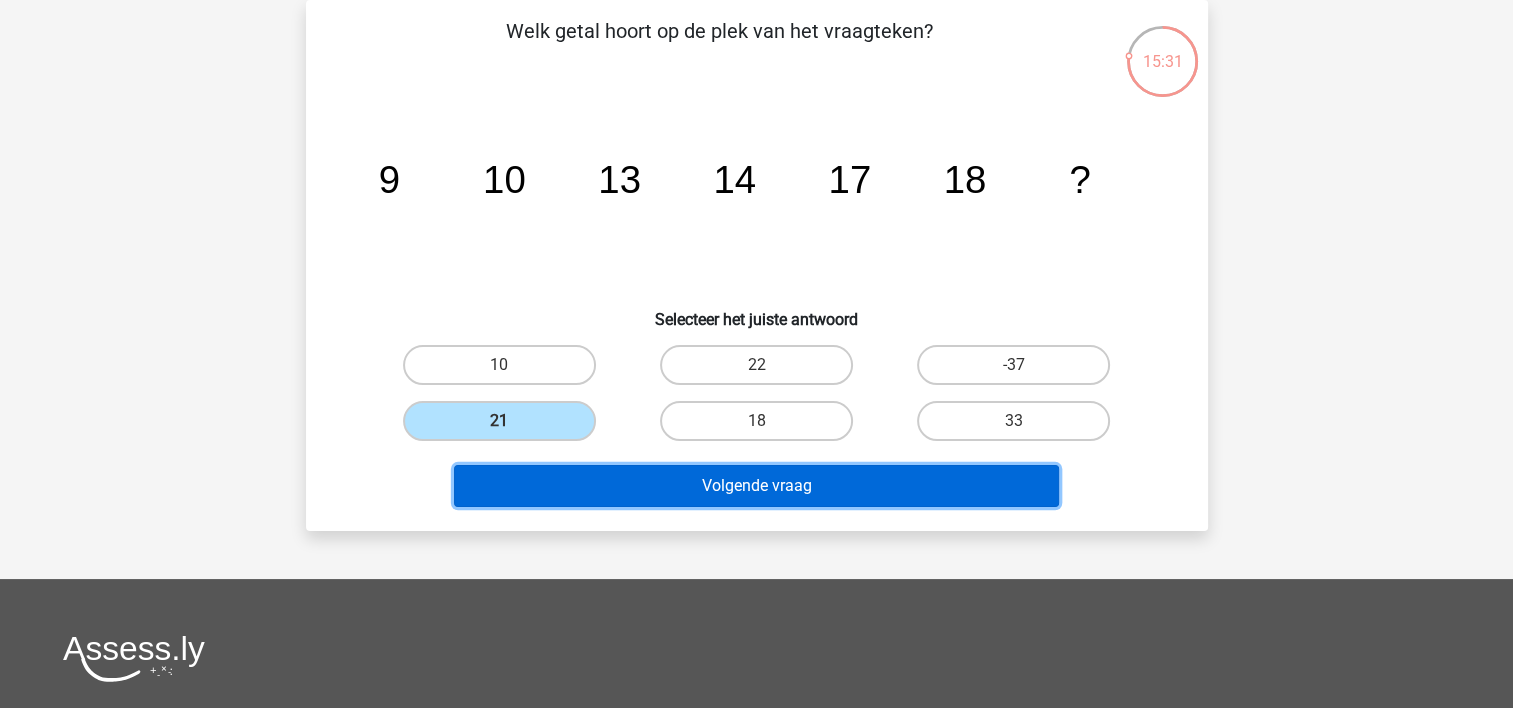 click on "Volgende vraag" at bounding box center [756, 486] 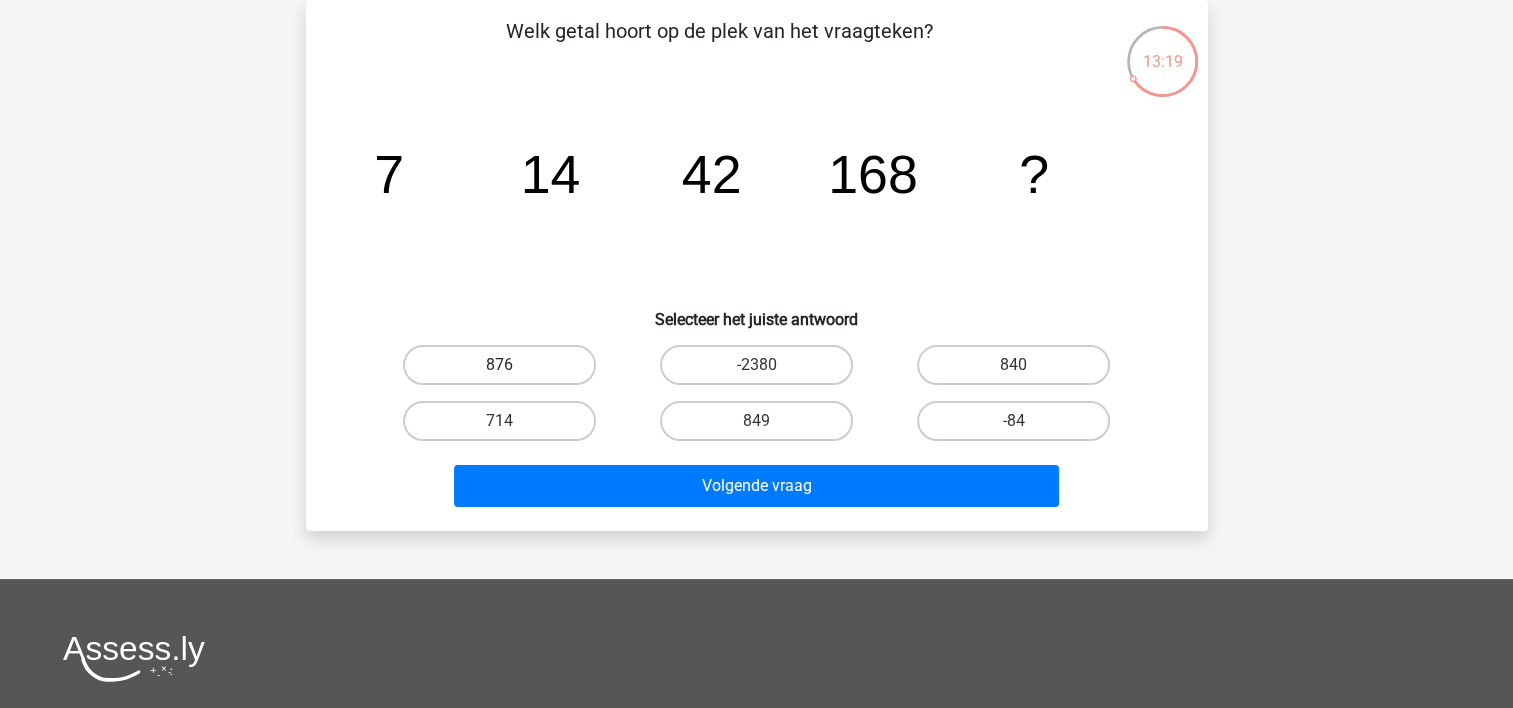 click on "876" at bounding box center (499, 365) 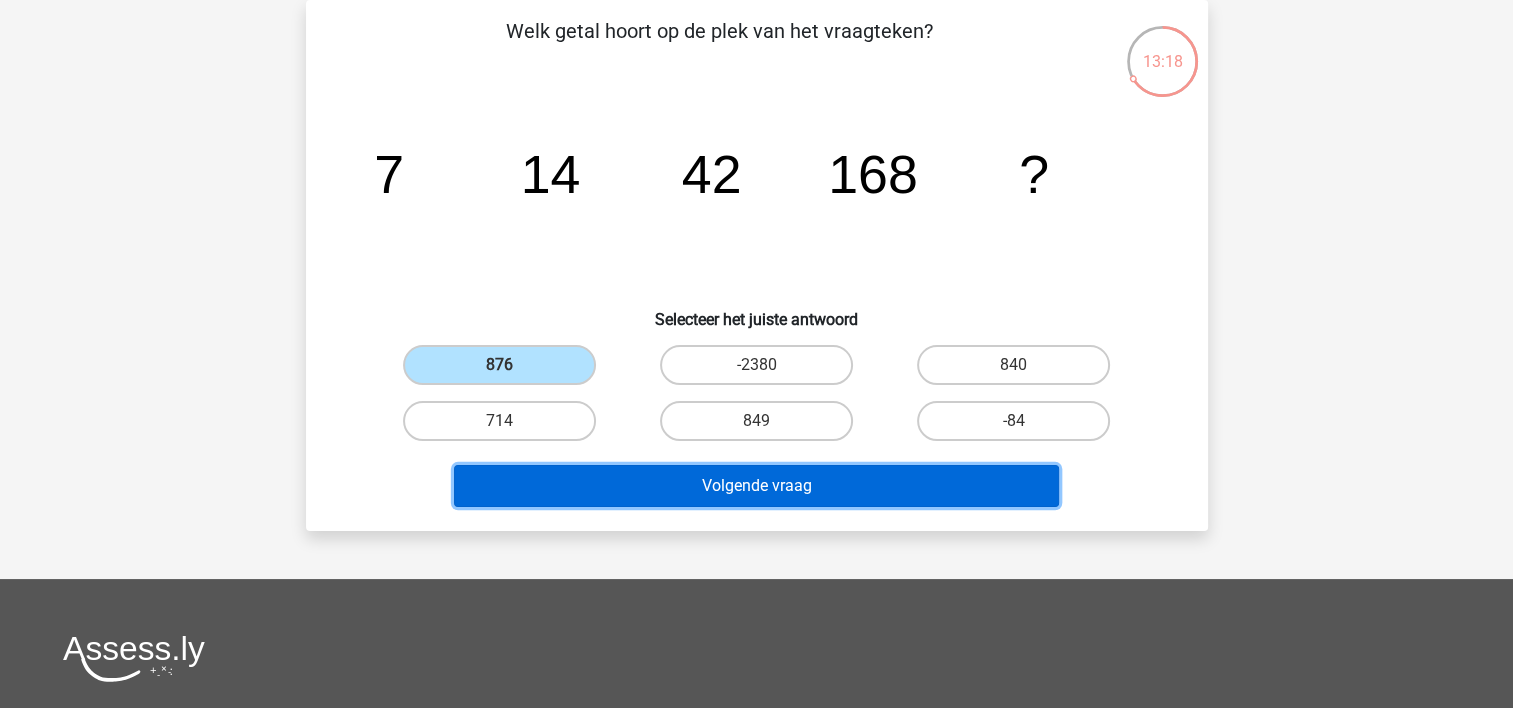 click on "Volgende vraag" at bounding box center [756, 486] 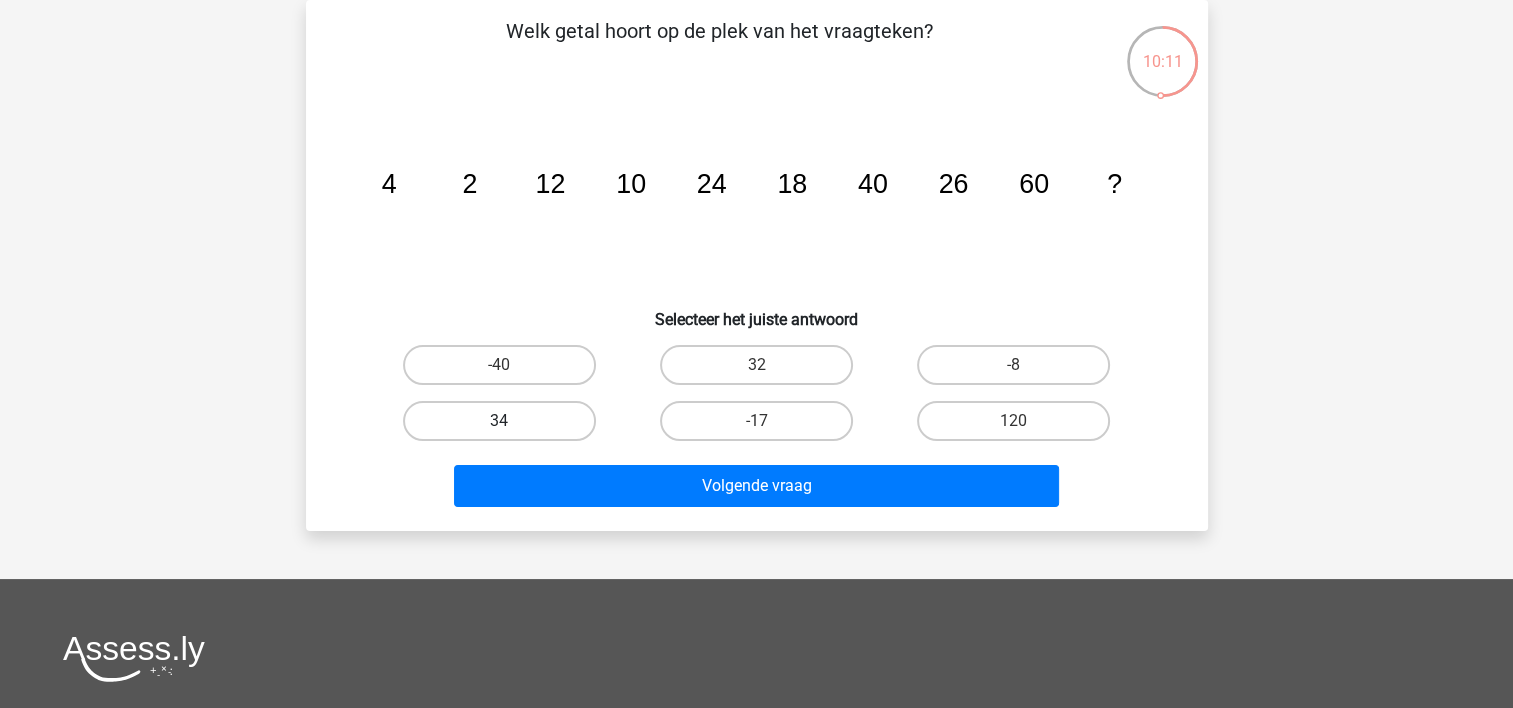click on "34" at bounding box center (499, 421) 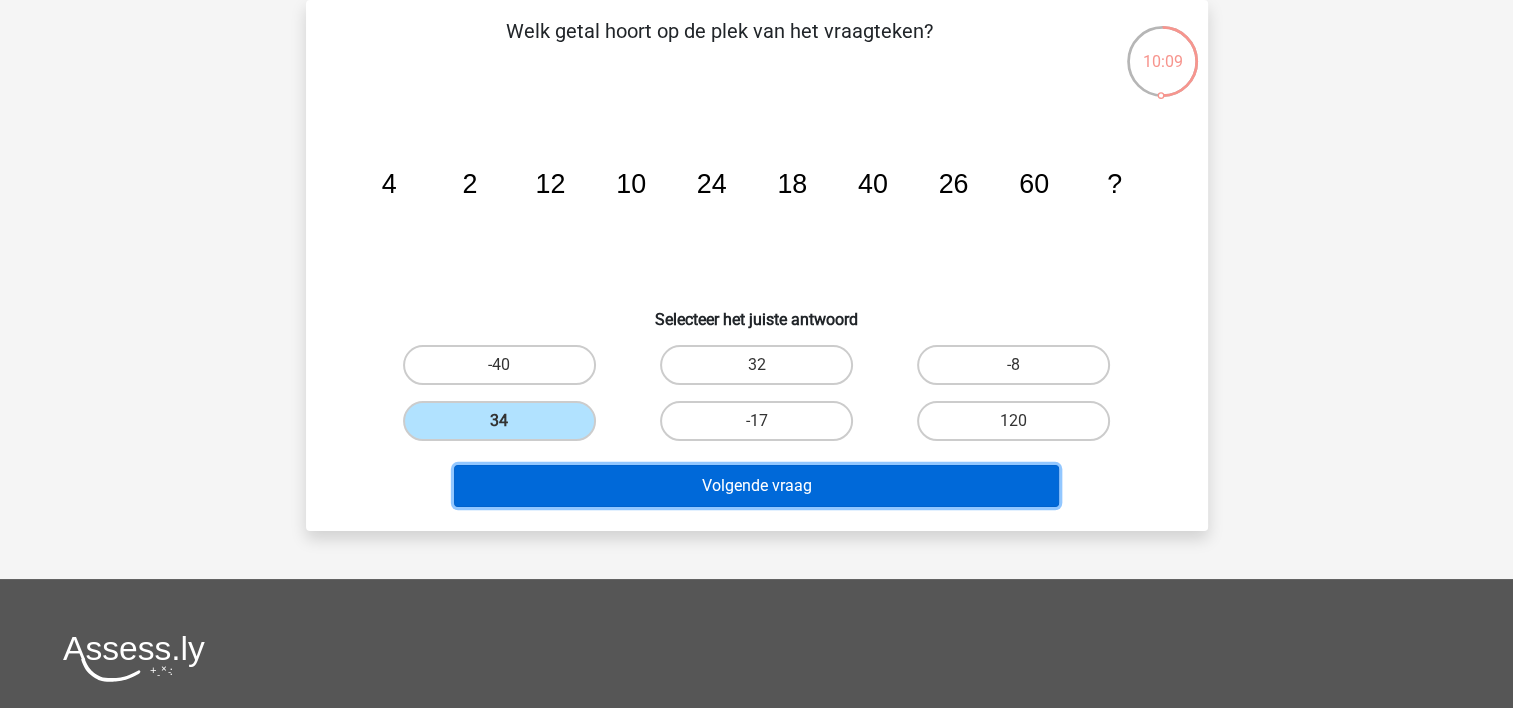 click on "Volgende vraag" at bounding box center [756, 486] 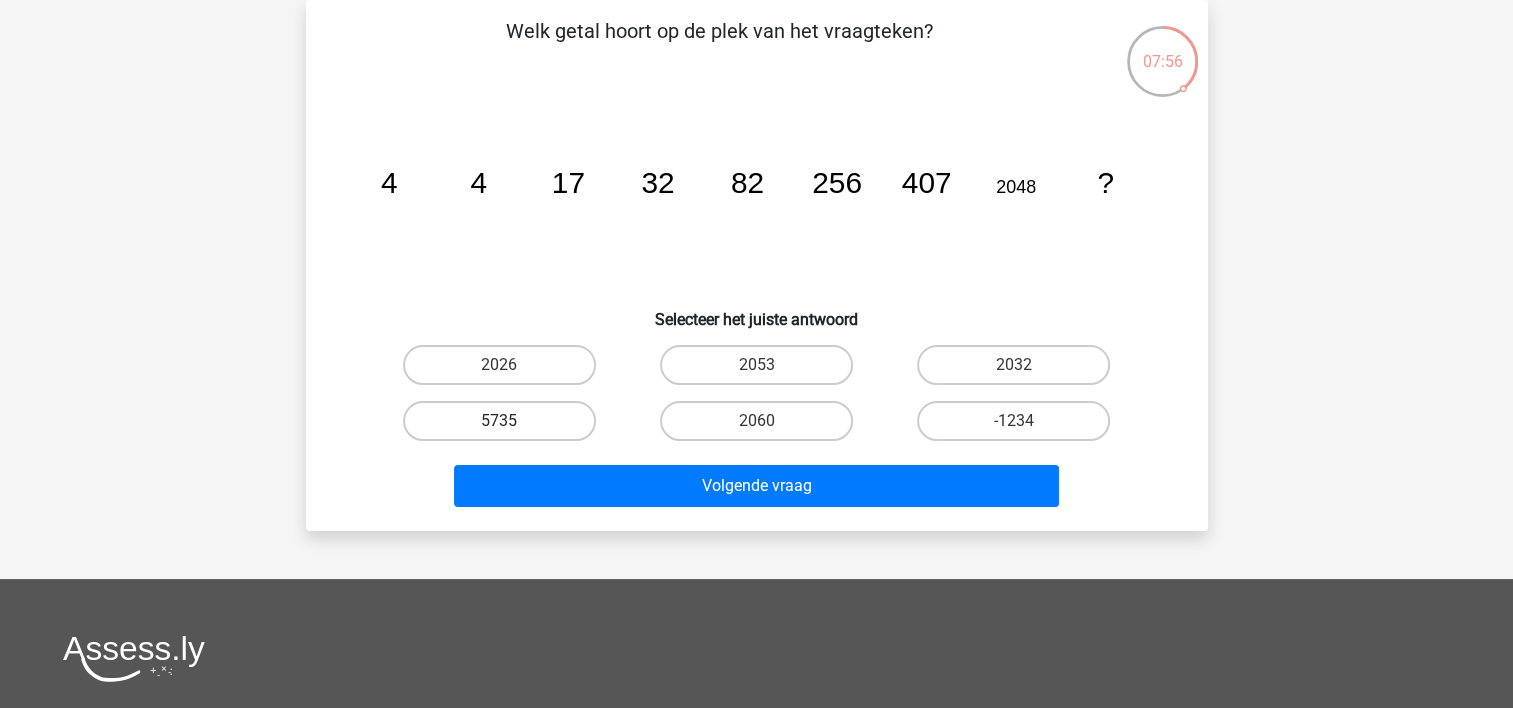 click on "5735" at bounding box center (499, 421) 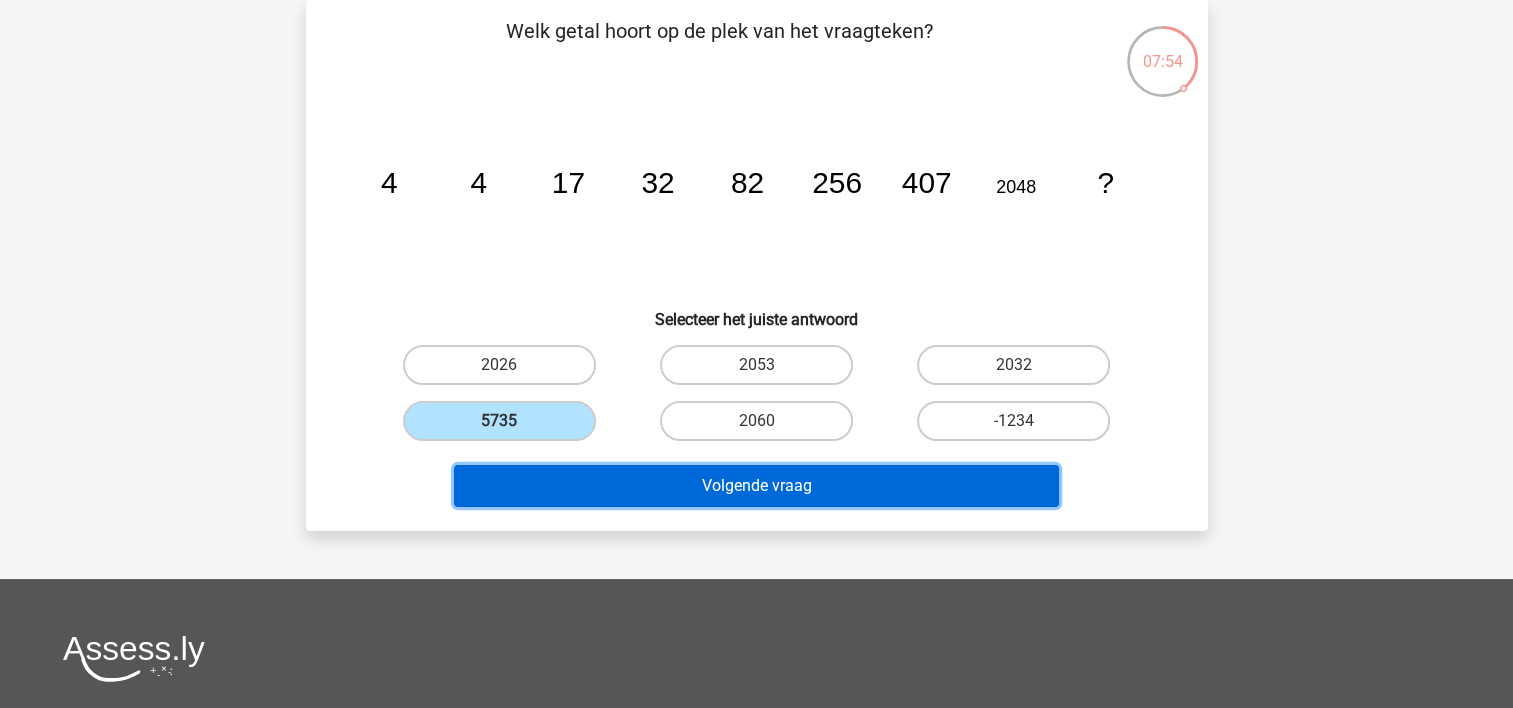 click on "Volgende vraag" at bounding box center [756, 486] 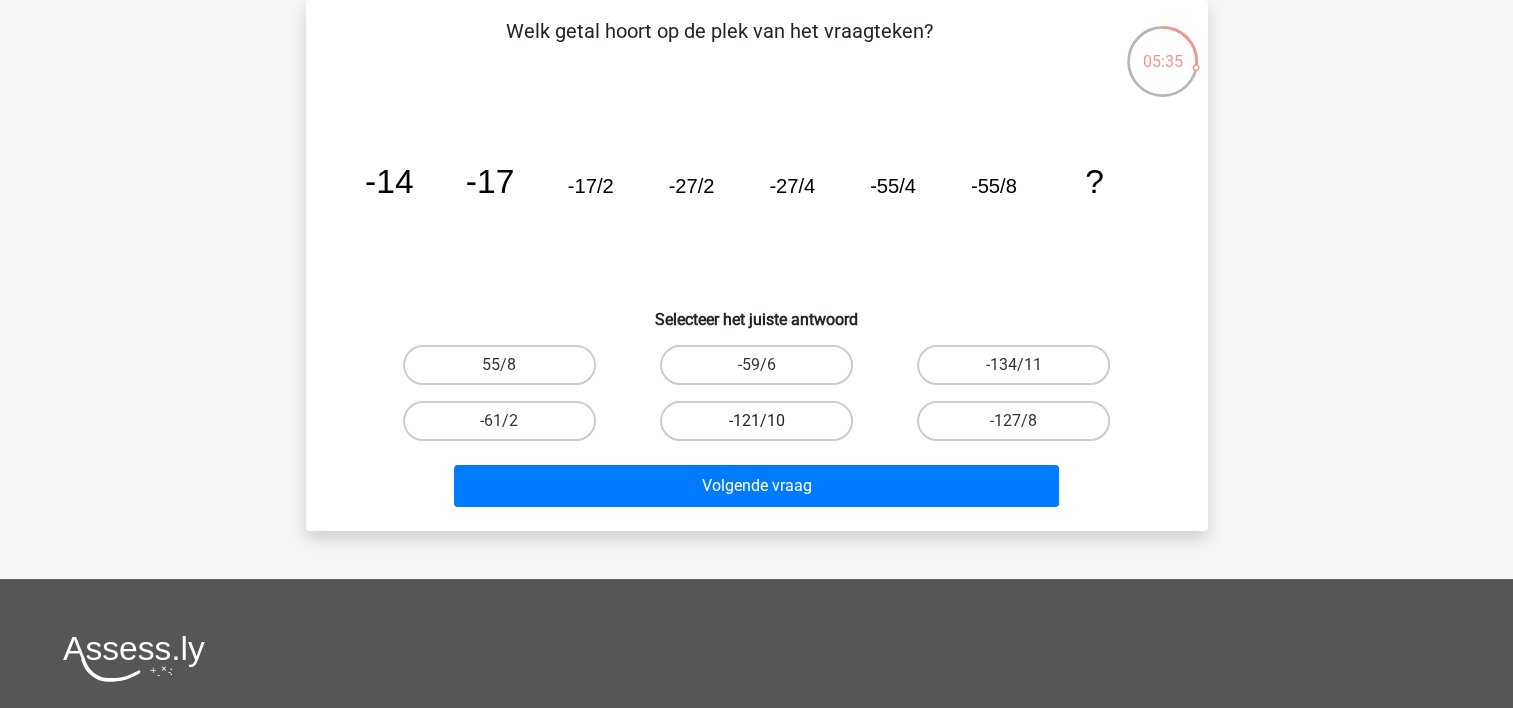 click on "-121/10" at bounding box center [756, 421] 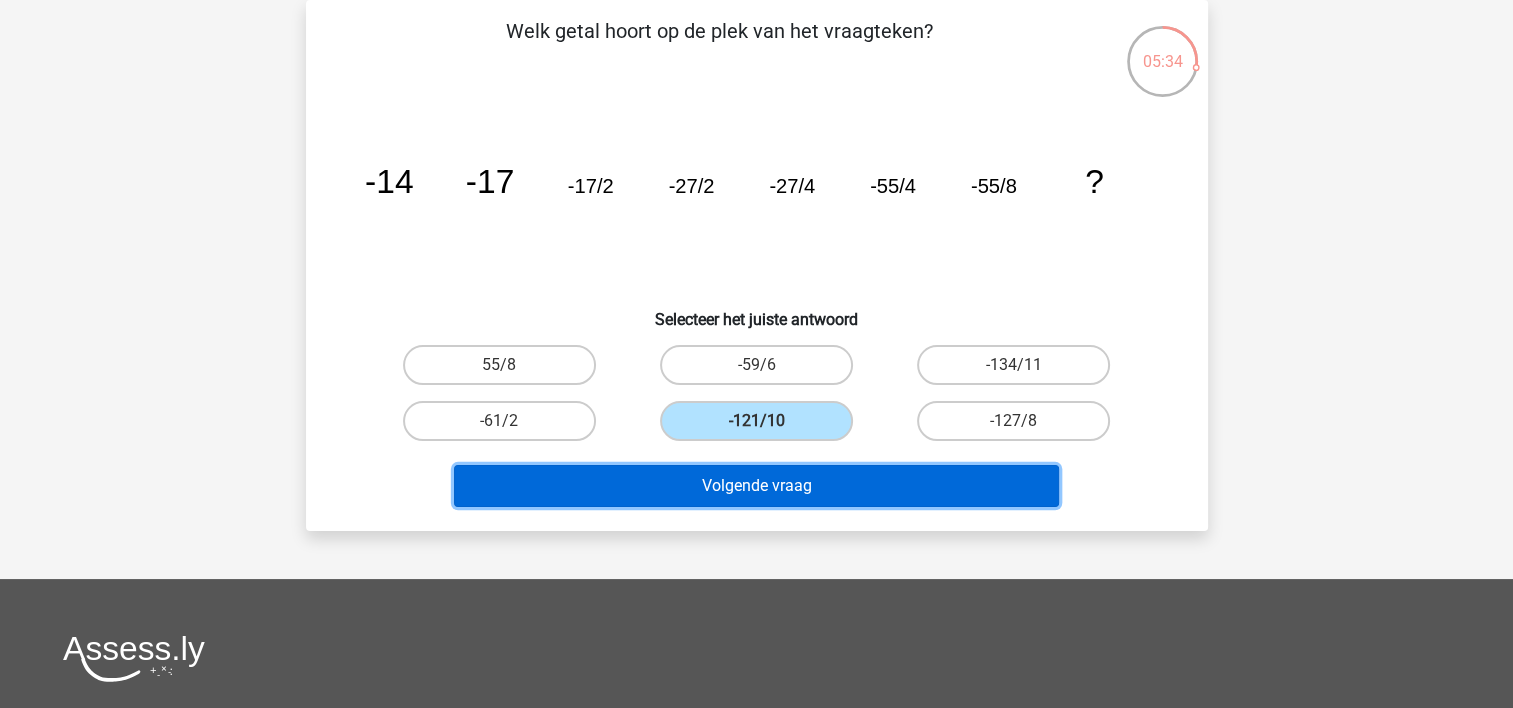 click on "Volgende vraag" at bounding box center (756, 486) 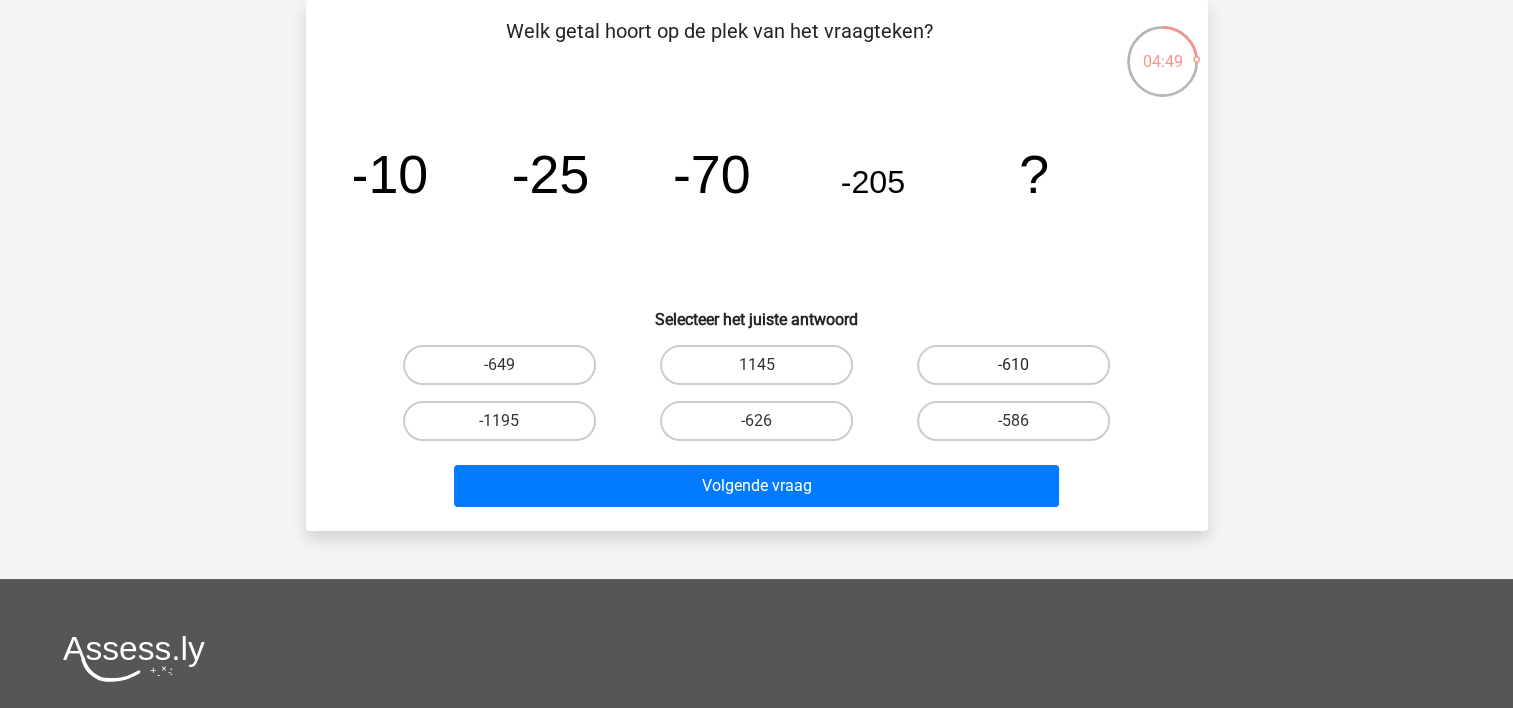 click on "-610" at bounding box center [1013, 365] 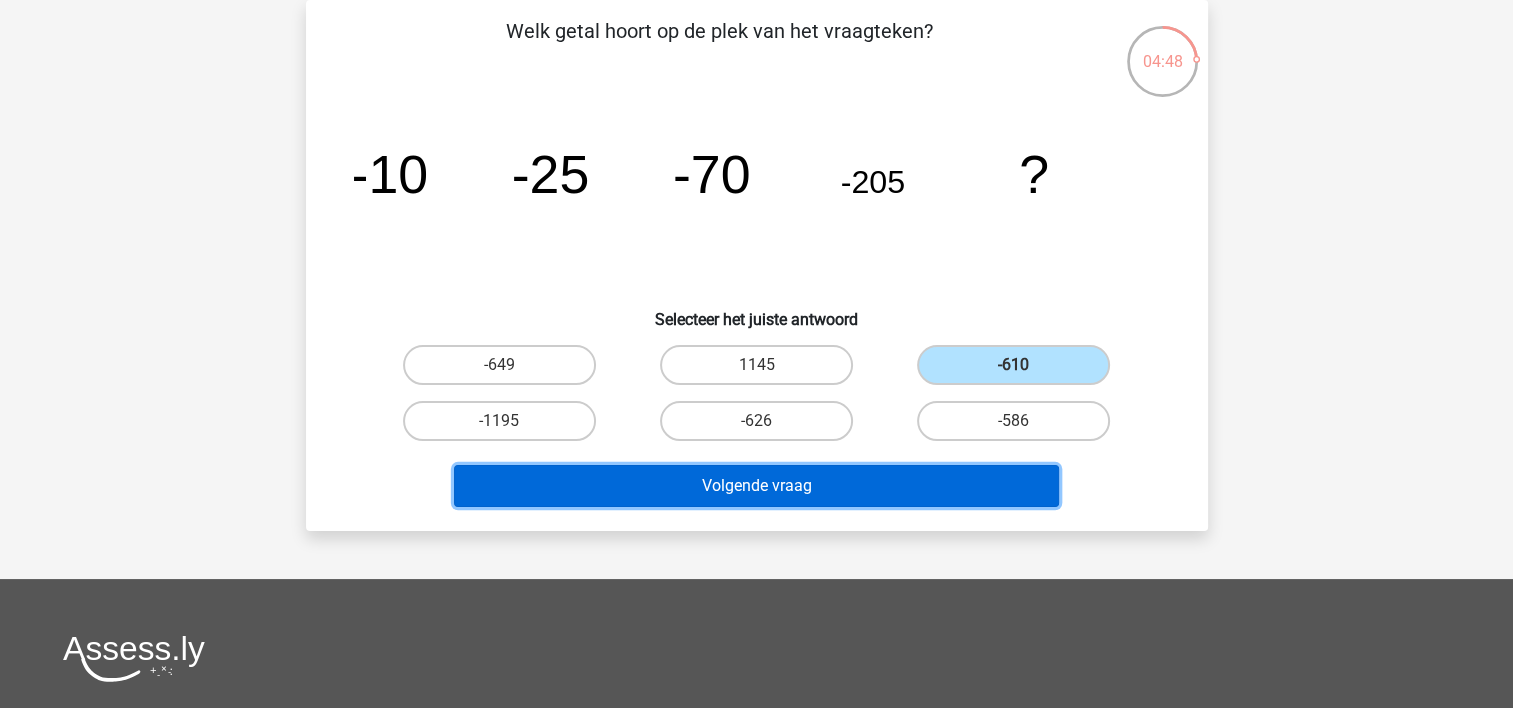 click on "Volgende vraag" at bounding box center [756, 486] 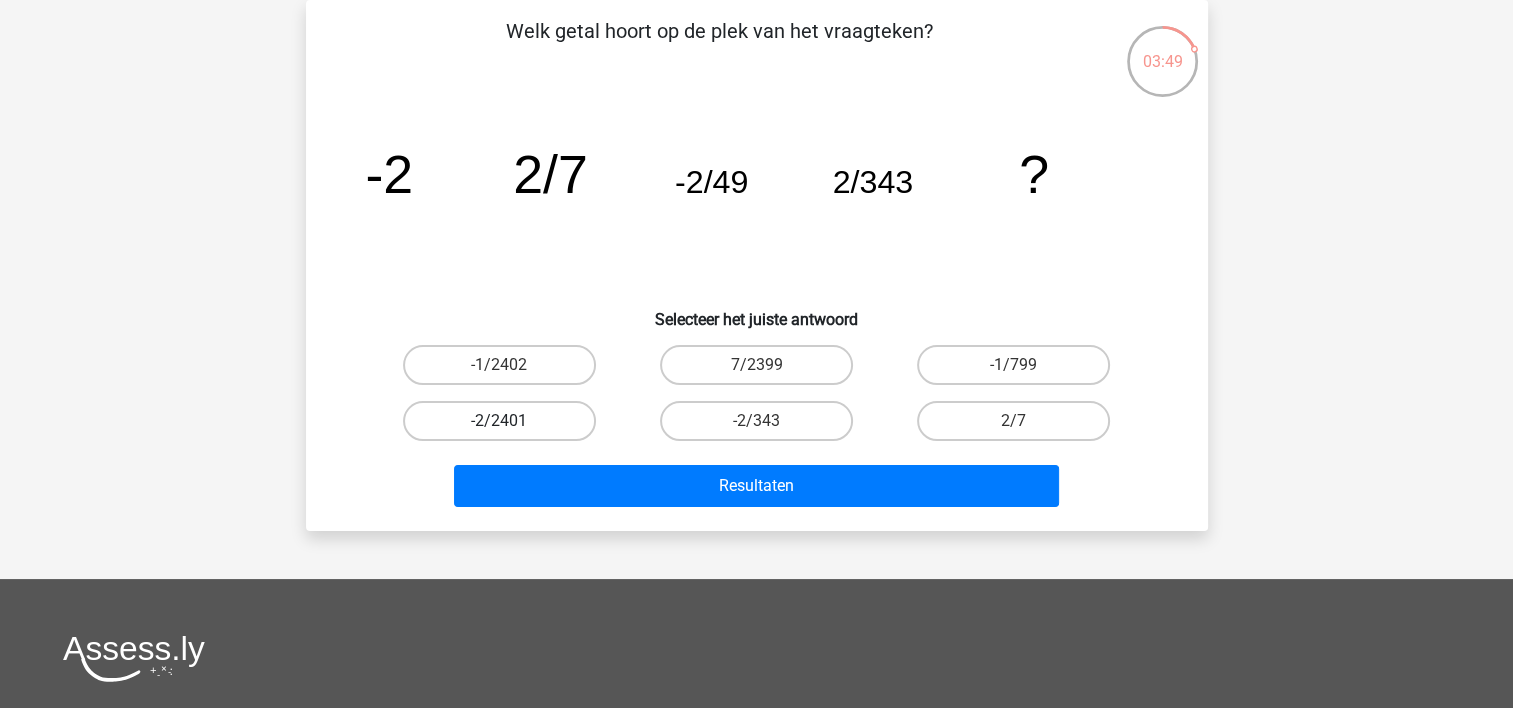 click on "-2/2401" at bounding box center (499, 421) 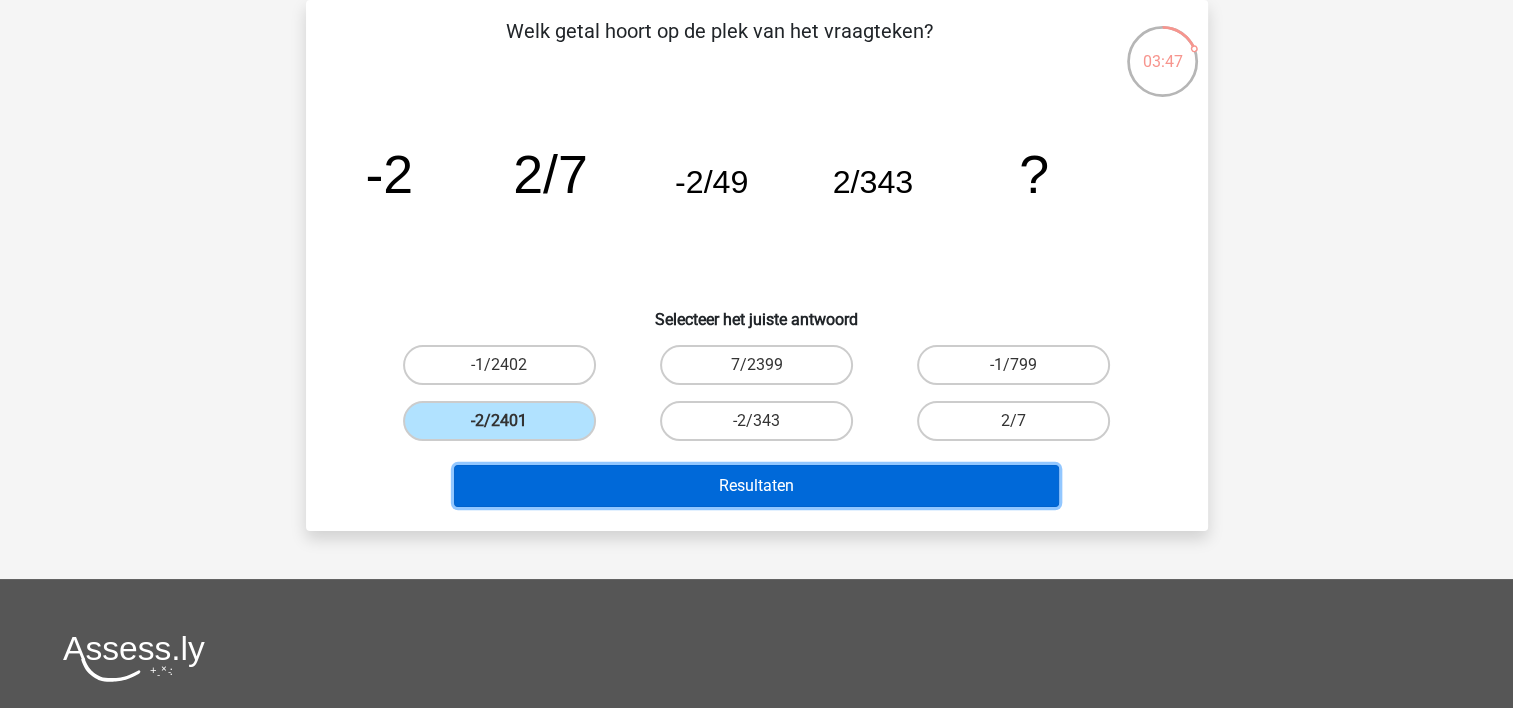click on "Resultaten" at bounding box center [756, 486] 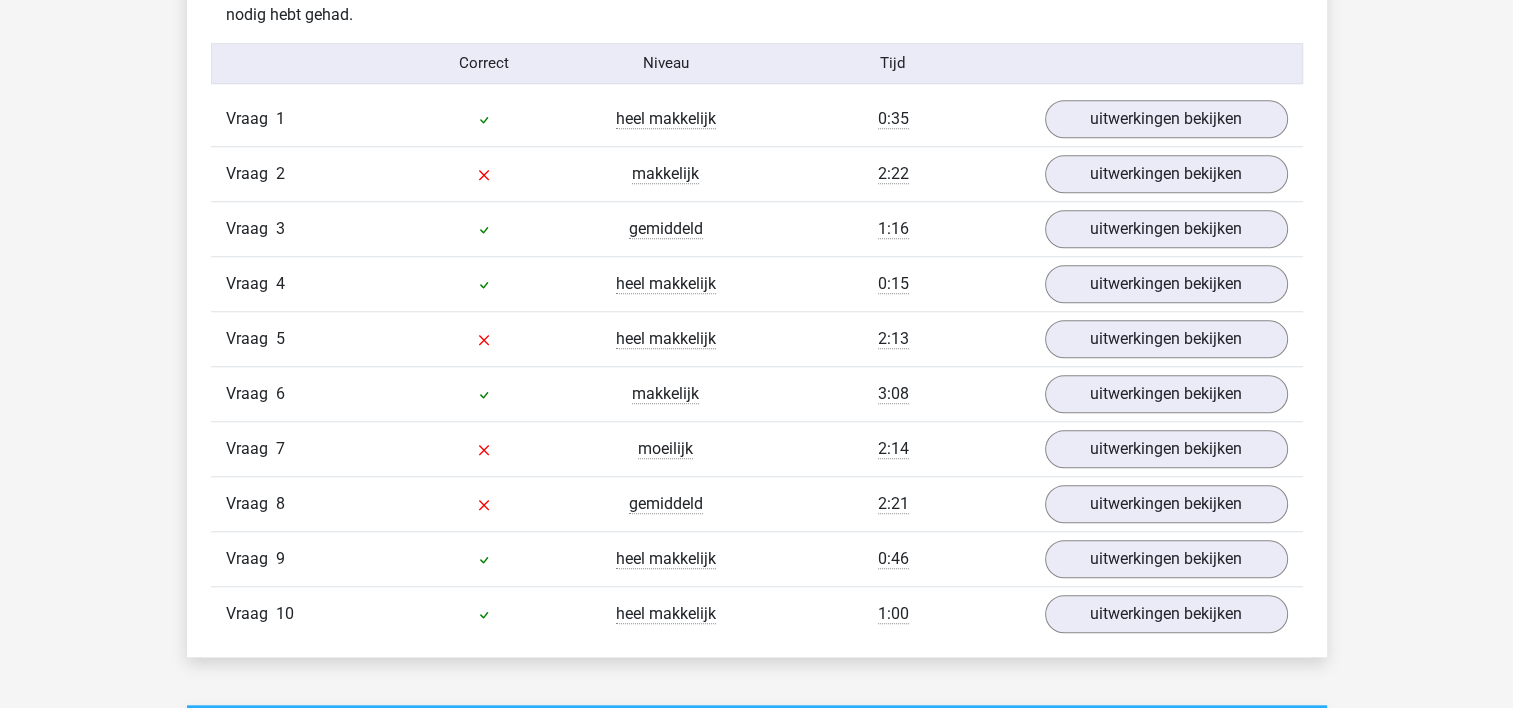 scroll, scrollTop: 1600, scrollLeft: 0, axis: vertical 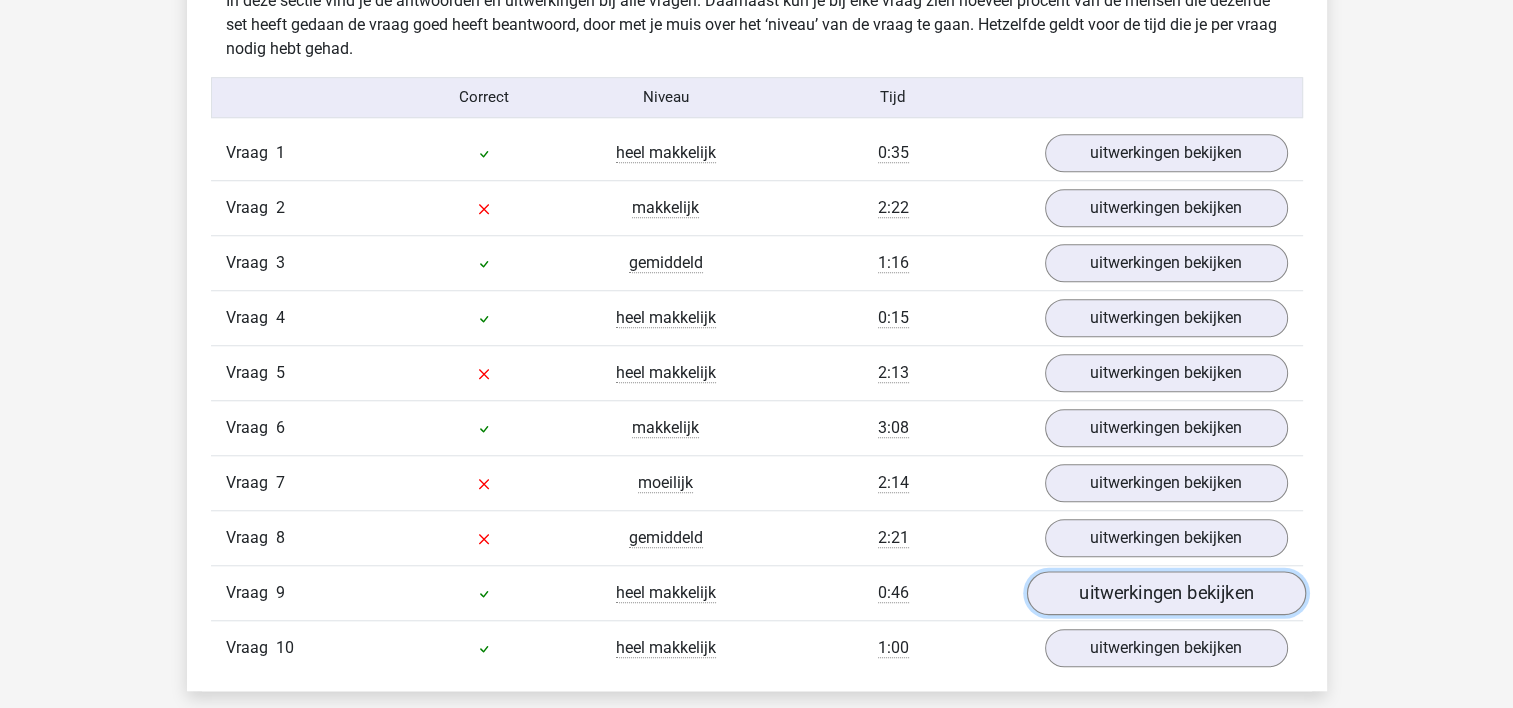 click on "uitwerkingen bekijken" at bounding box center (1165, 593) 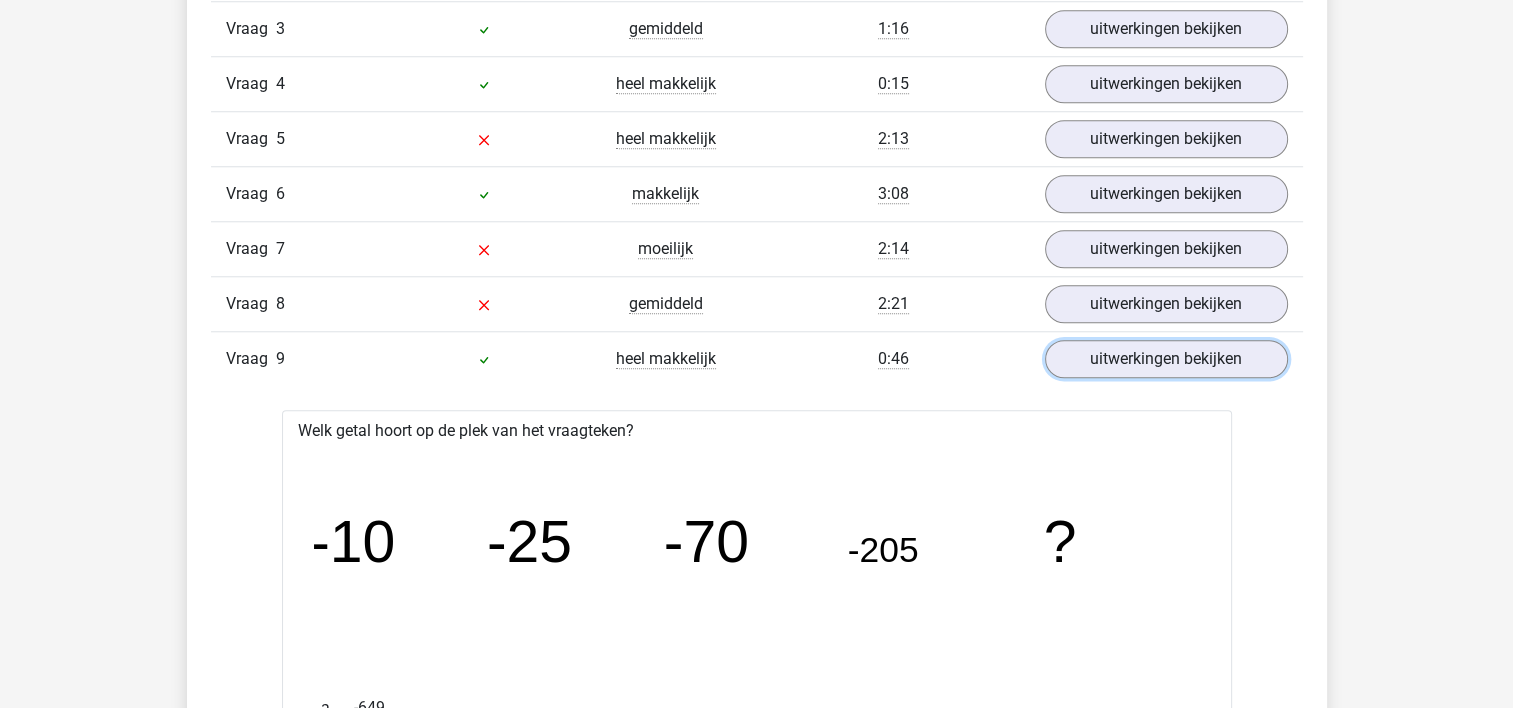 scroll, scrollTop: 1800, scrollLeft: 0, axis: vertical 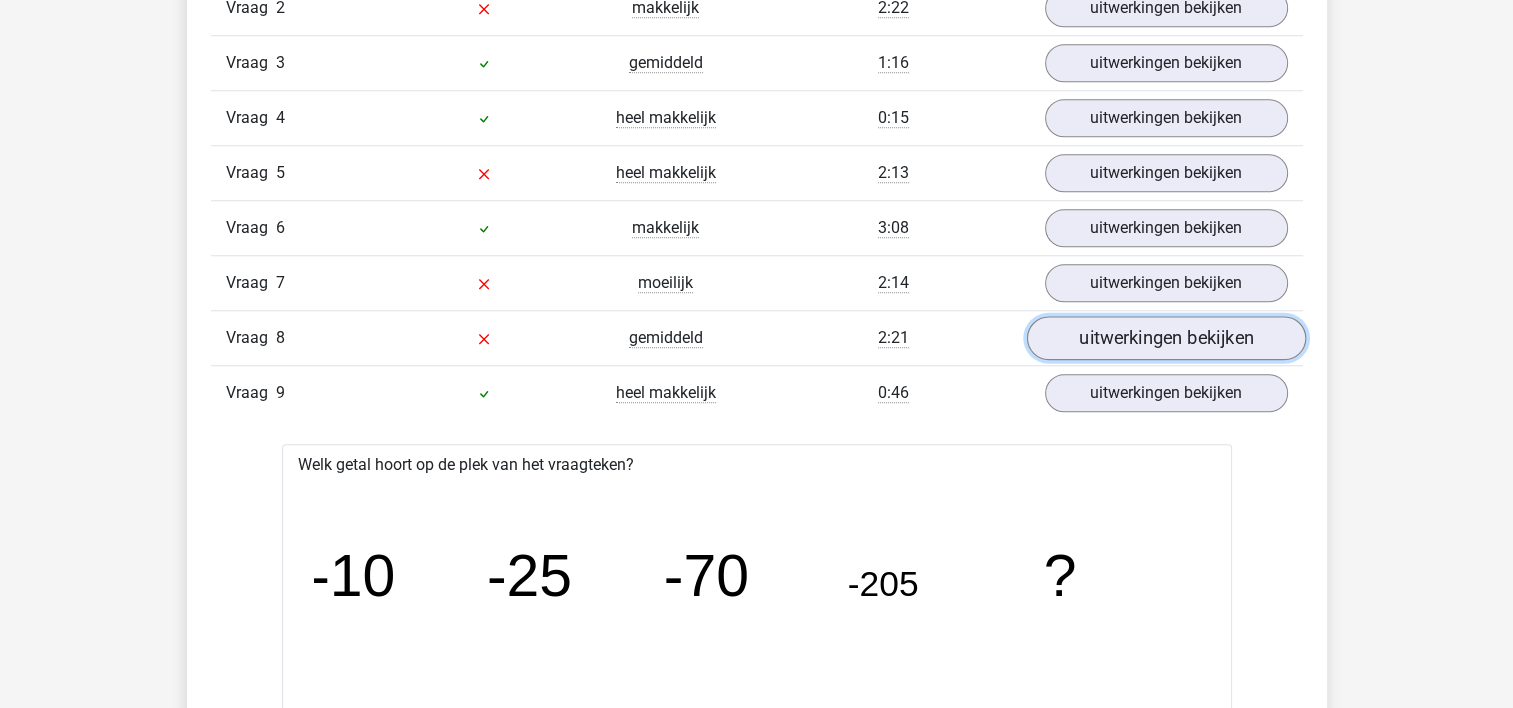 click on "uitwerkingen bekijken" at bounding box center (1165, 338) 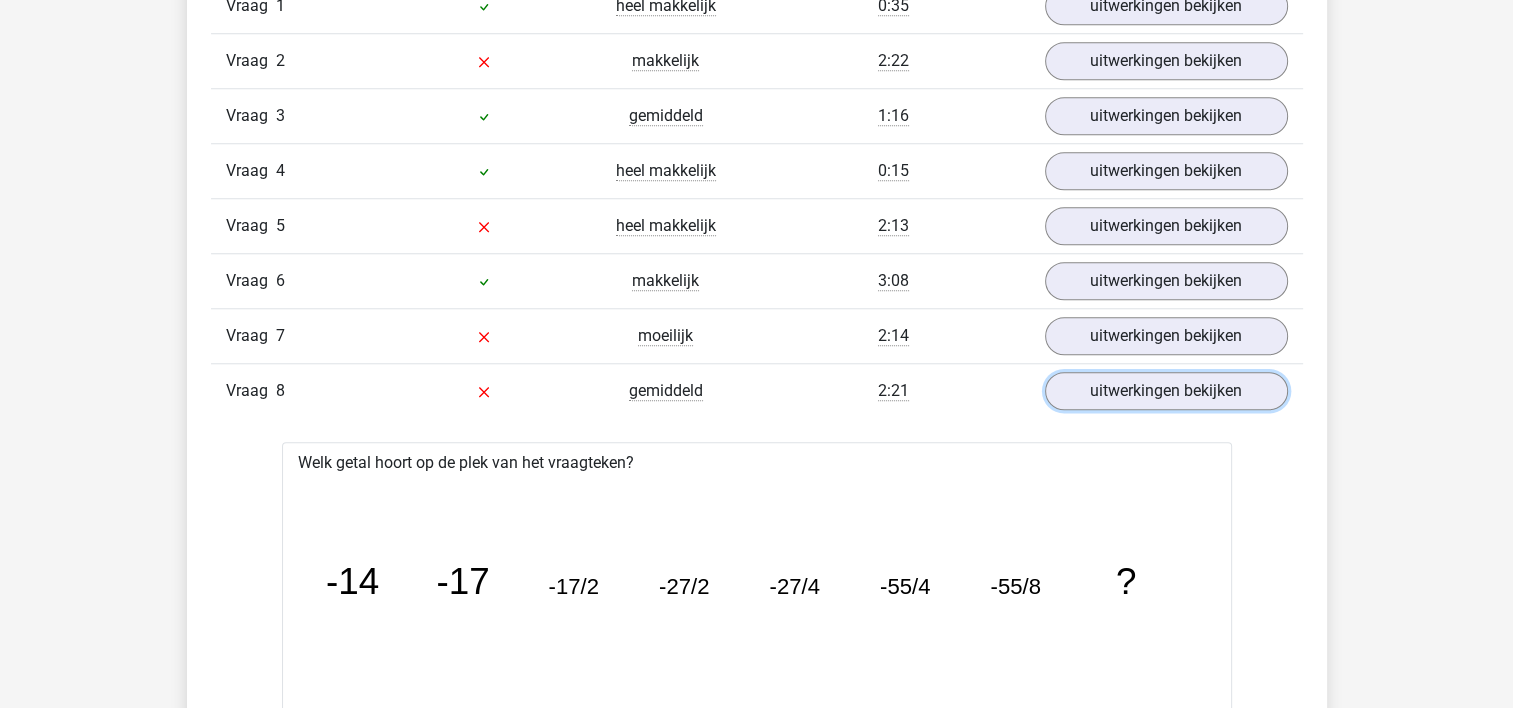 scroll, scrollTop: 1600, scrollLeft: 0, axis: vertical 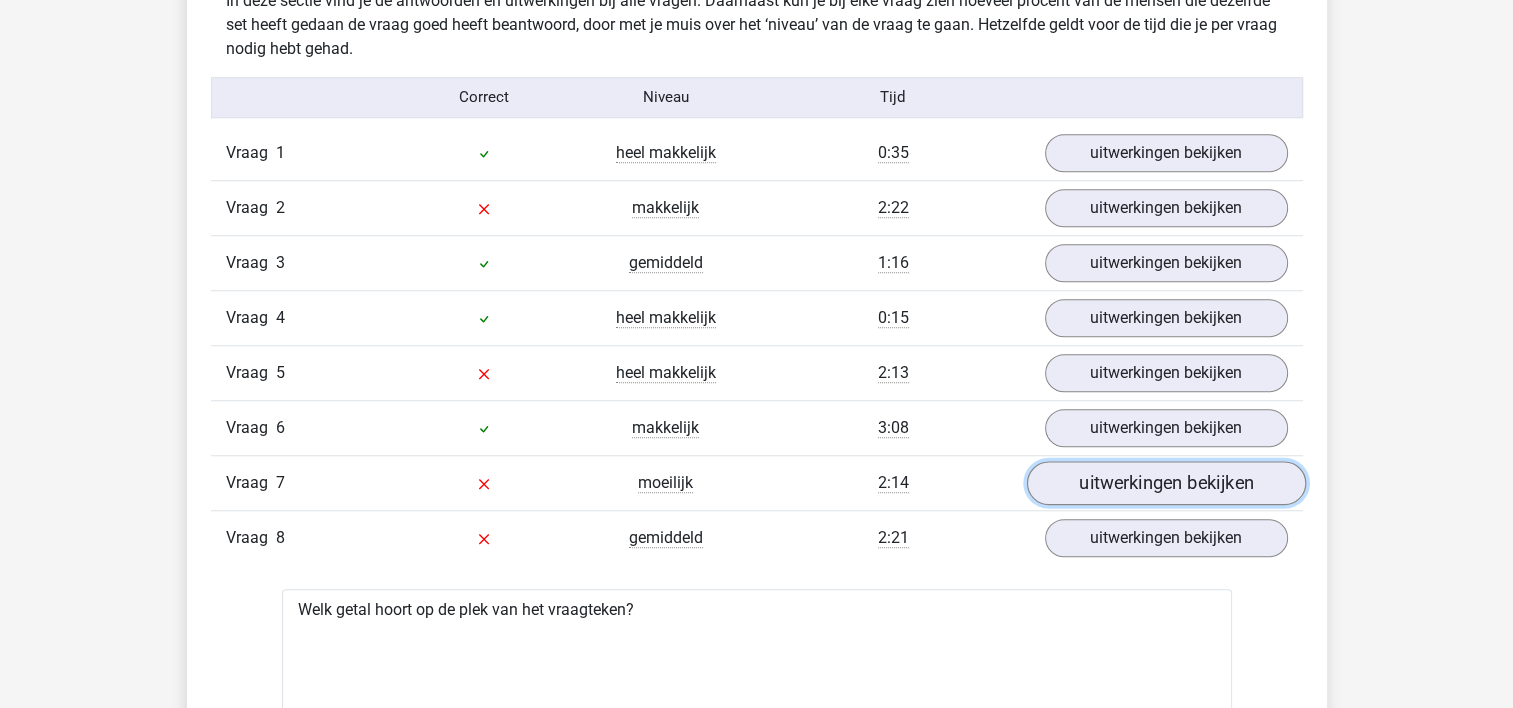 click on "uitwerkingen bekijken" at bounding box center (1165, 483) 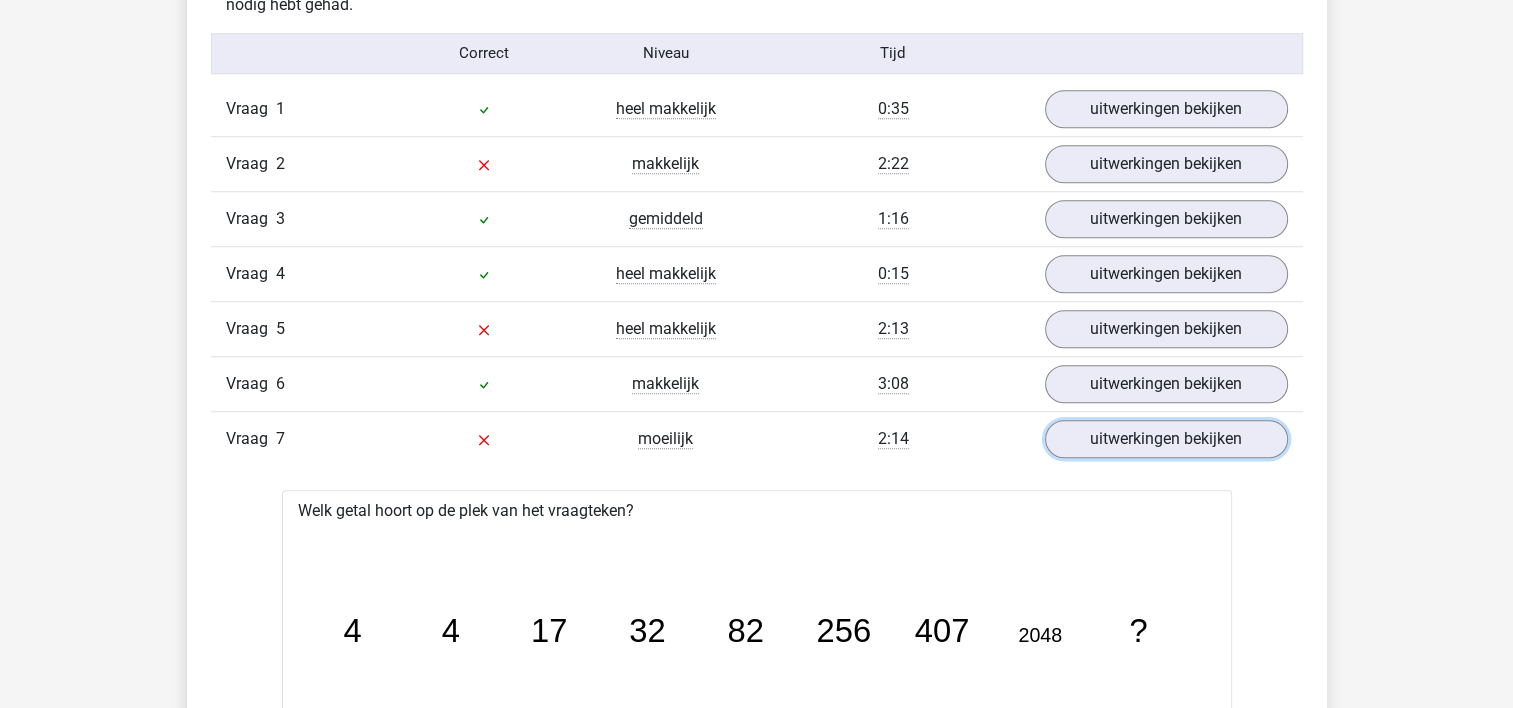 scroll, scrollTop: 1600, scrollLeft: 0, axis: vertical 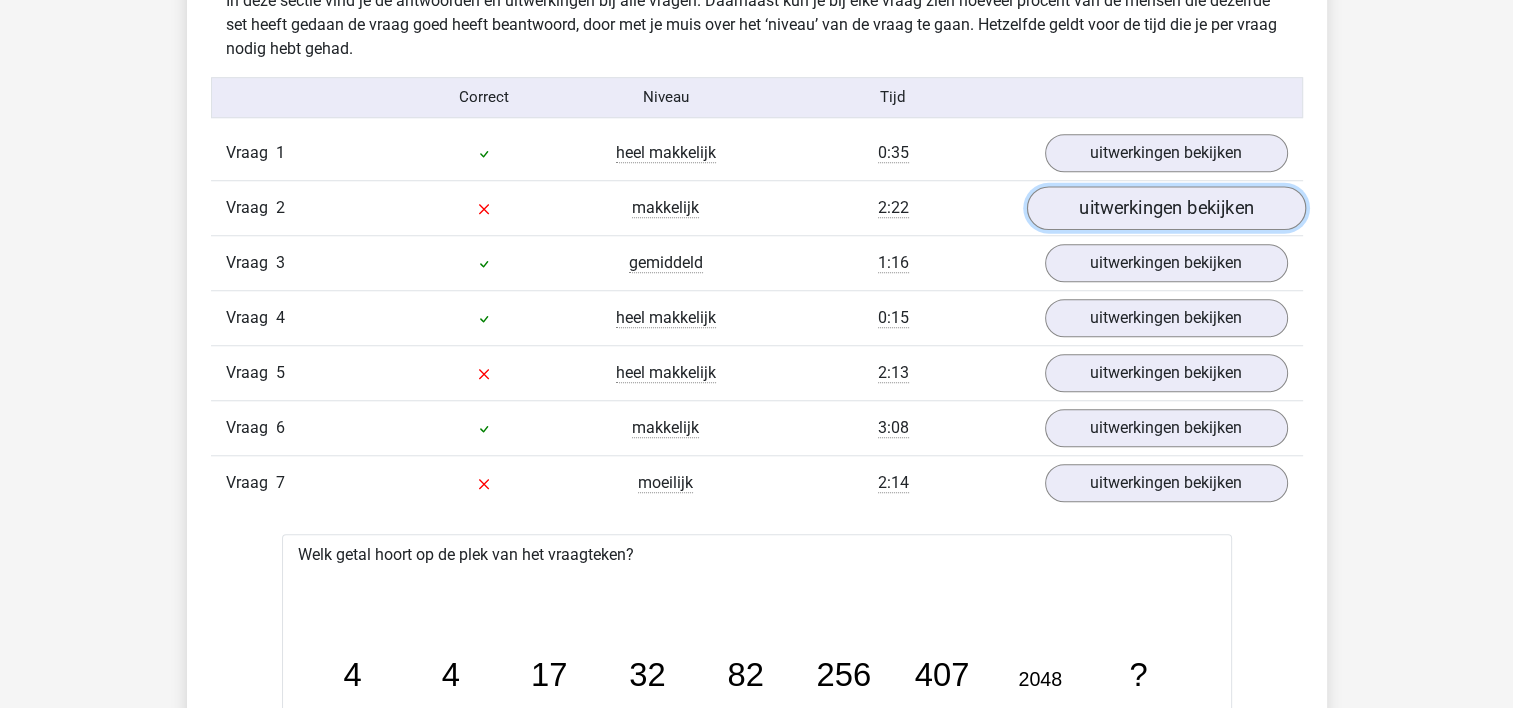 click on "uitwerkingen bekijken" at bounding box center [1165, 208] 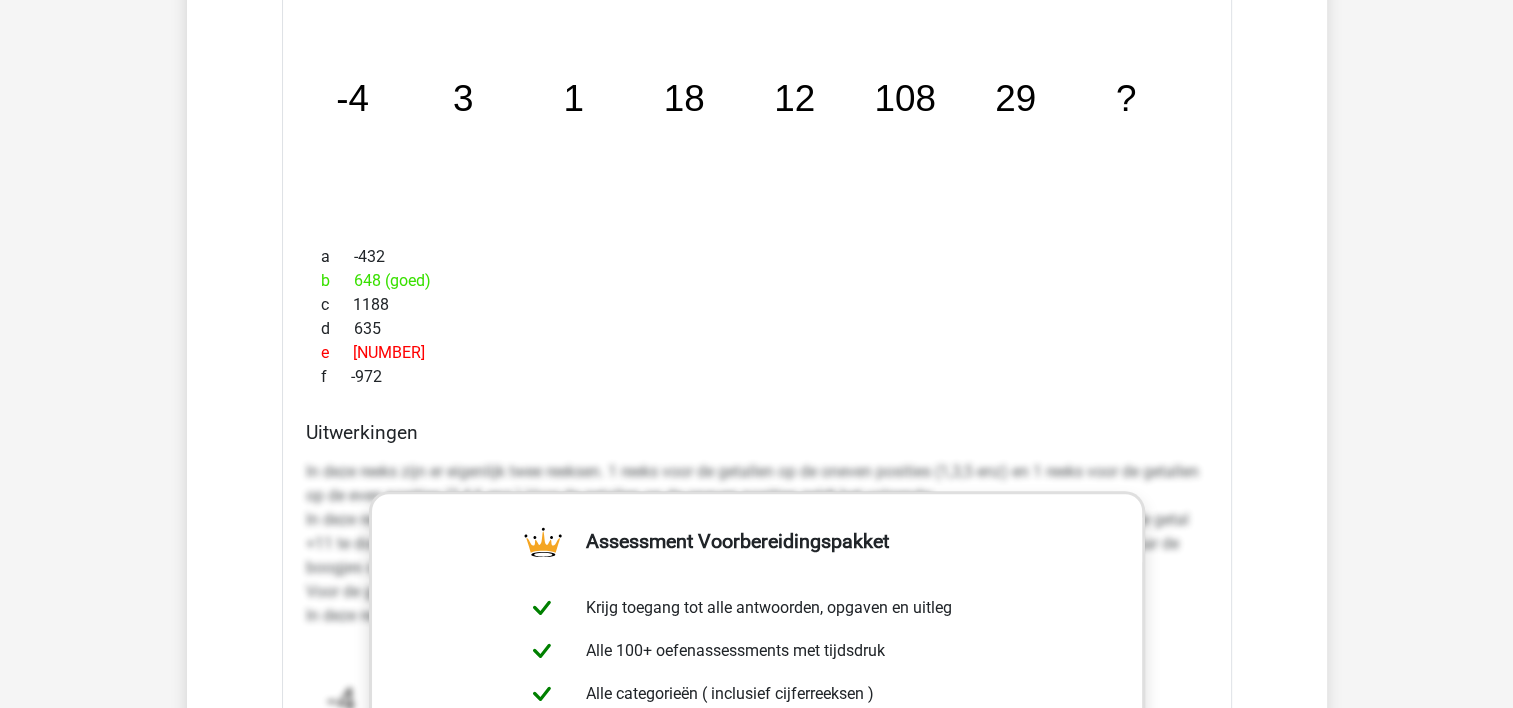 scroll, scrollTop: 1800, scrollLeft: 0, axis: vertical 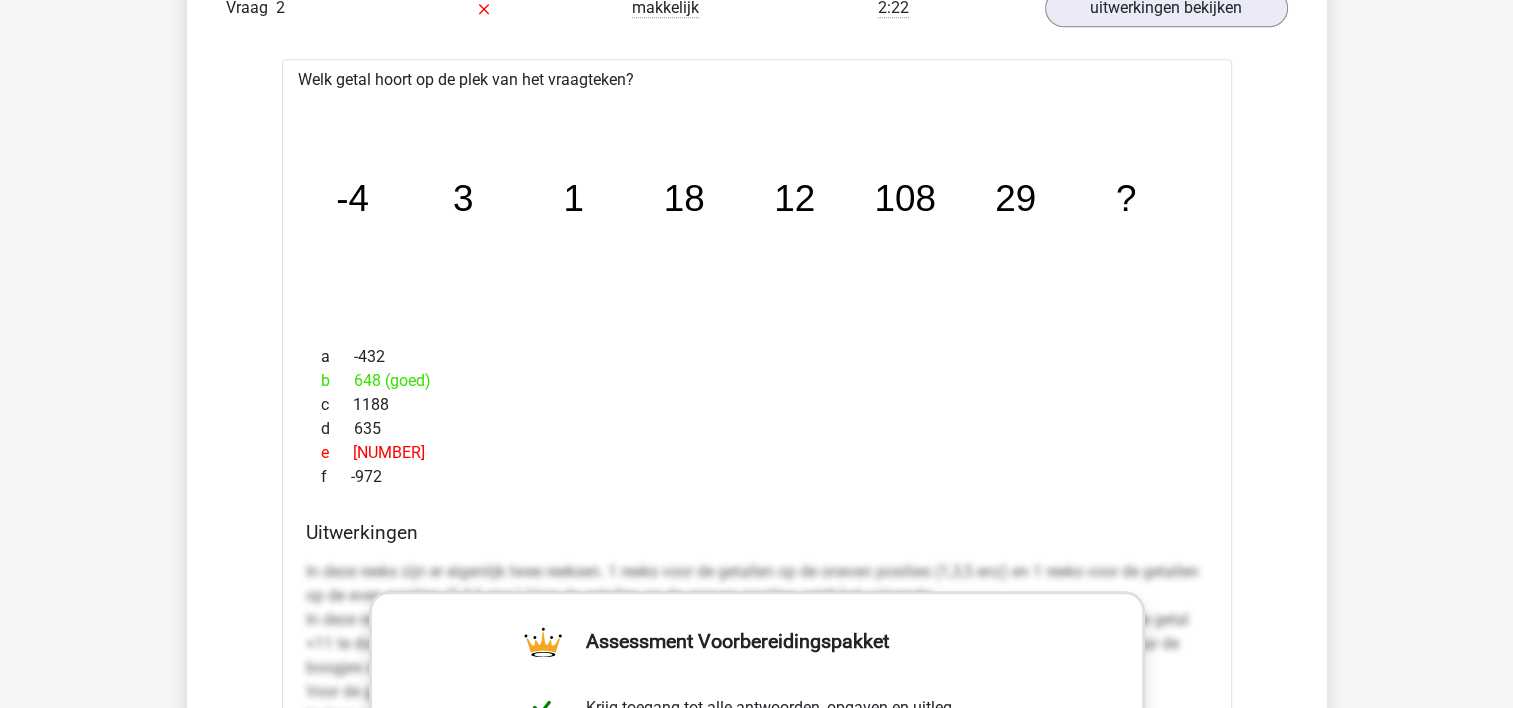 click on "Welk getal hoort op de plek van het vraagteken?
image/svg+xml
-4
3
1
18
12
108
29
?
a
-432
b
648
(goed)
c
d
e f" at bounding box center (757, 652) 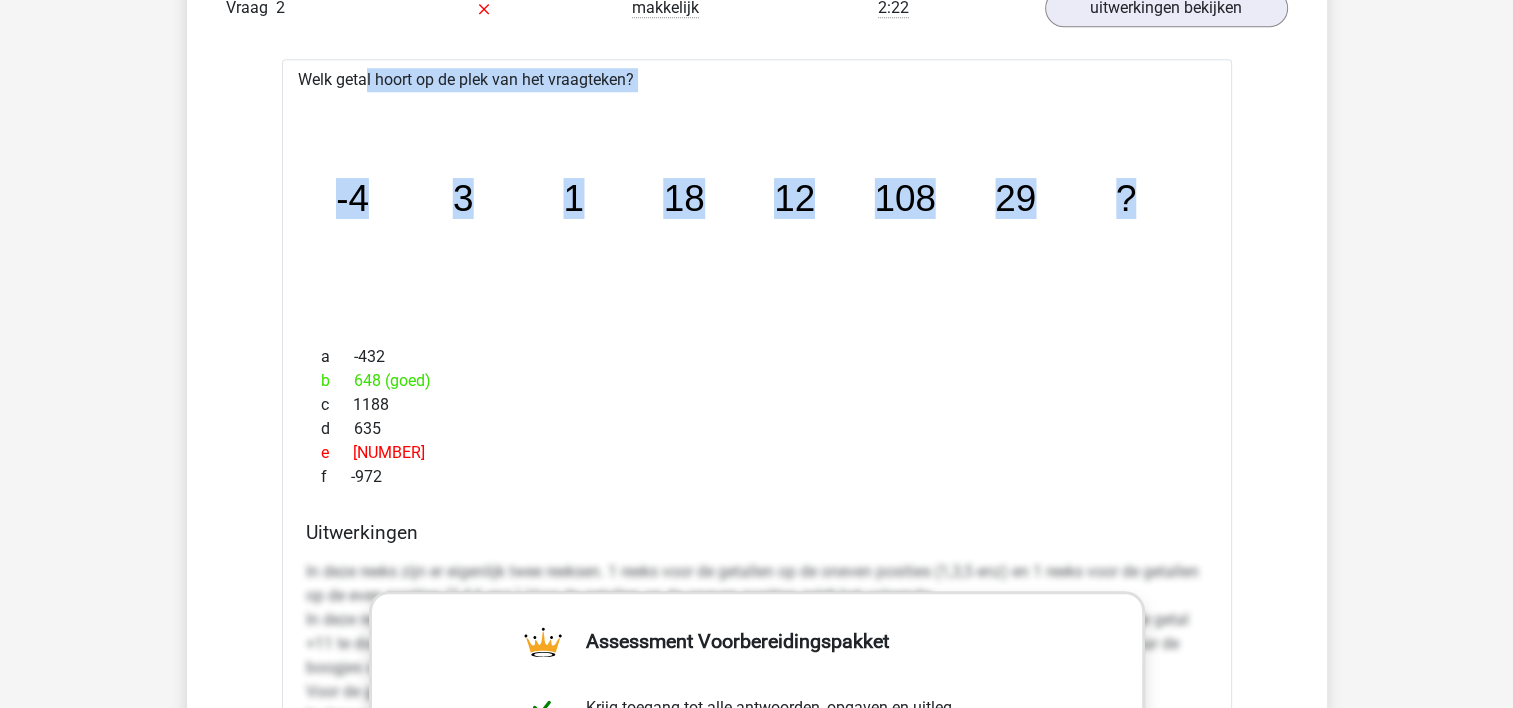 drag, startPoint x: 294, startPoint y: 75, endPoint x: 1194, endPoint y: 207, distance: 909.6285 